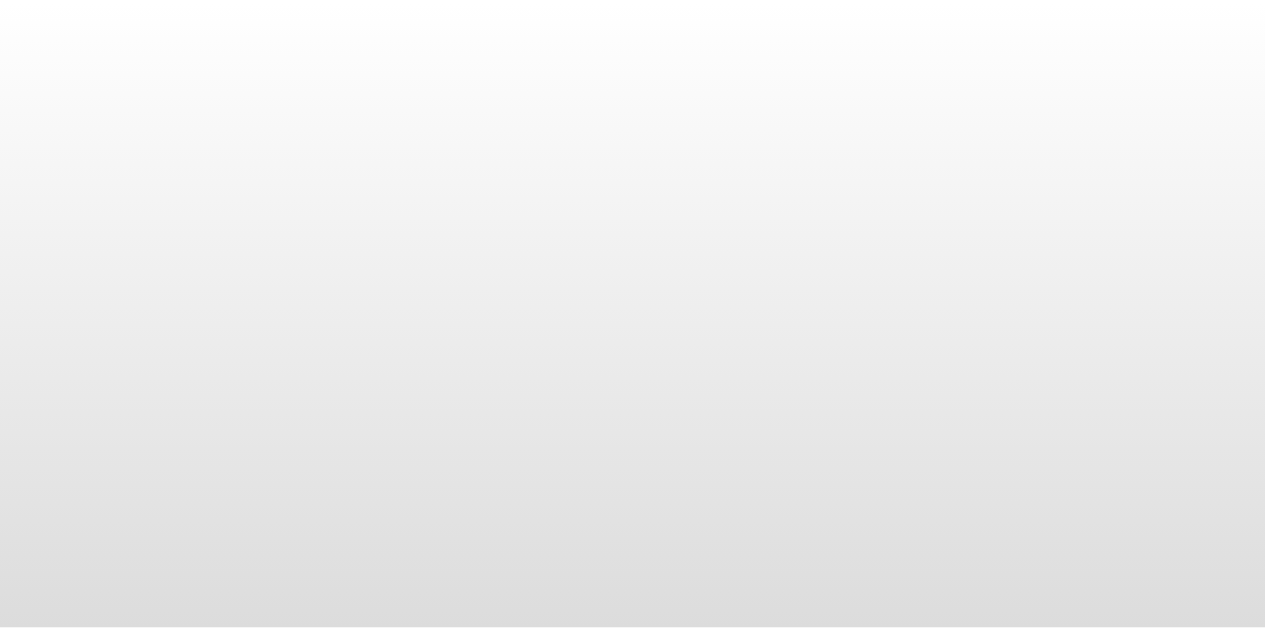 scroll, scrollTop: 0, scrollLeft: 0, axis: both 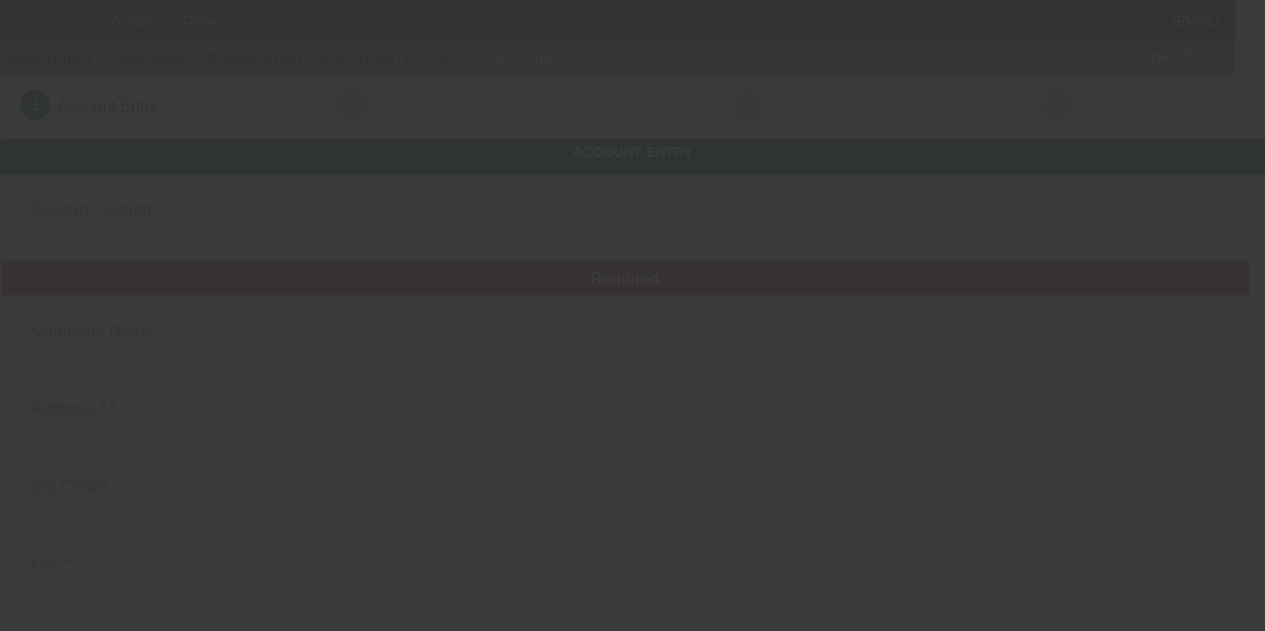 type on "Quality Arbor Care" 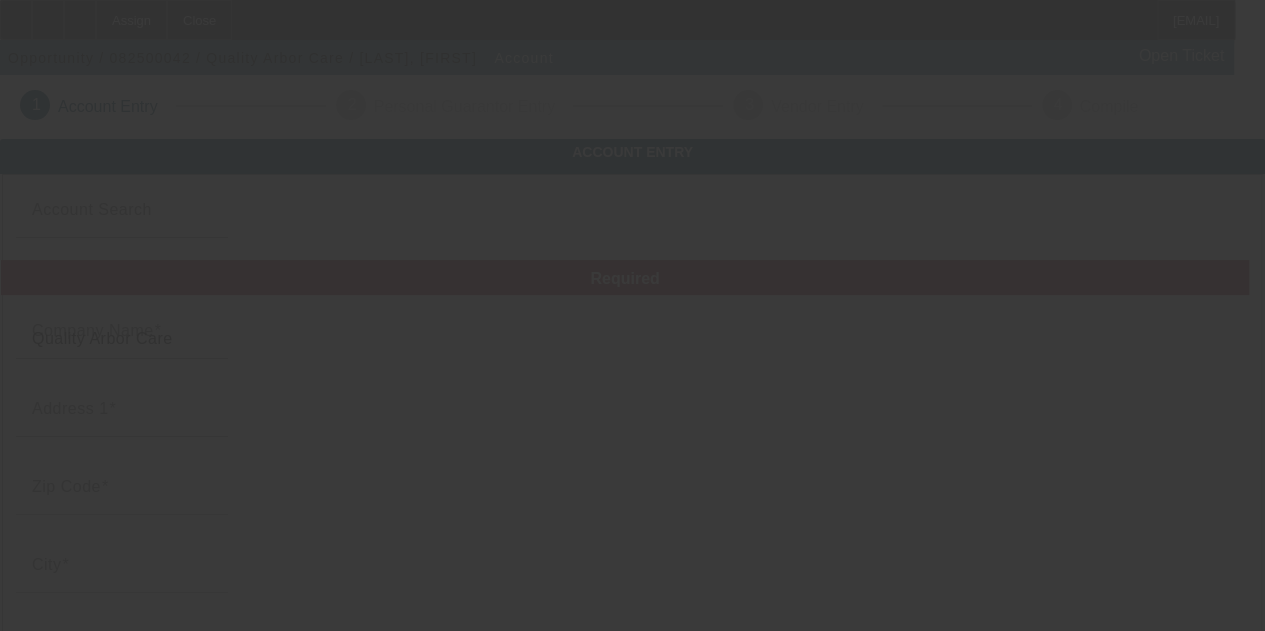 type on "[NUMBER] [STREET]" 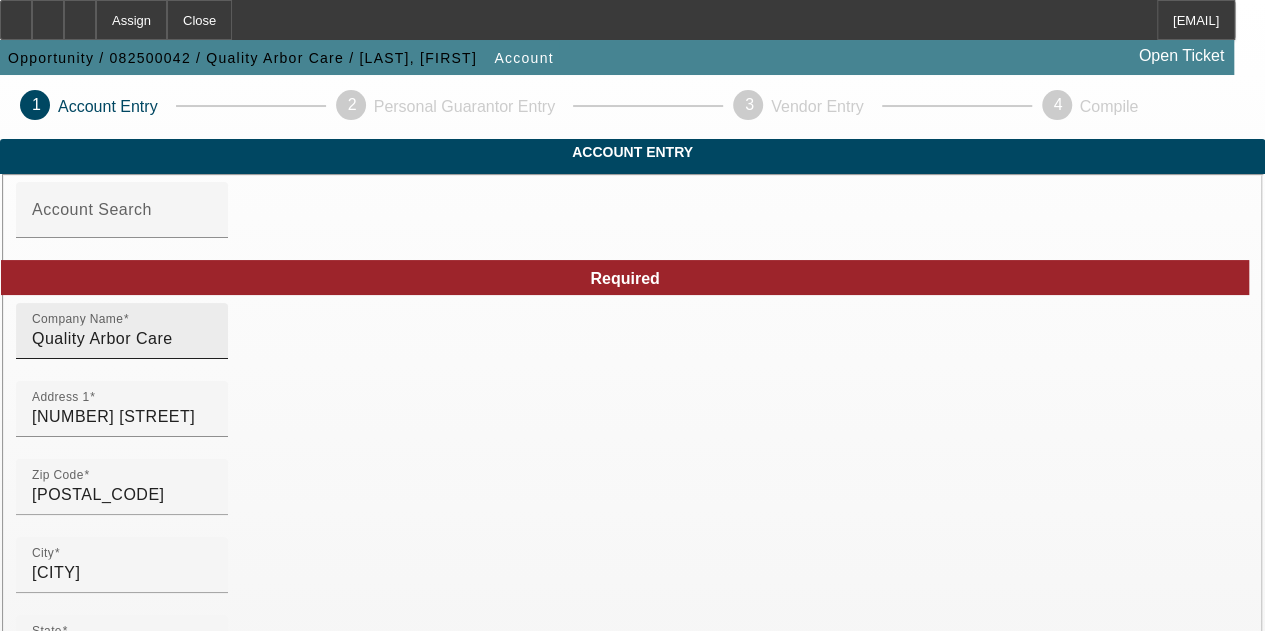 click on "Quality Arbor Care" at bounding box center [122, 339] 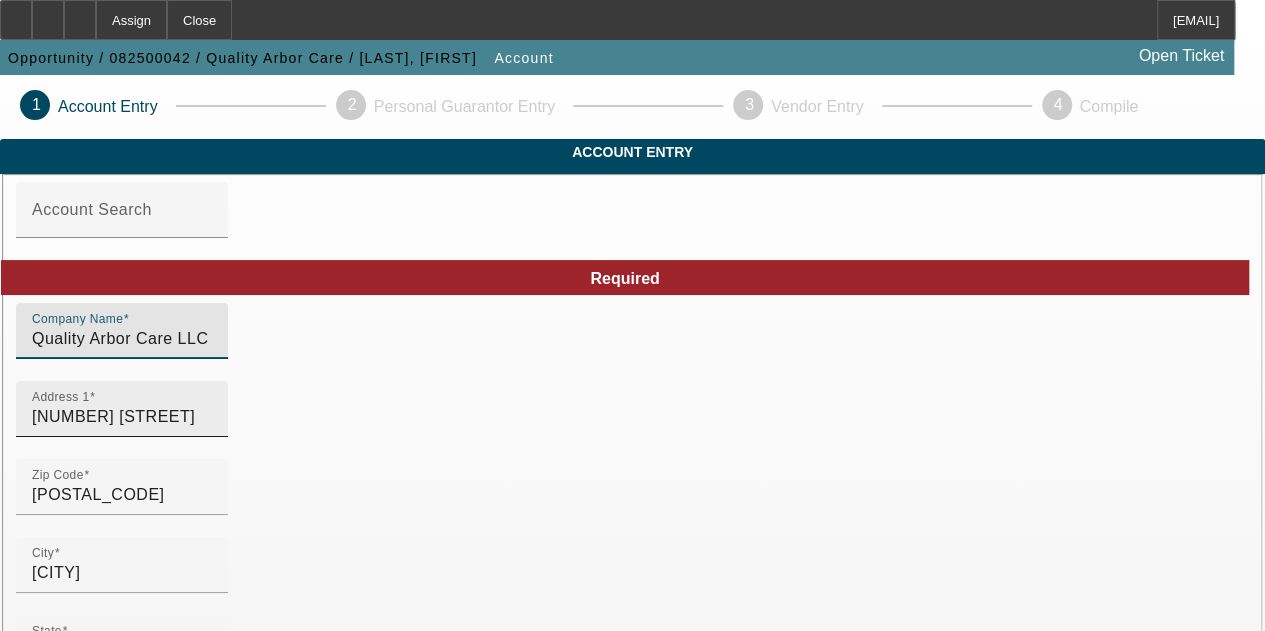 type on "Quality Arbor Care LLC" 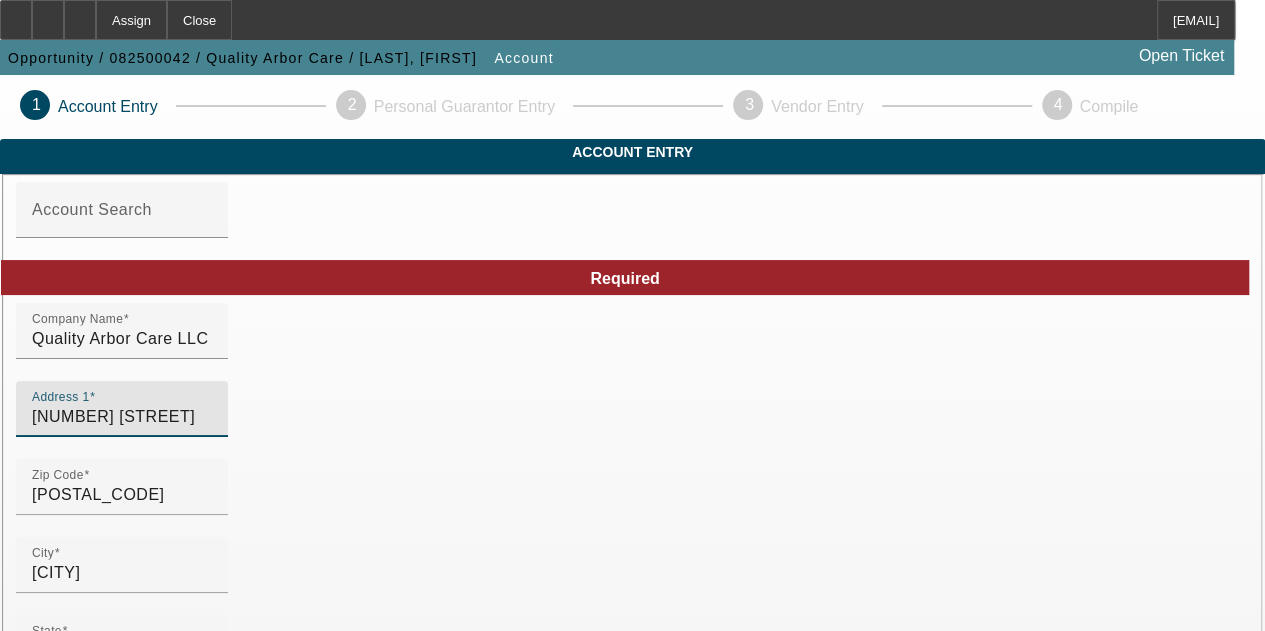 drag, startPoint x: 285, startPoint y: 457, endPoint x: 0, endPoint y: 474, distance: 285.50656 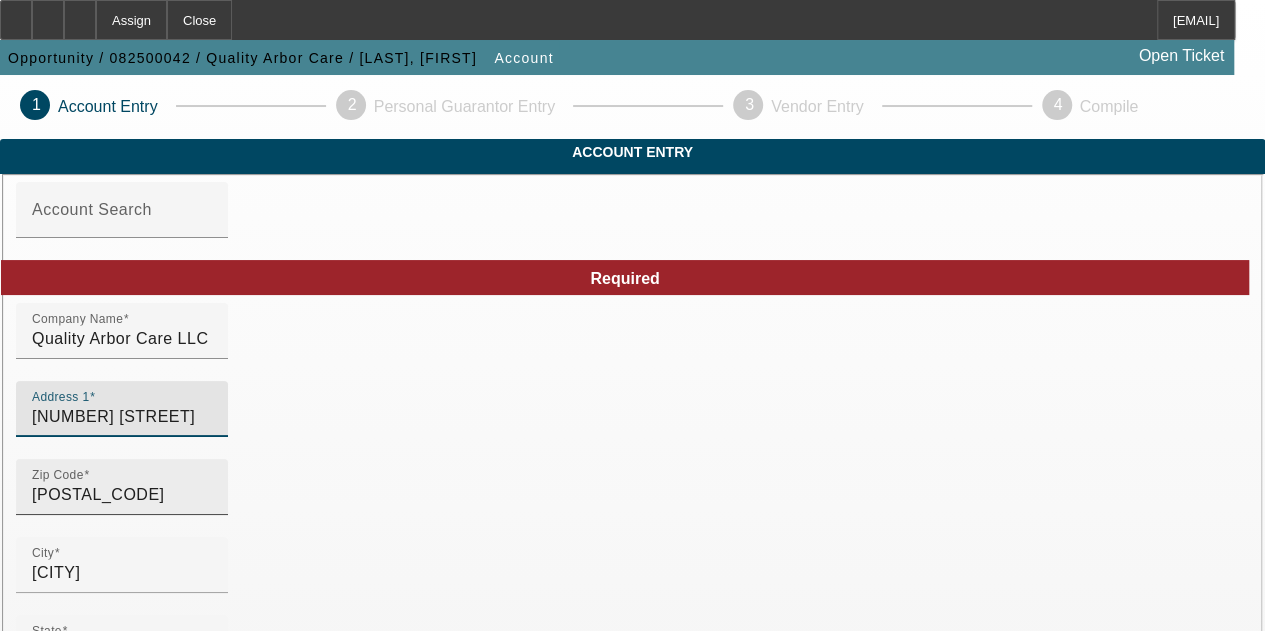 type on "8414 McGee Lane" 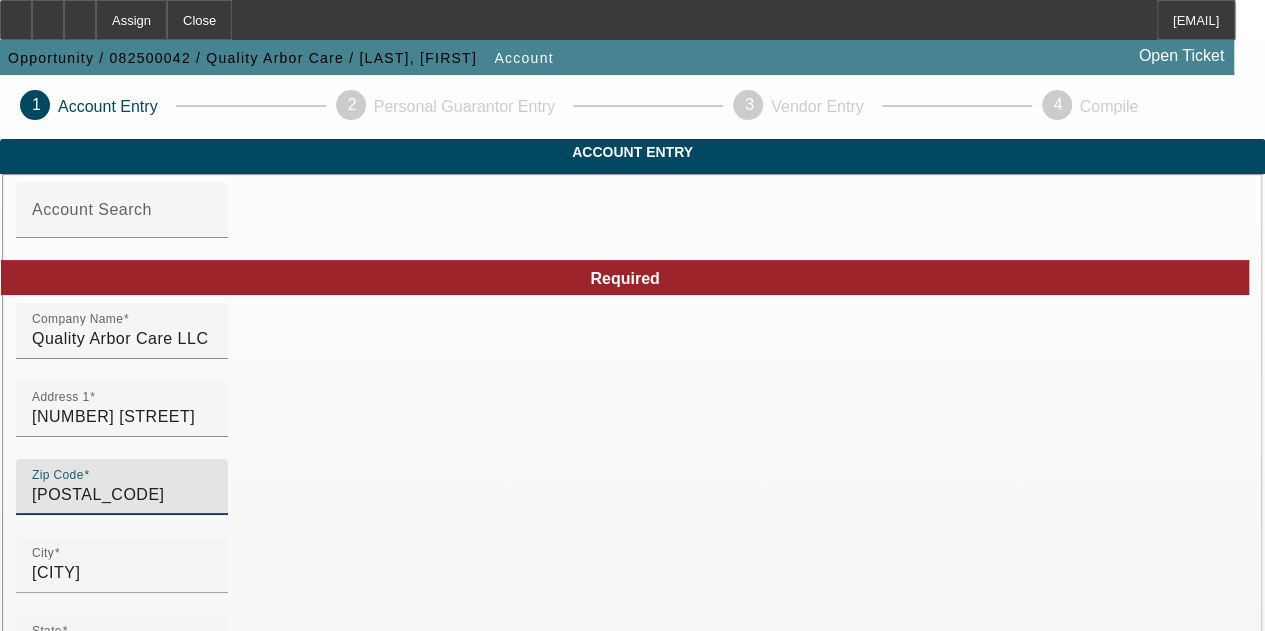 drag, startPoint x: 220, startPoint y: 533, endPoint x: 3, endPoint y: 552, distance: 217.83022 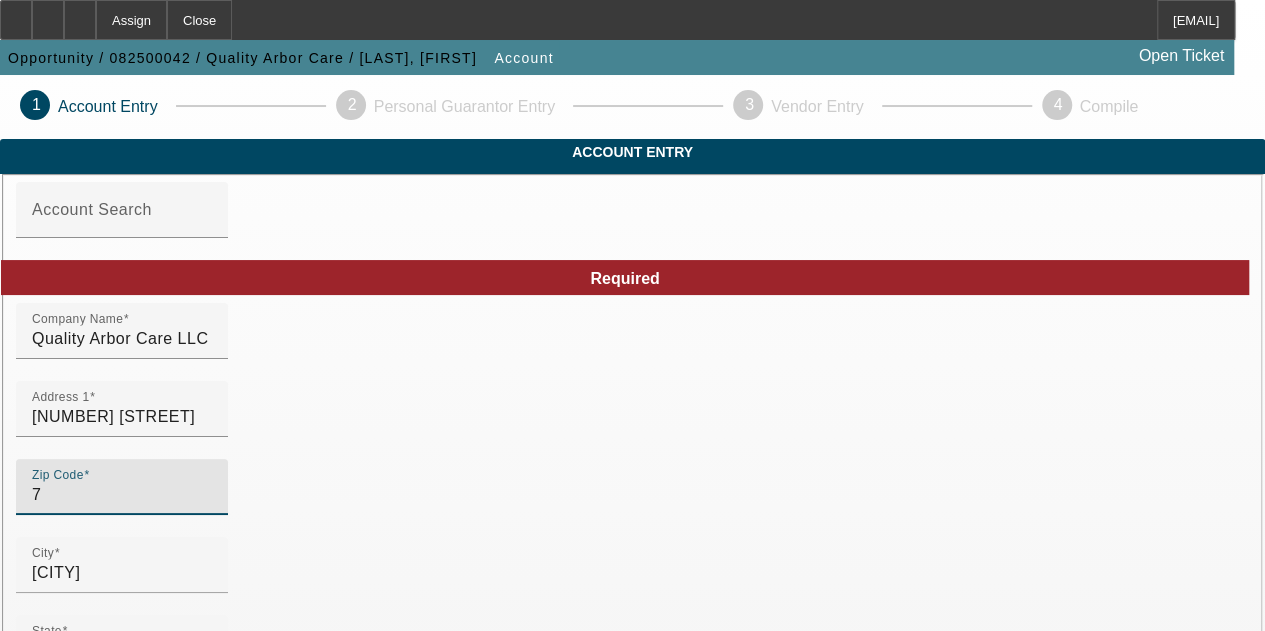 type 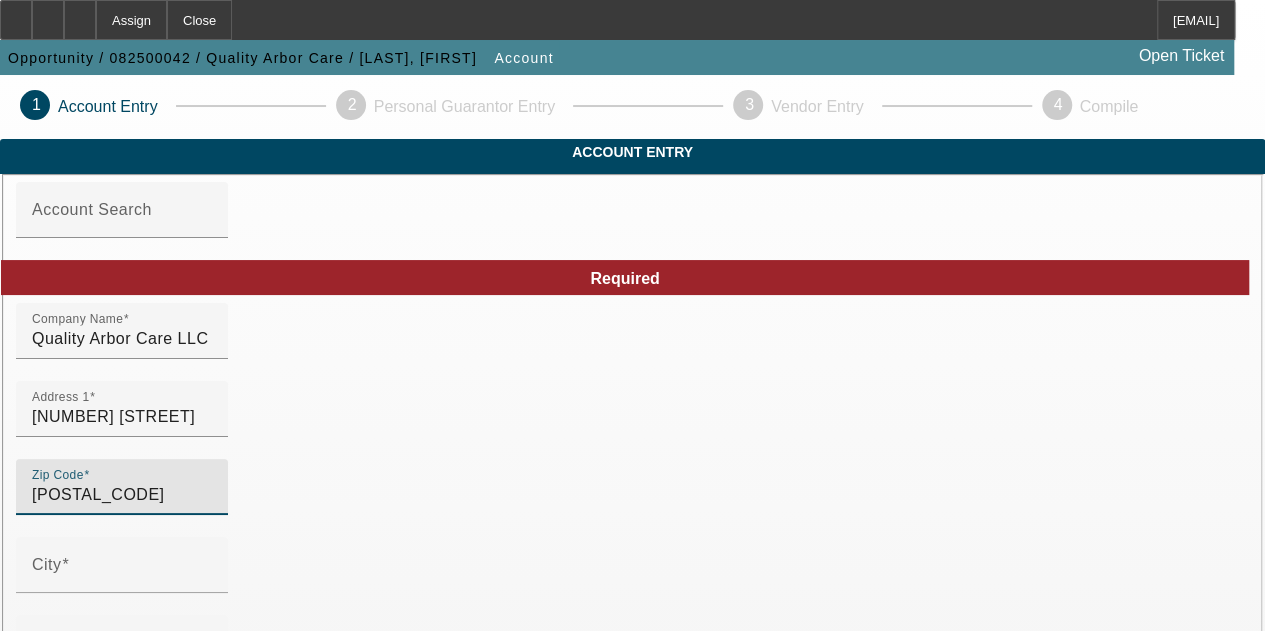 type on "77017" 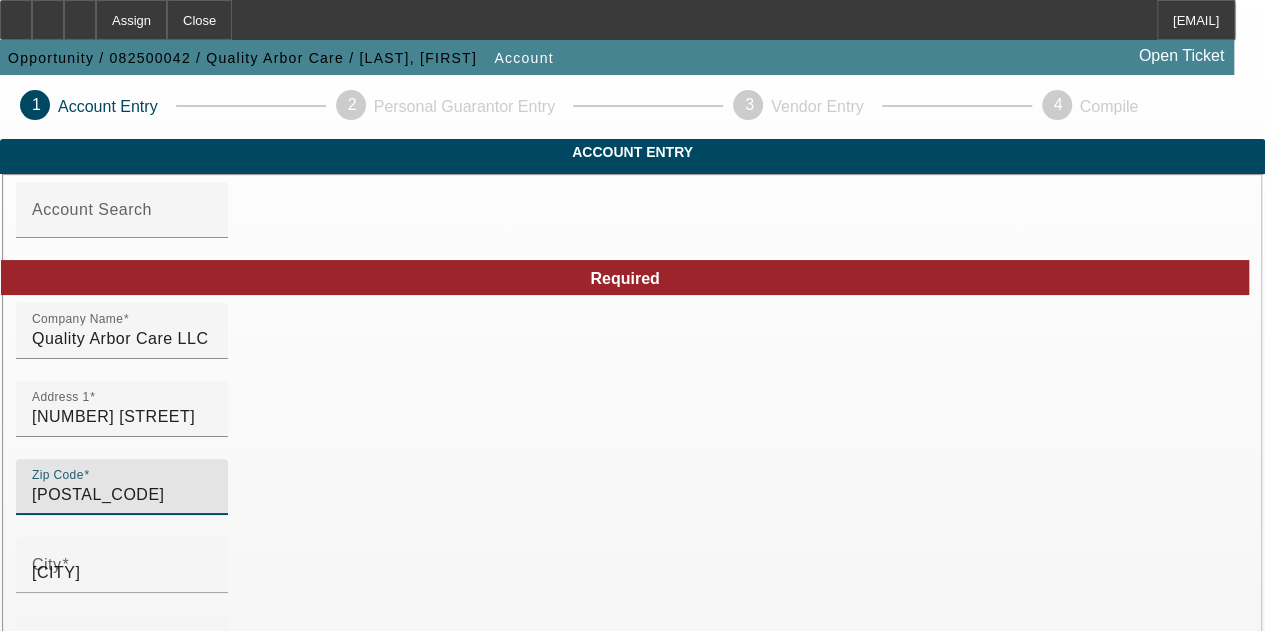 type on "Harris" 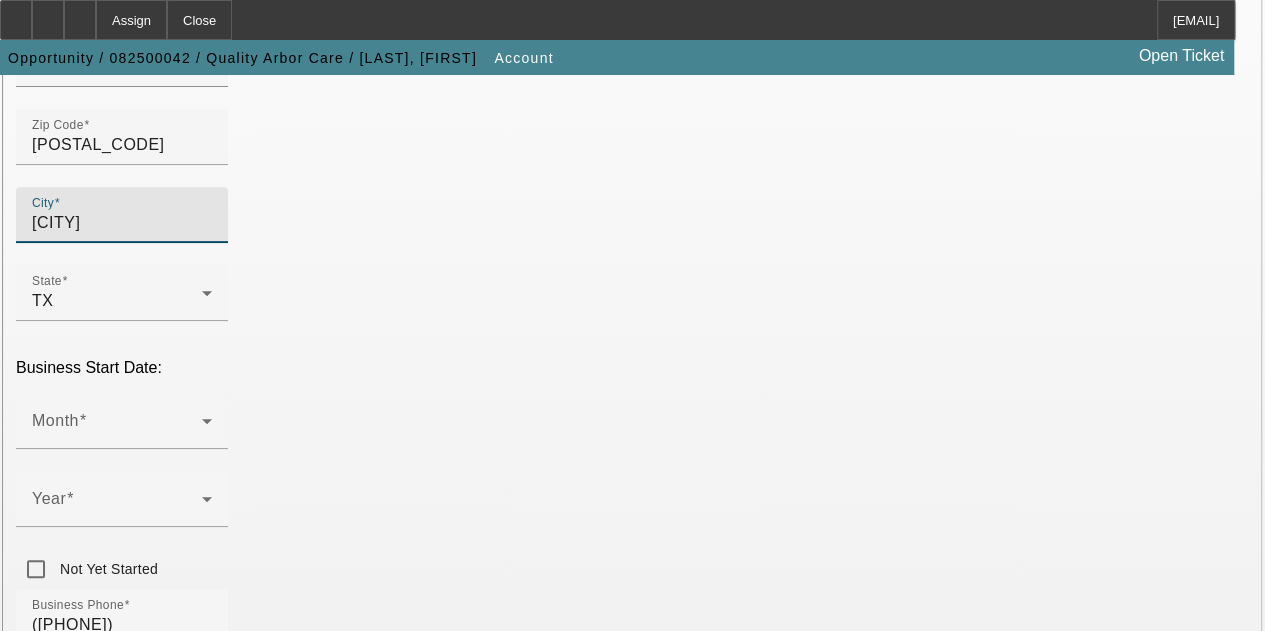 scroll, scrollTop: 300, scrollLeft: 0, axis: vertical 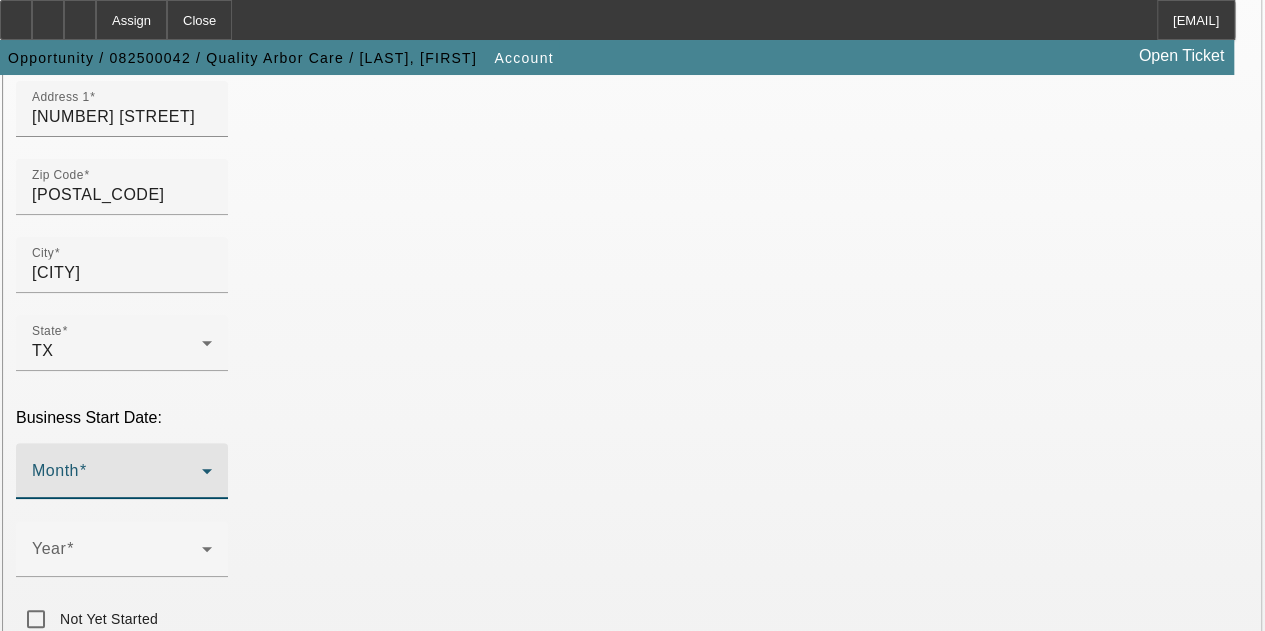 click at bounding box center [117, 479] 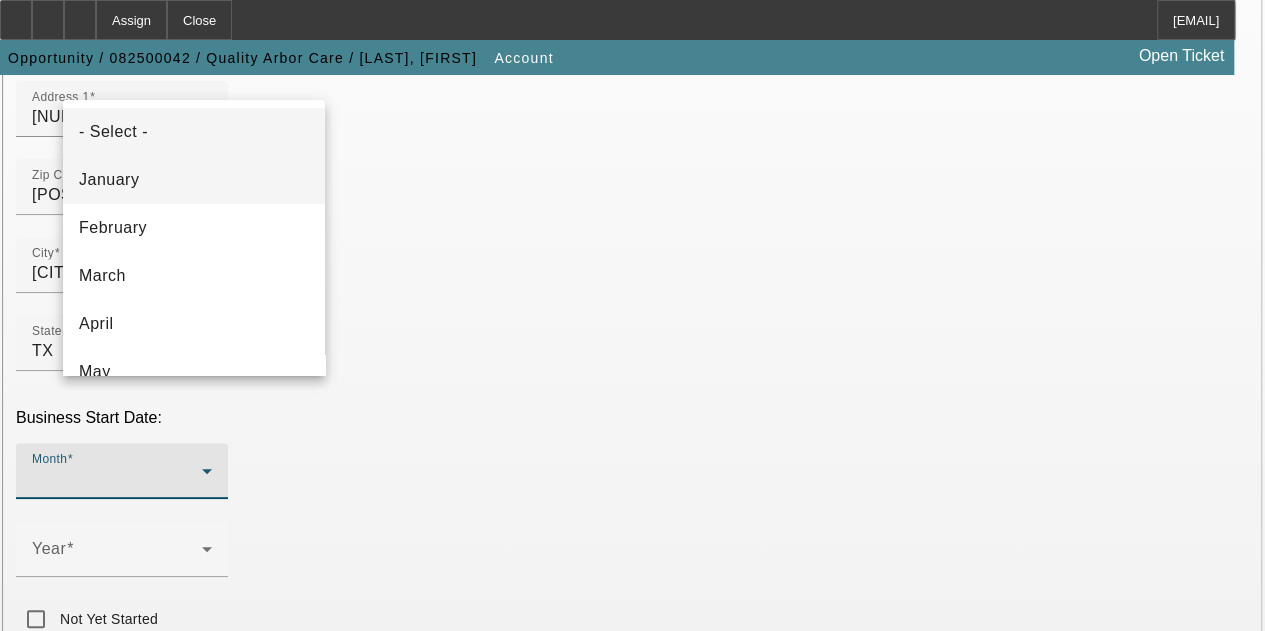 click on "January" at bounding box center (194, 180) 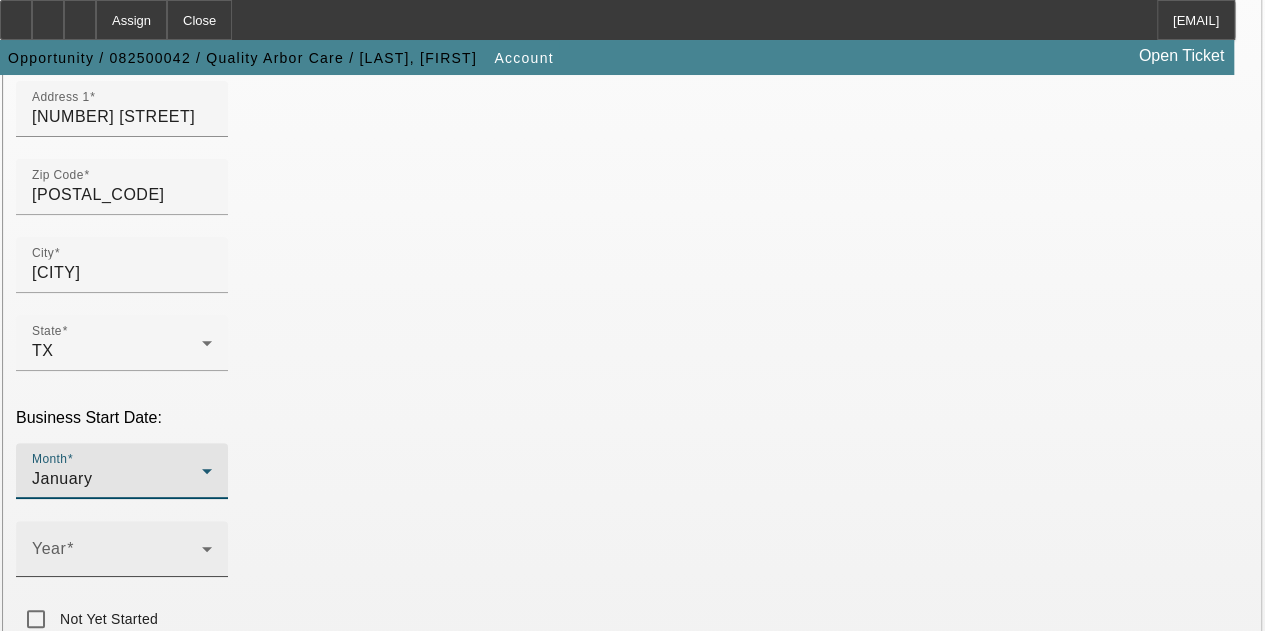 click on "Year" at bounding box center [49, 548] 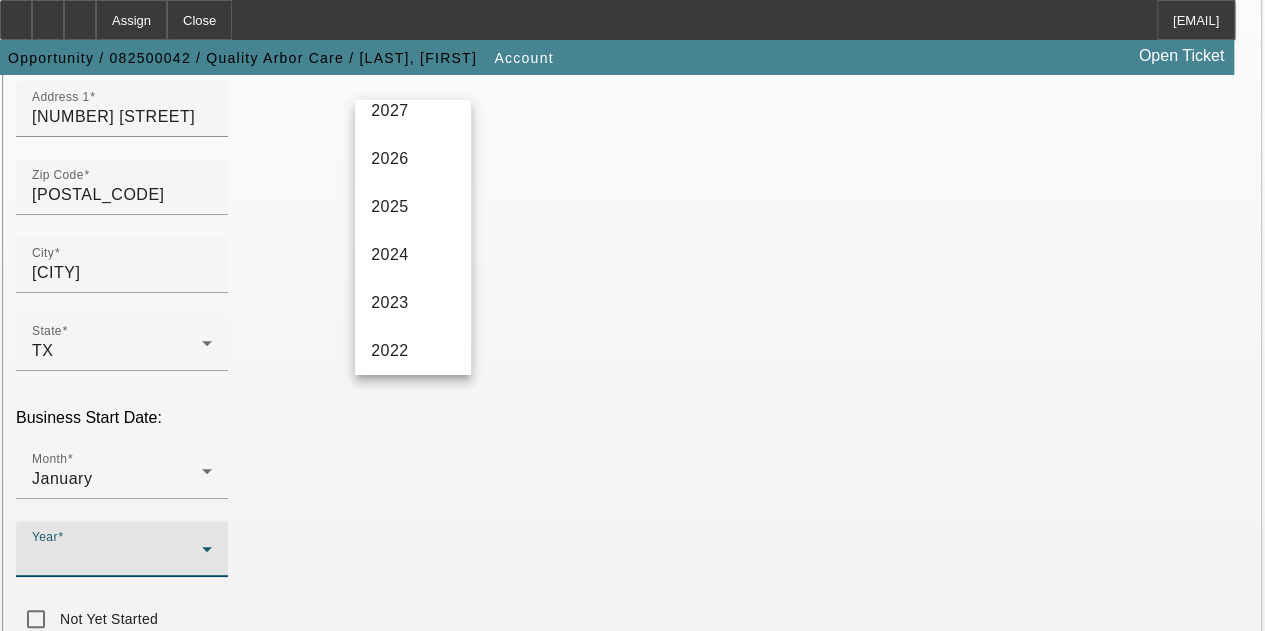 scroll, scrollTop: 200, scrollLeft: 0, axis: vertical 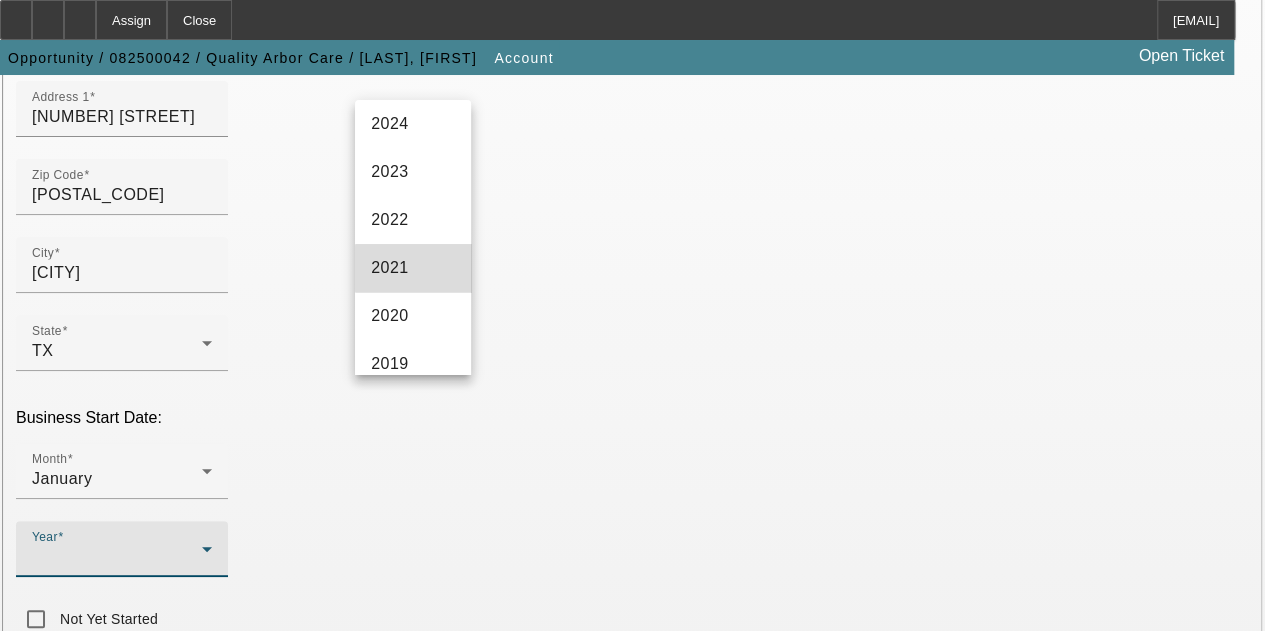 click on "2021" at bounding box center [413, 268] 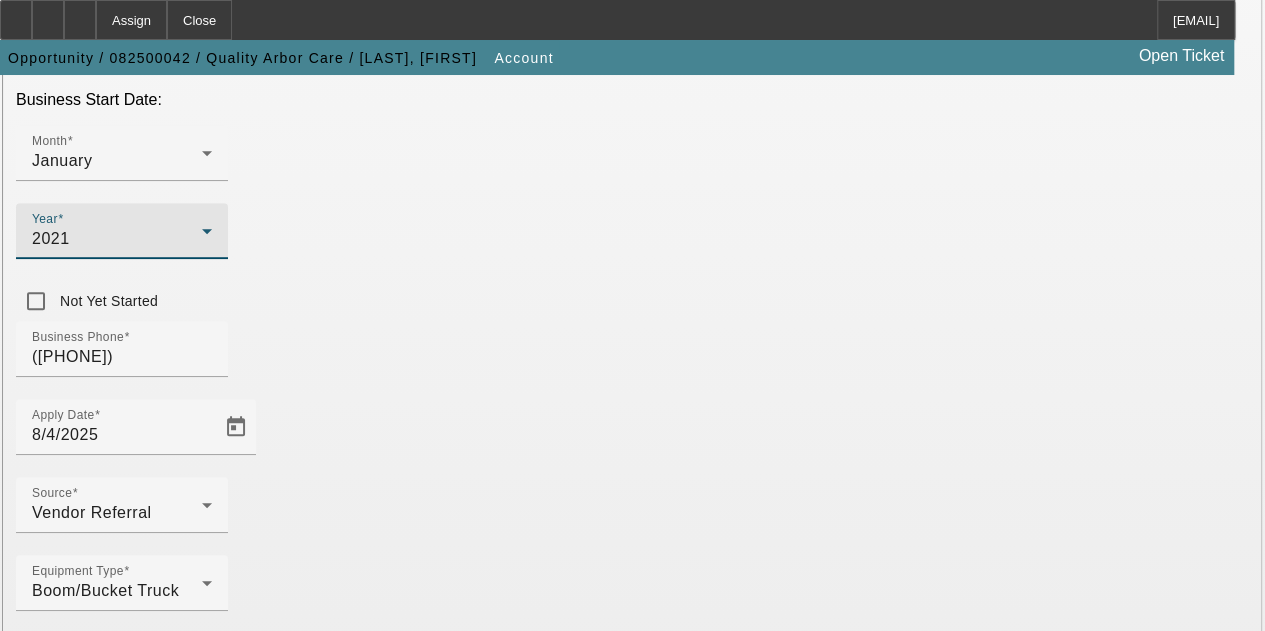 scroll, scrollTop: 626, scrollLeft: 0, axis: vertical 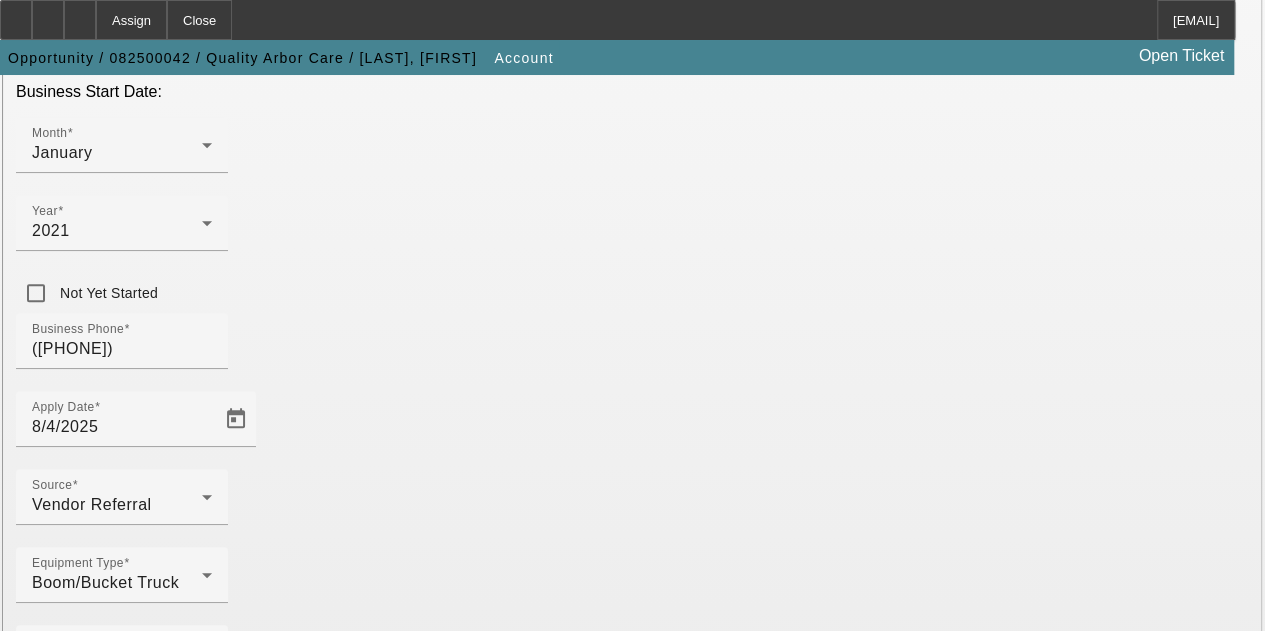 click on "Submit" at bounding box center [28, 1902] 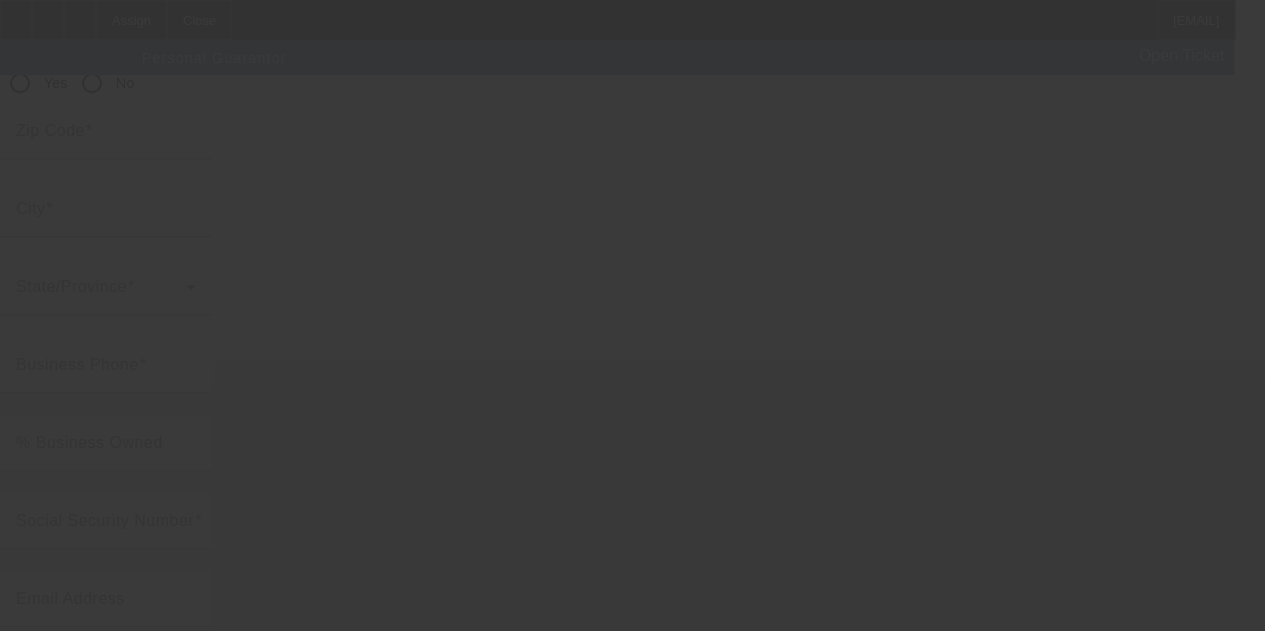 scroll, scrollTop: 0, scrollLeft: 0, axis: both 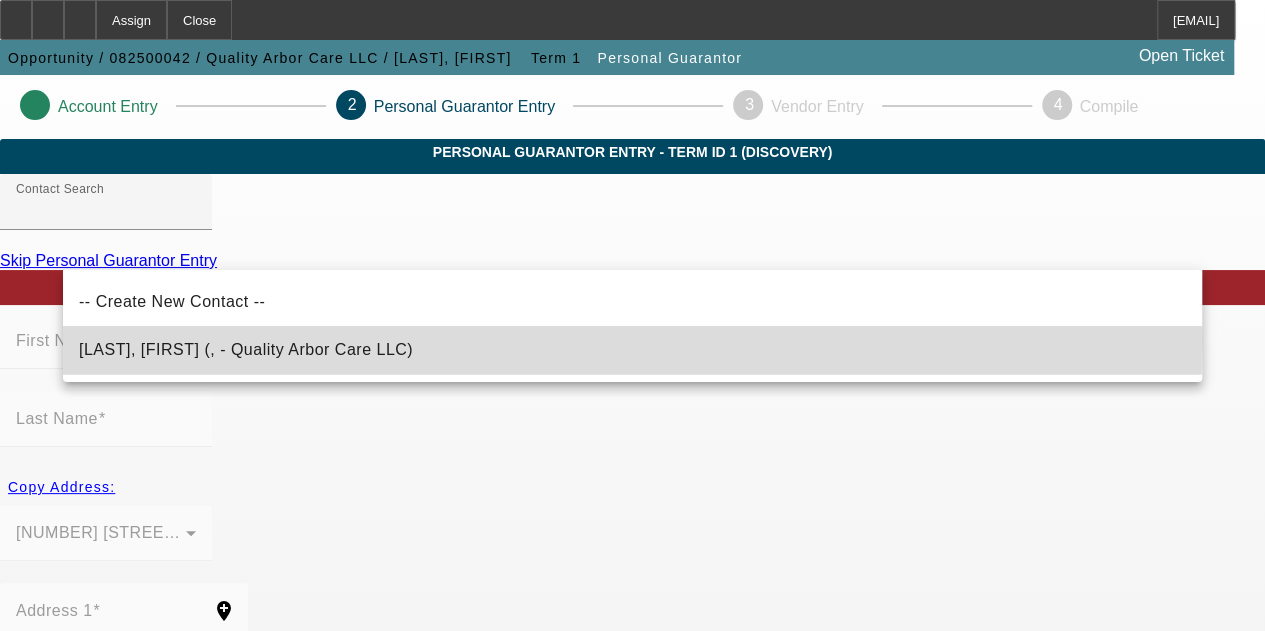 click on "Reyes, Antonio (, - Quality Arbor Care LLC)" at bounding box center (246, 350) 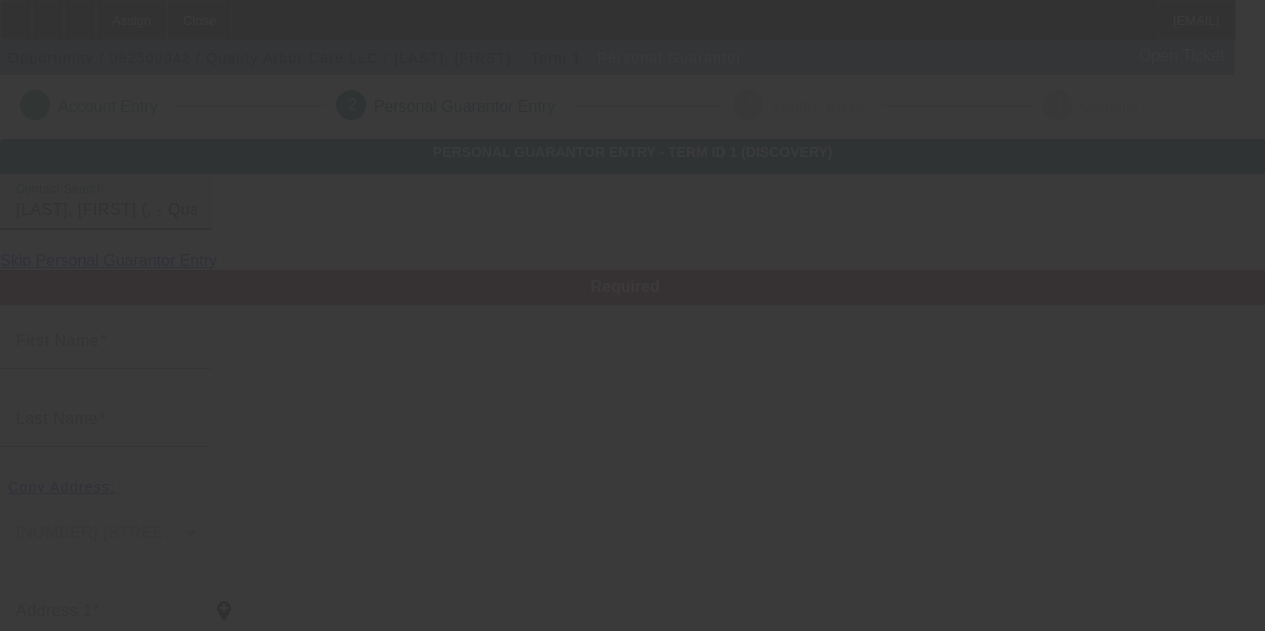 type on "Antonio" 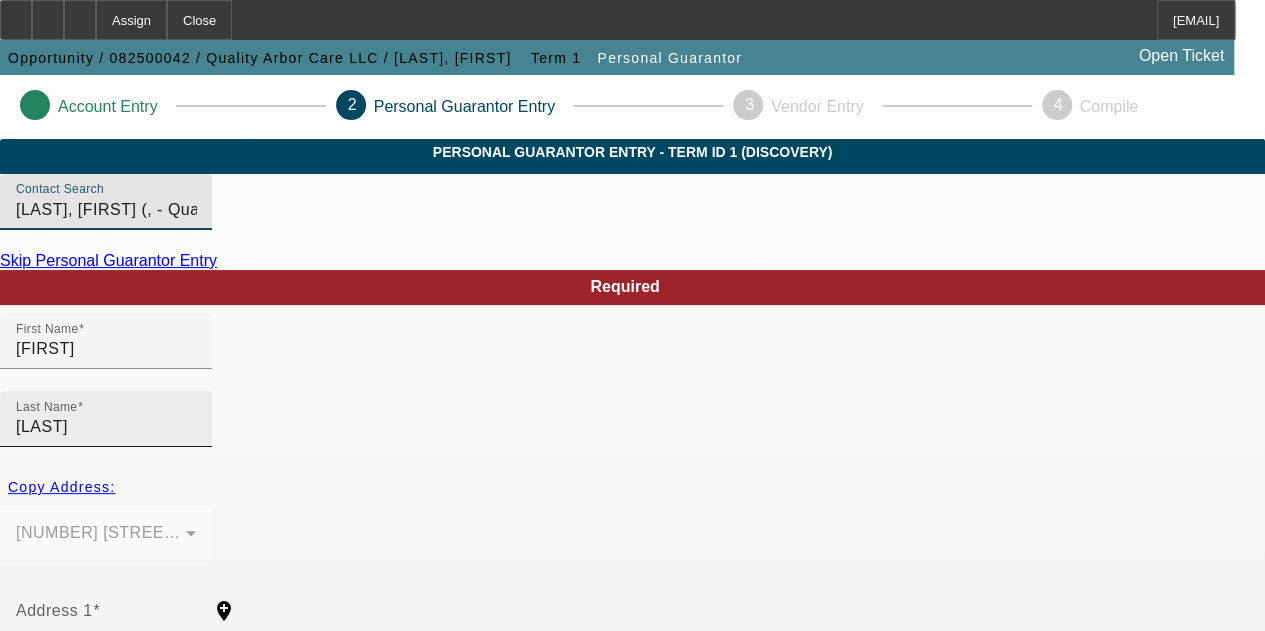 click on "Reyes" at bounding box center [106, 427] 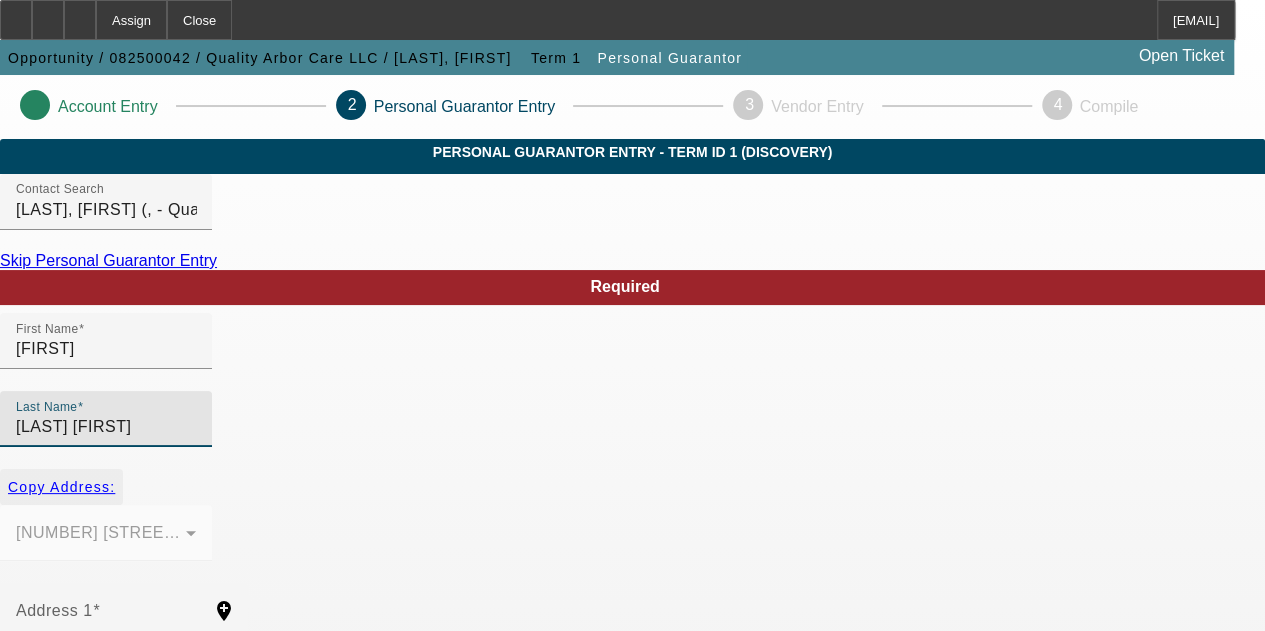 type on "Reyes Guerraro" 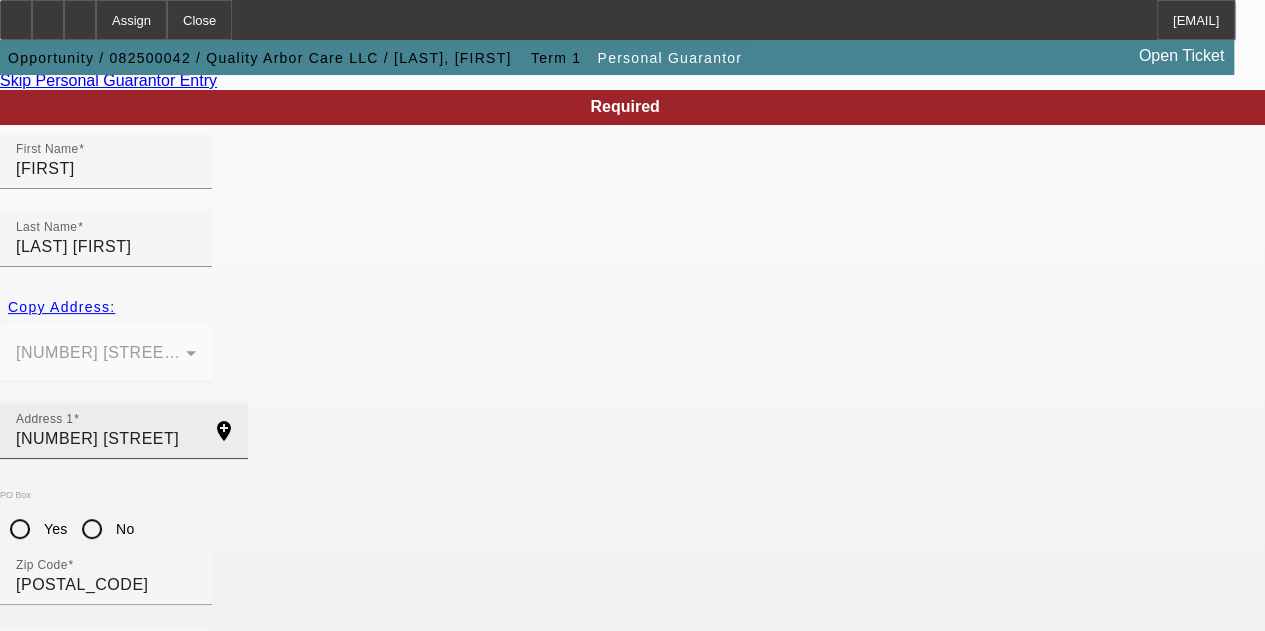 scroll, scrollTop: 344, scrollLeft: 0, axis: vertical 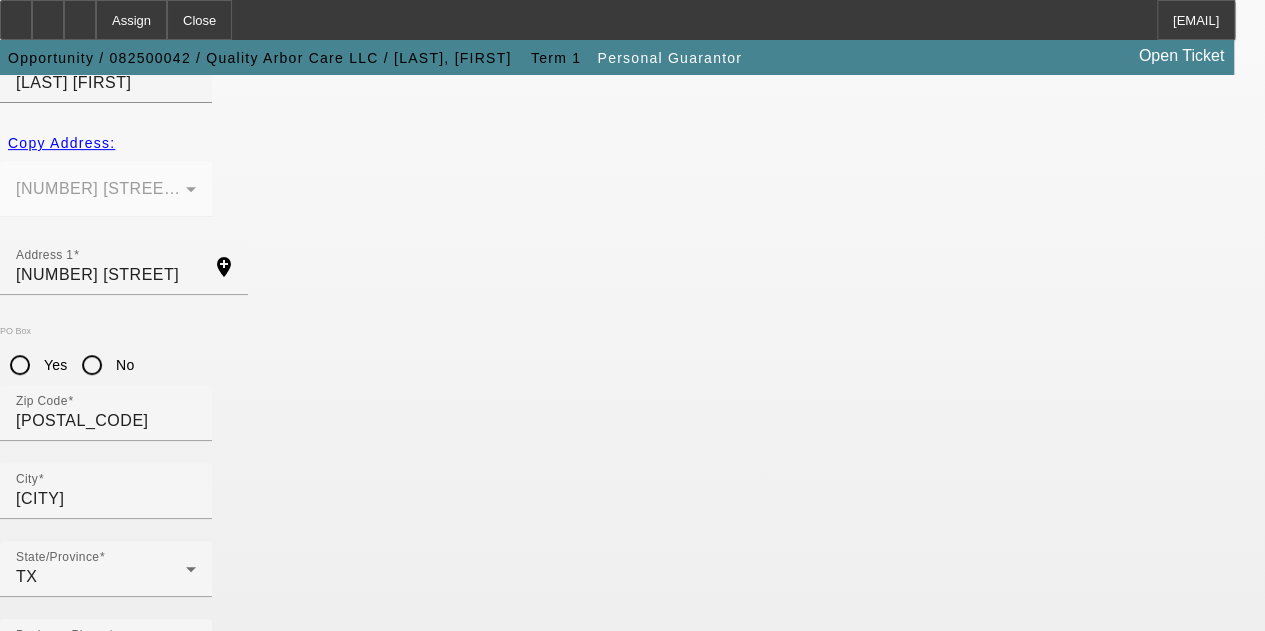 click on "Social Security Number" 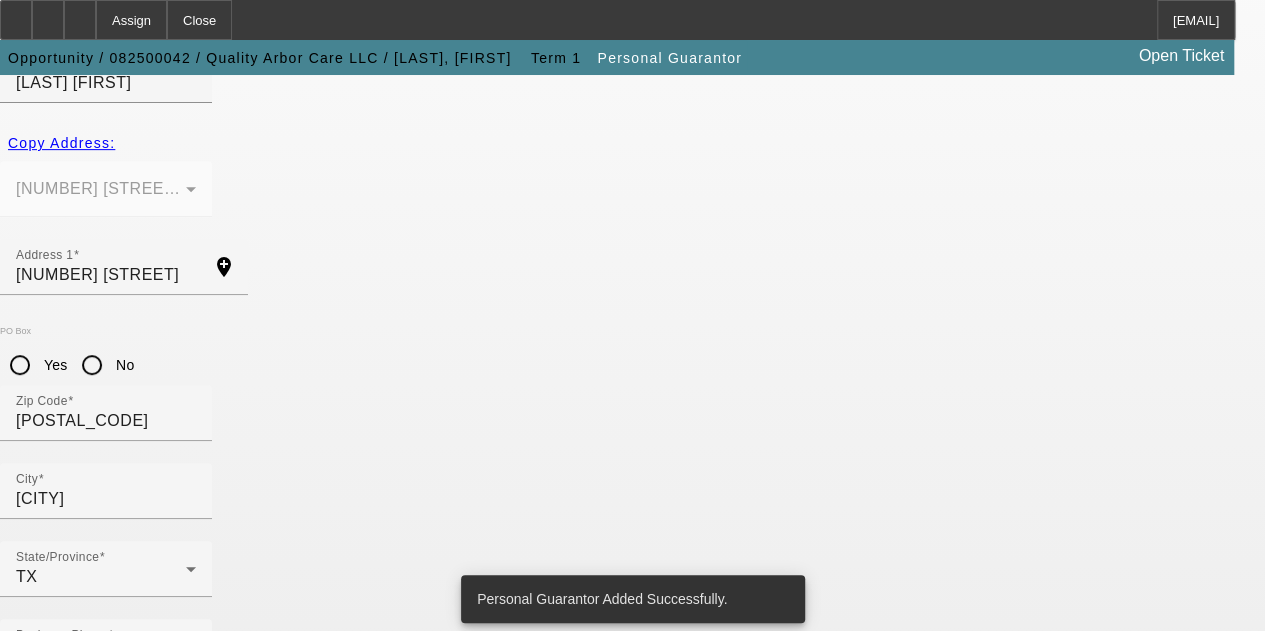 scroll, scrollTop: 0, scrollLeft: 0, axis: both 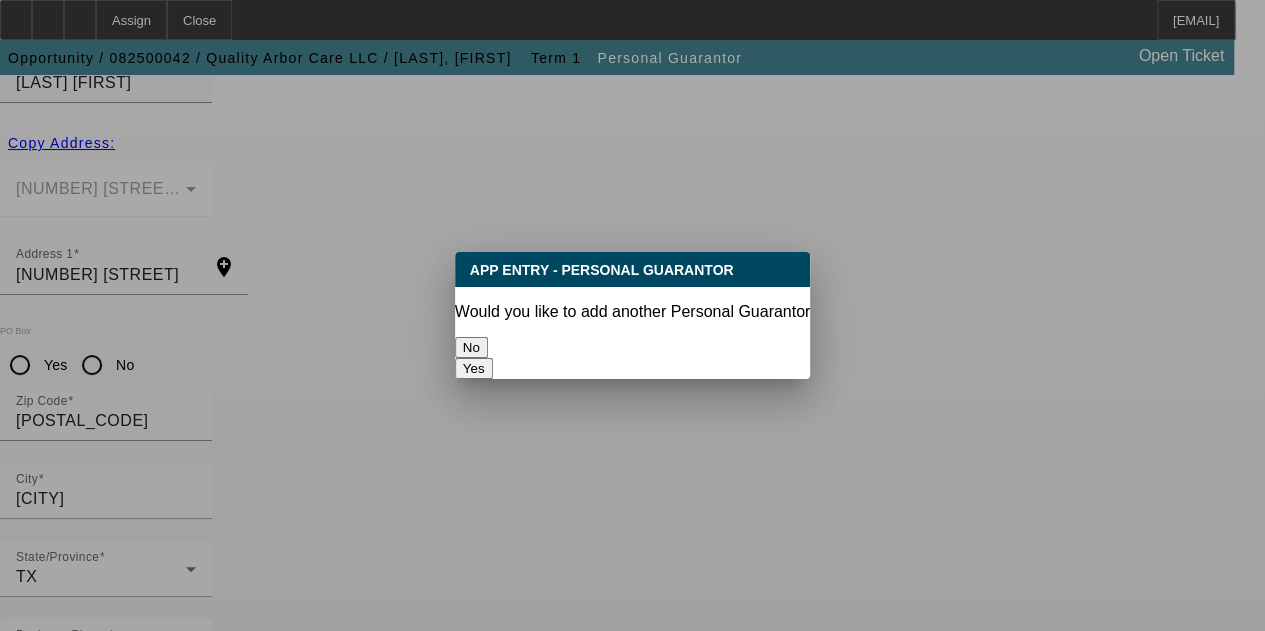 click on "No" at bounding box center [471, 347] 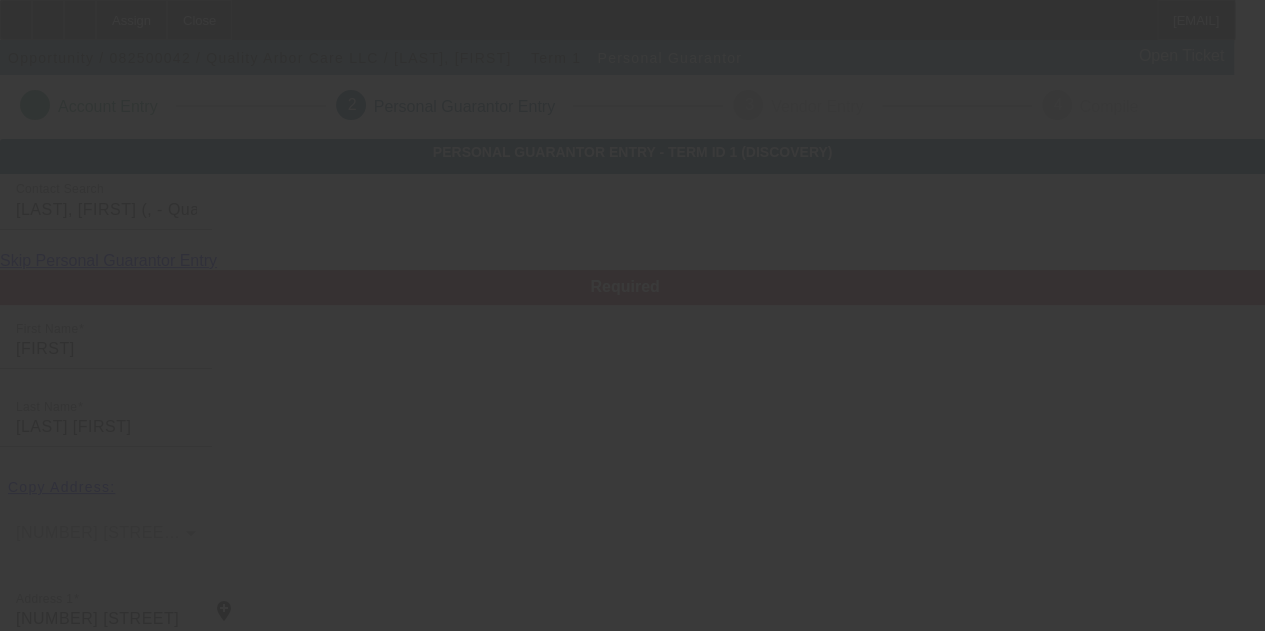scroll, scrollTop: 344, scrollLeft: 0, axis: vertical 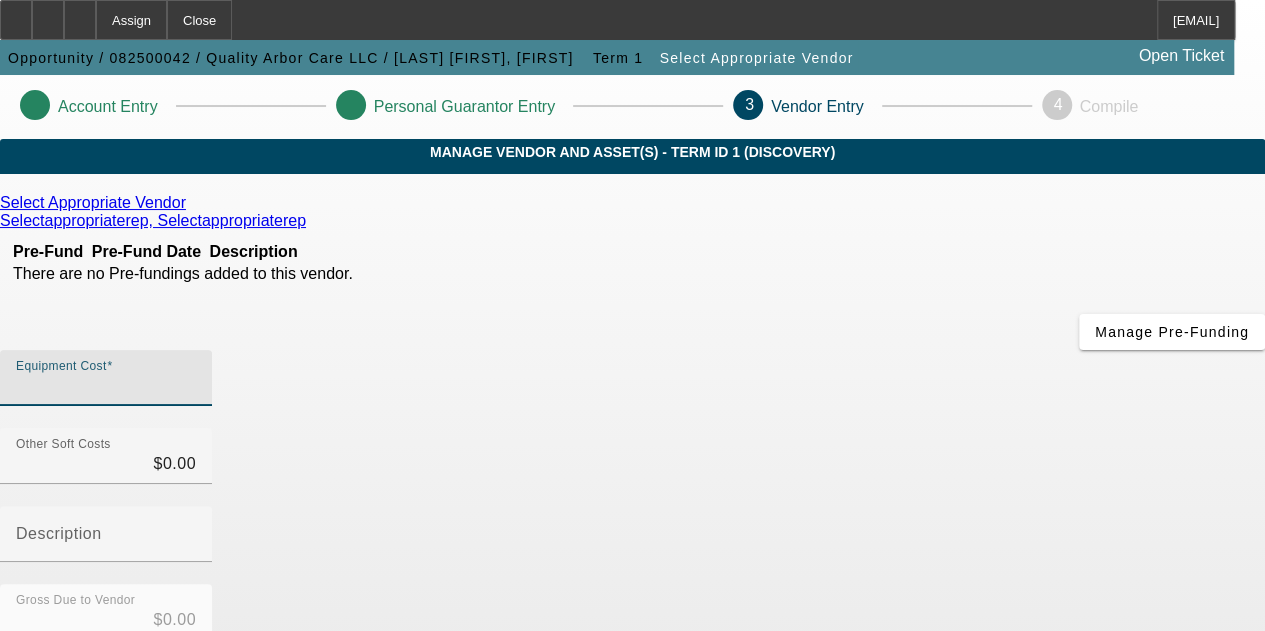 click on "Equipment Cost" at bounding box center (106, 386) 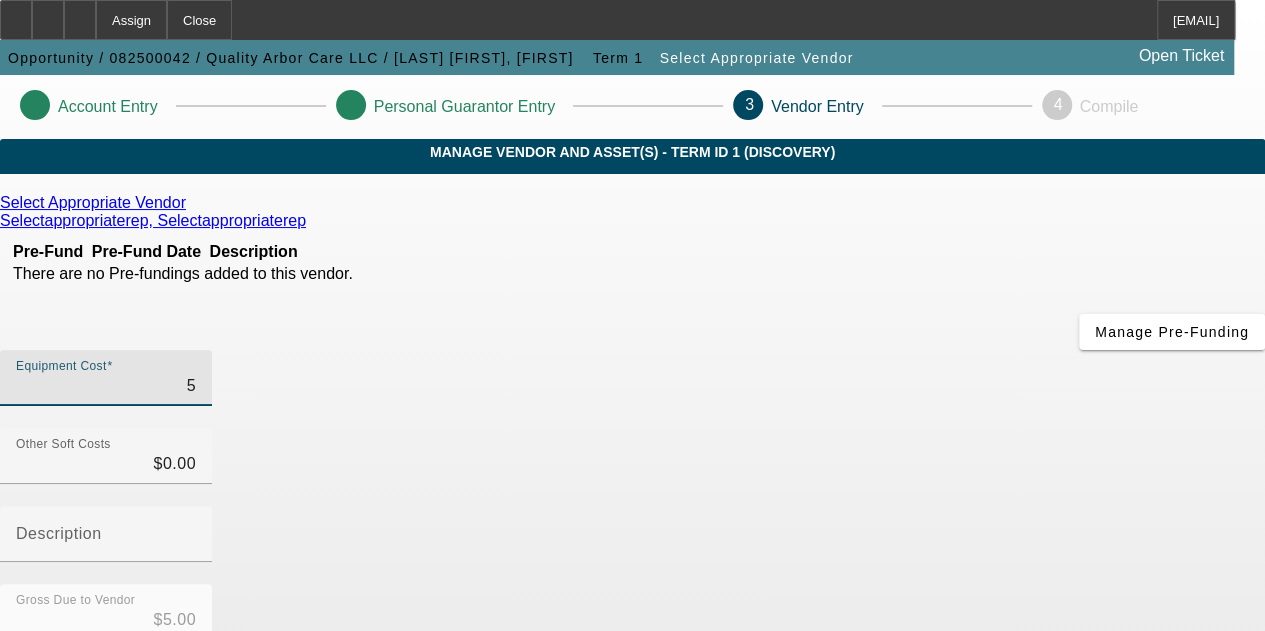 type on "59" 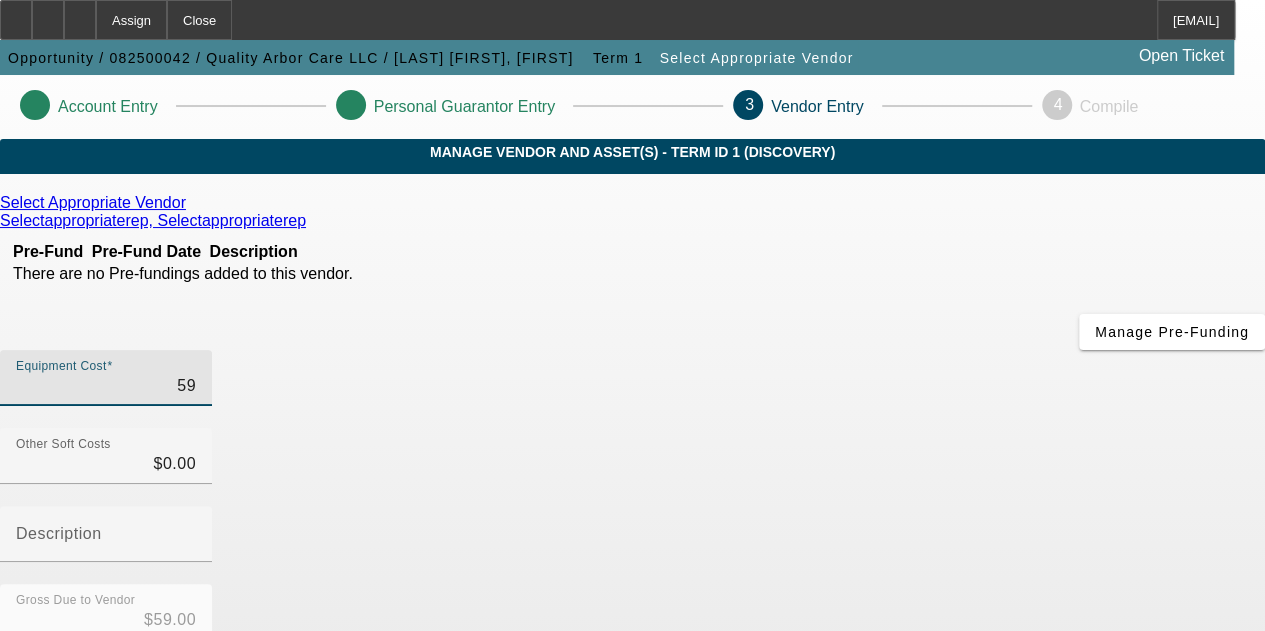 type on "595" 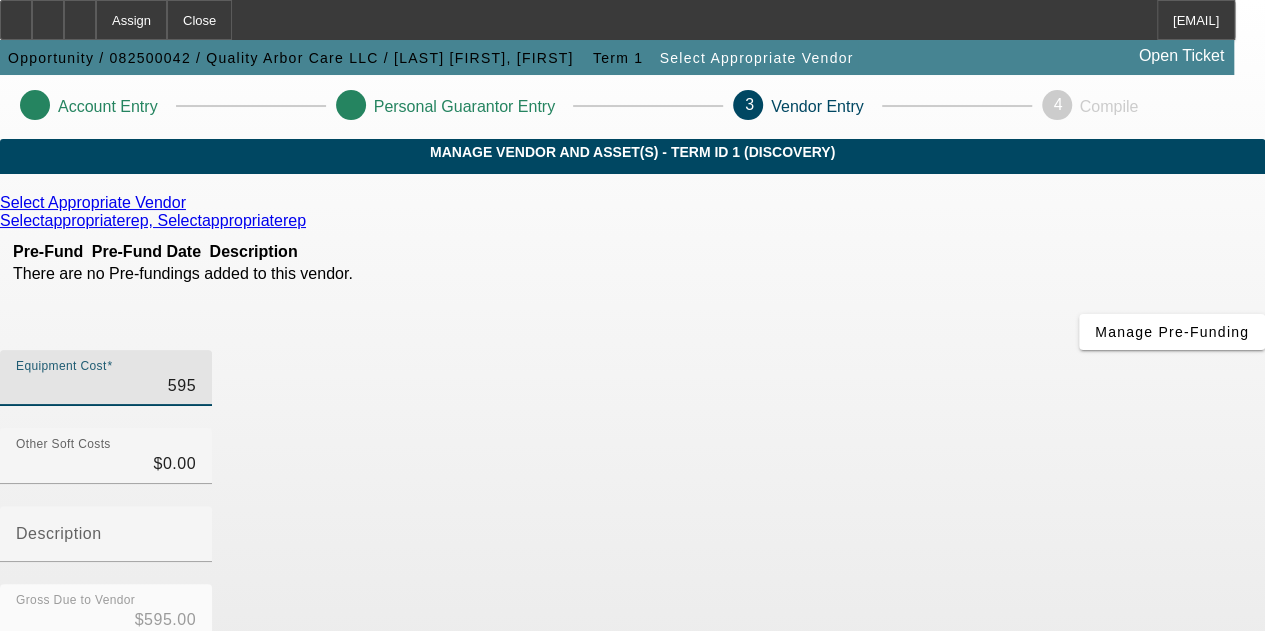 type on "5950" 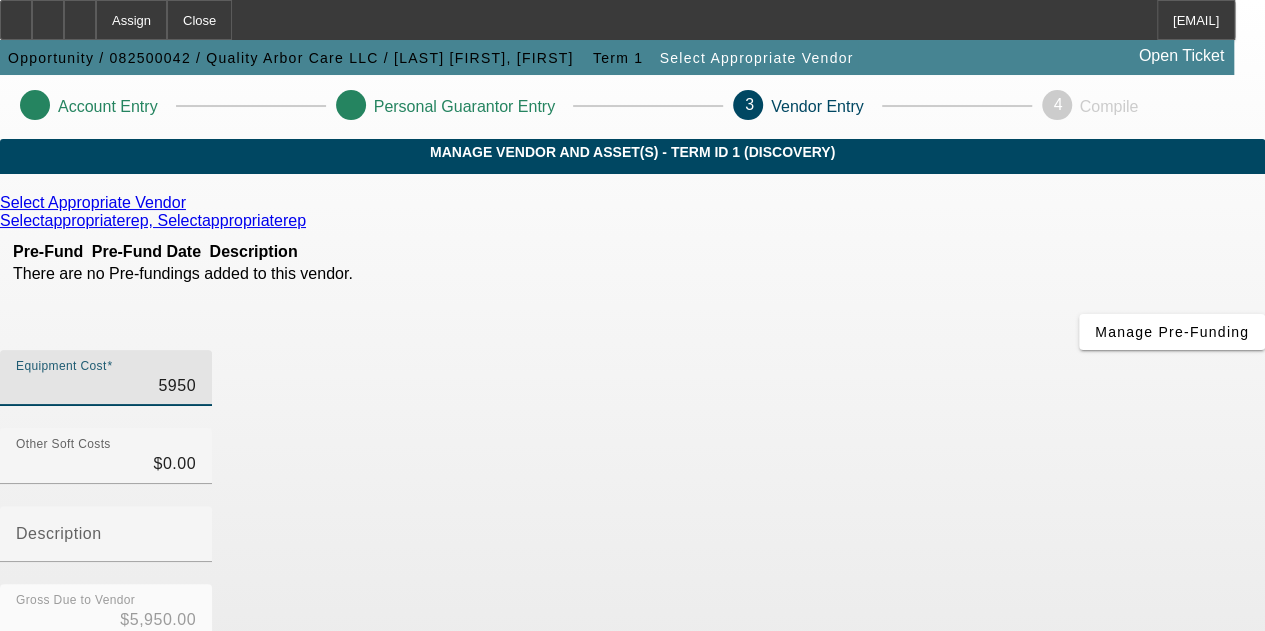 type on "59500" 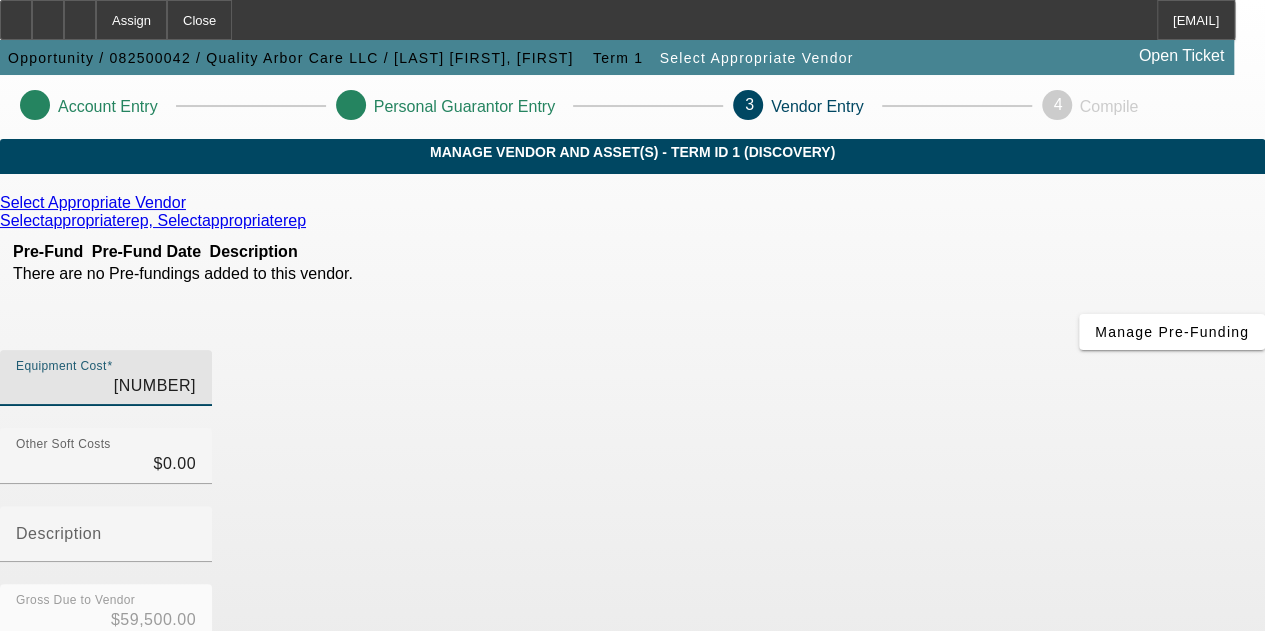 type on "$59,500.00" 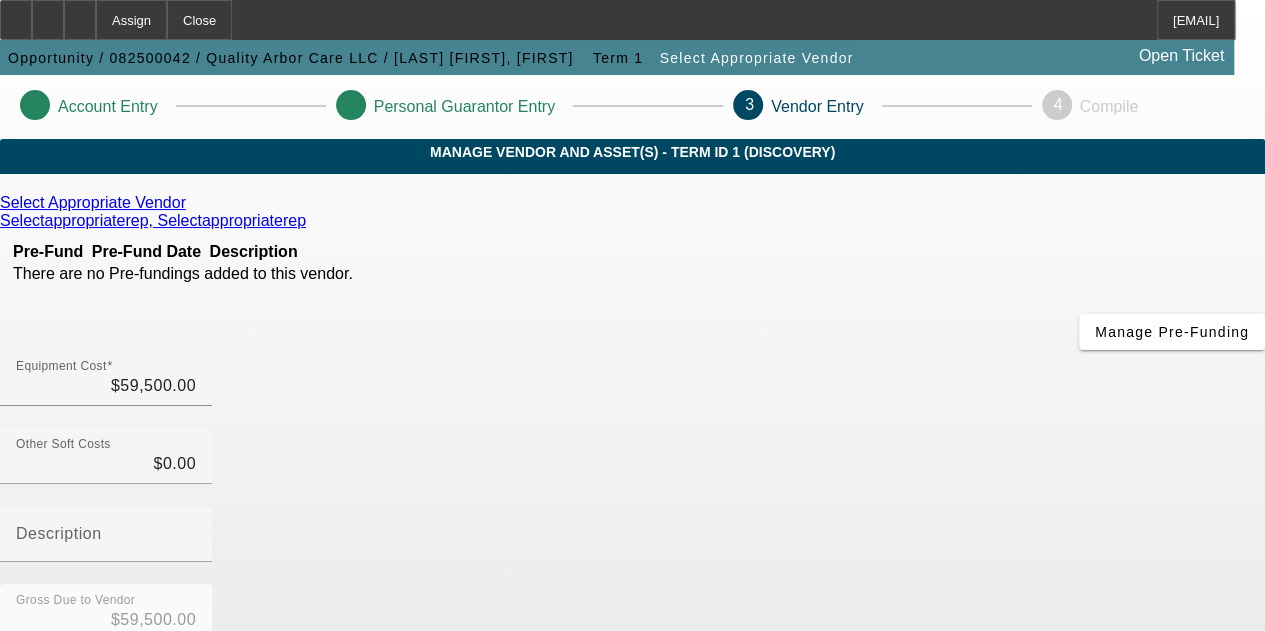 click on "Gross Due to Vendor
$59,500.00" at bounding box center [632, 623] 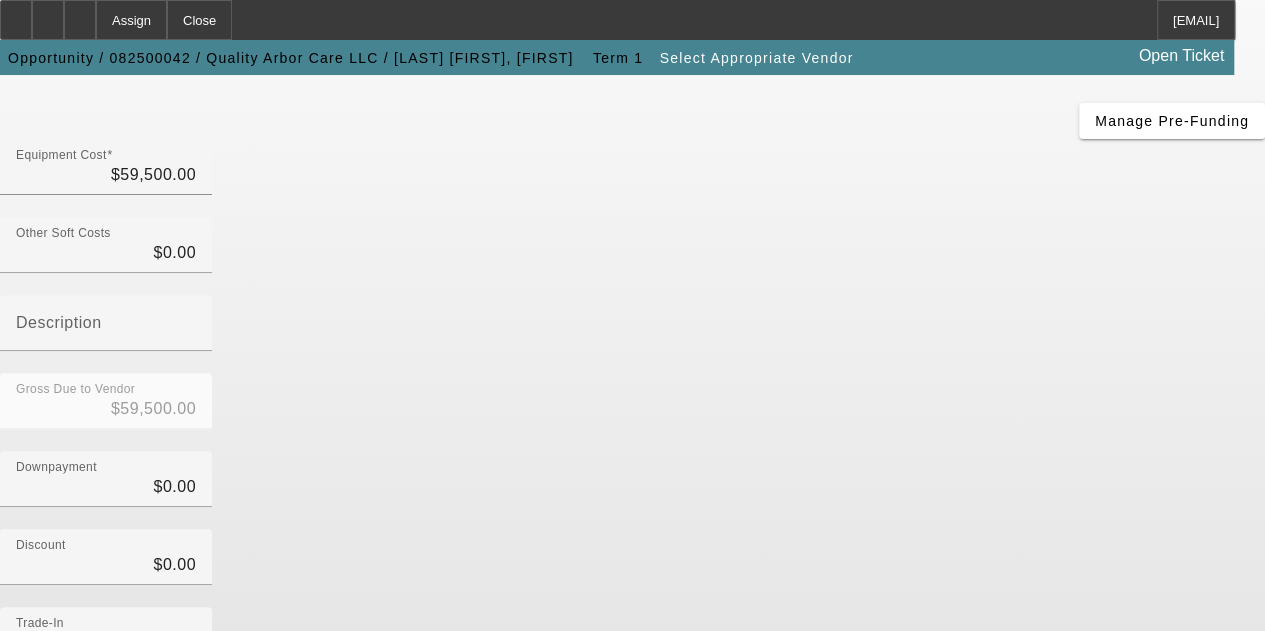 scroll, scrollTop: 300, scrollLeft: 0, axis: vertical 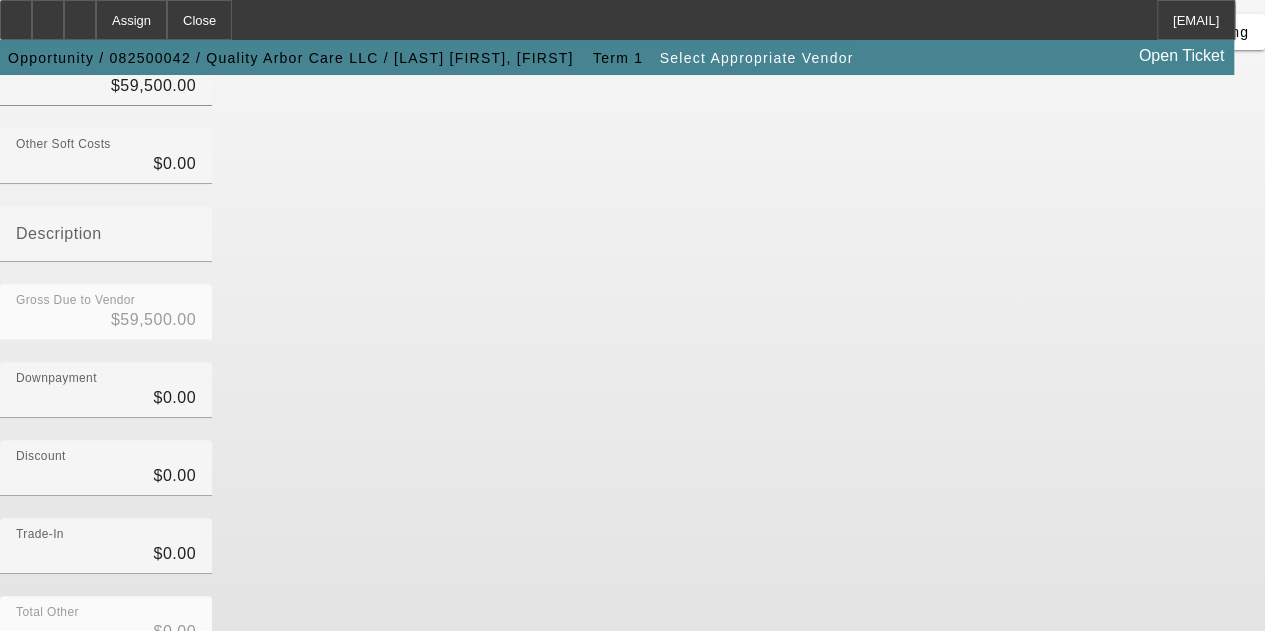 click on "Submit" at bounding box center [28, 762] 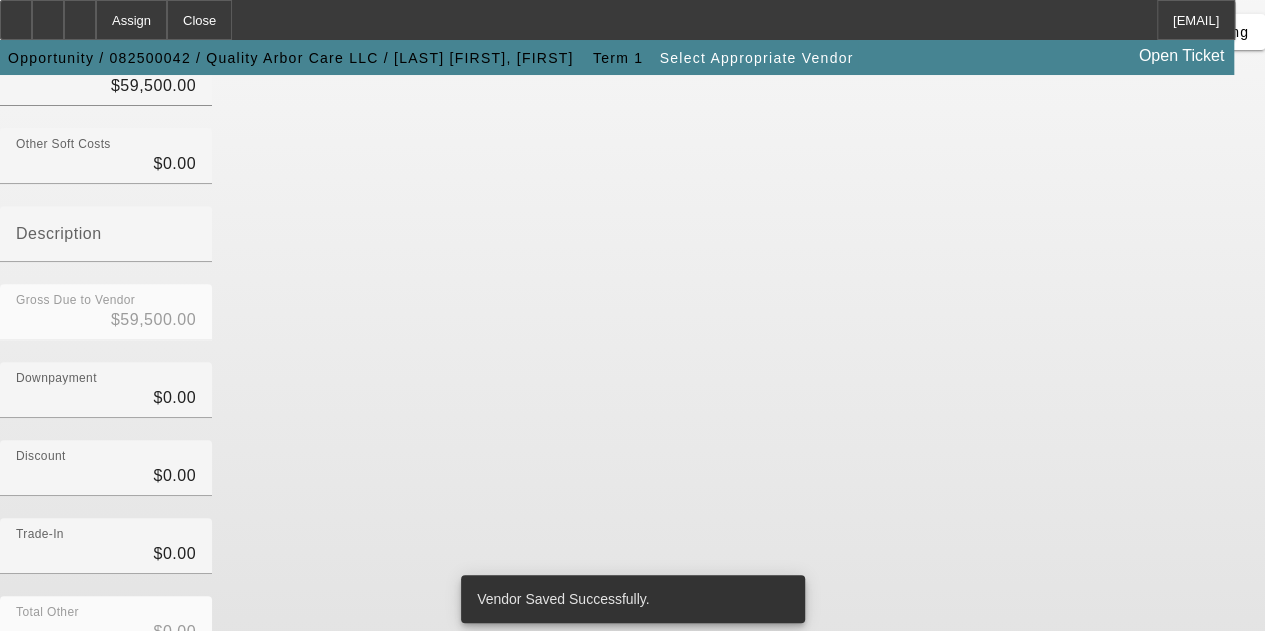 scroll, scrollTop: 0, scrollLeft: 0, axis: both 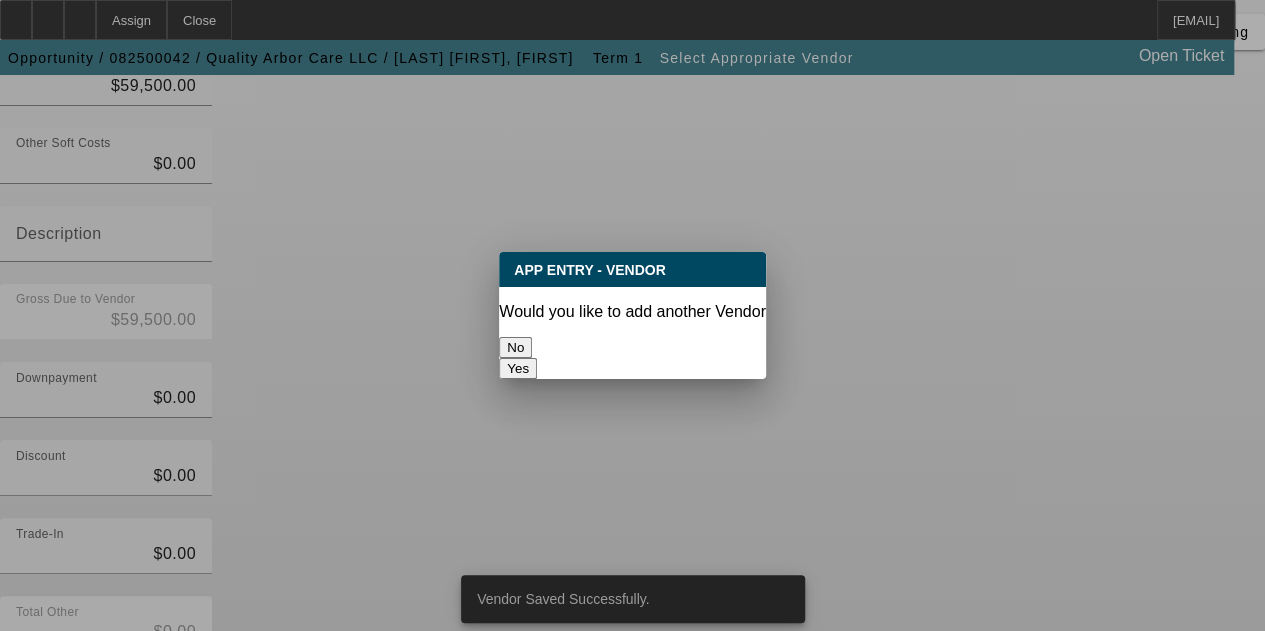 click on "No" at bounding box center [515, 347] 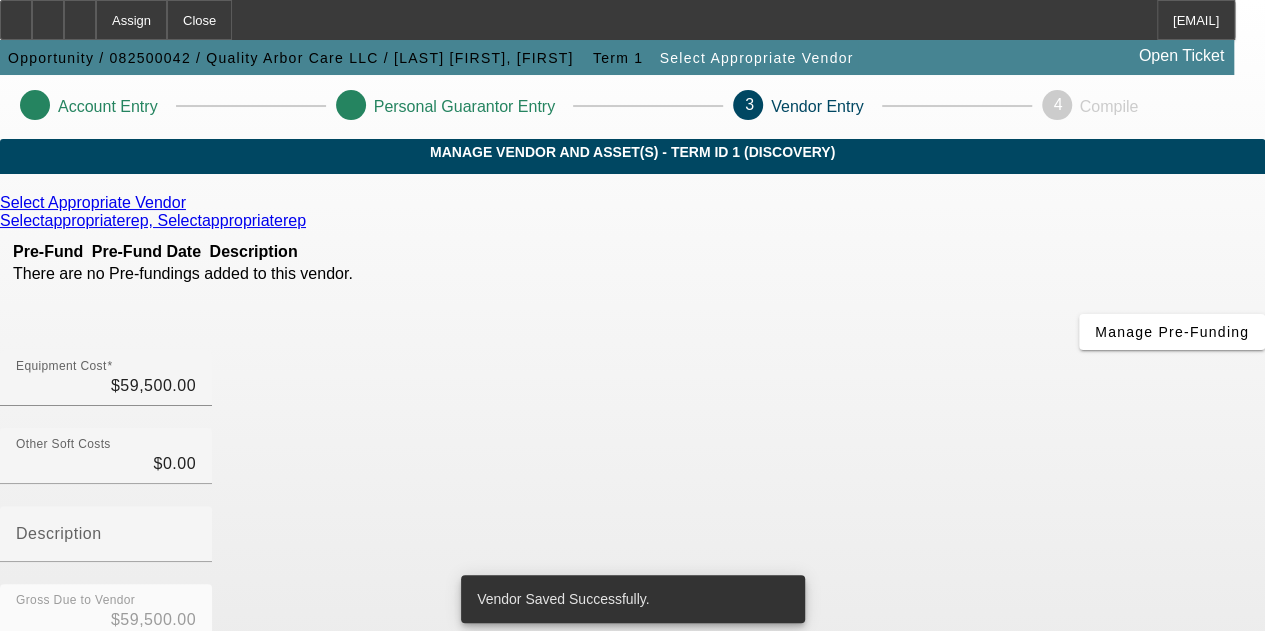 scroll, scrollTop: 300, scrollLeft: 0, axis: vertical 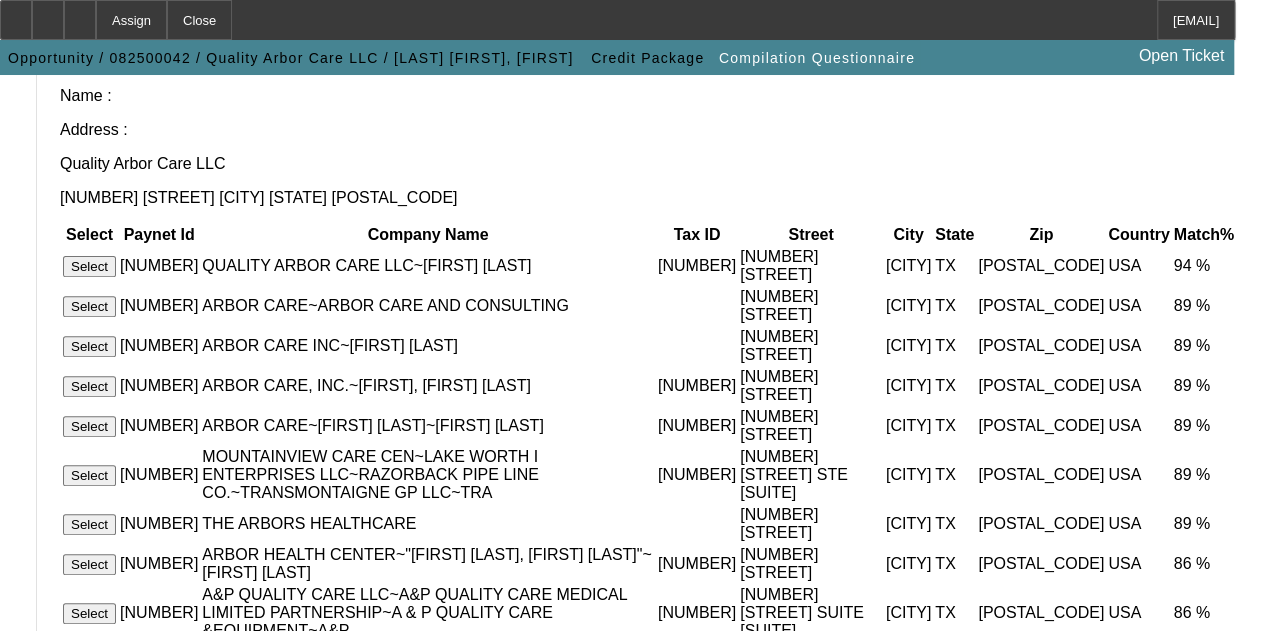 click on "Select" at bounding box center [89, 266] 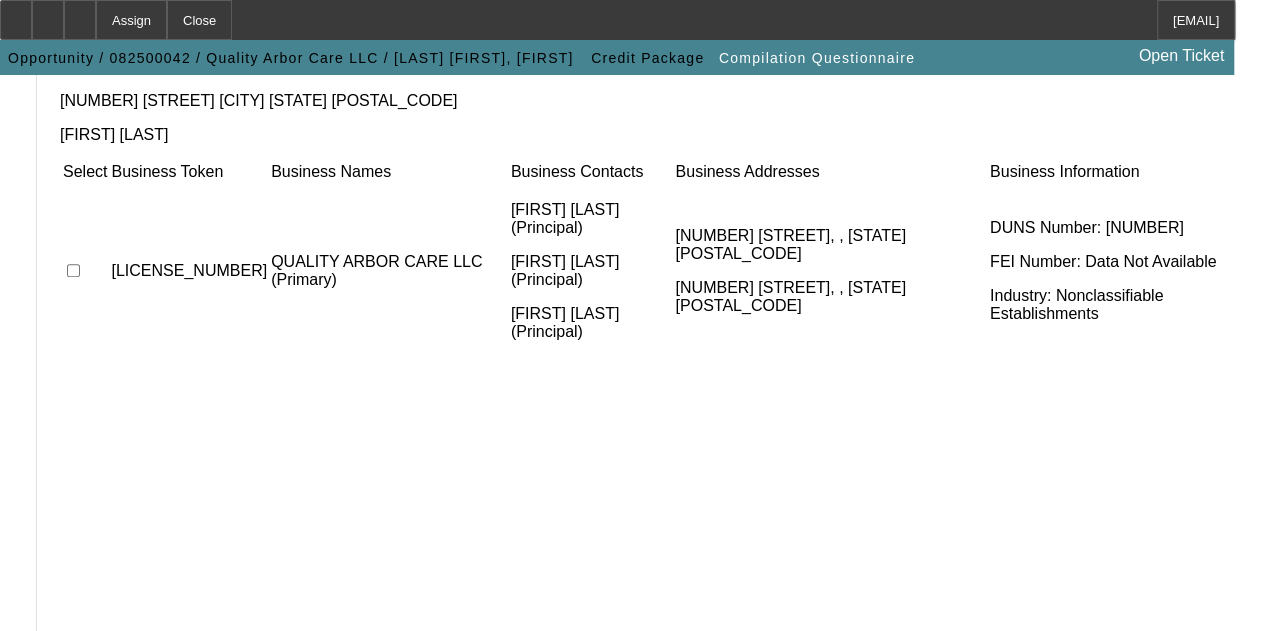 scroll, scrollTop: 3, scrollLeft: 0, axis: vertical 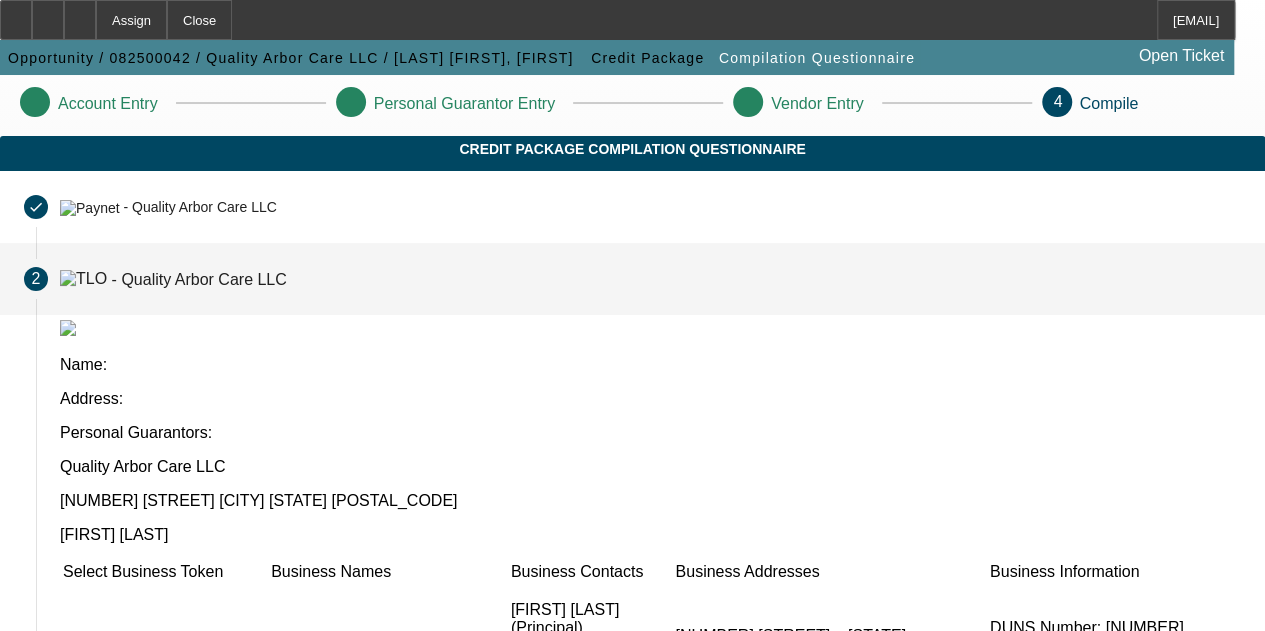 click at bounding box center (73, 670) 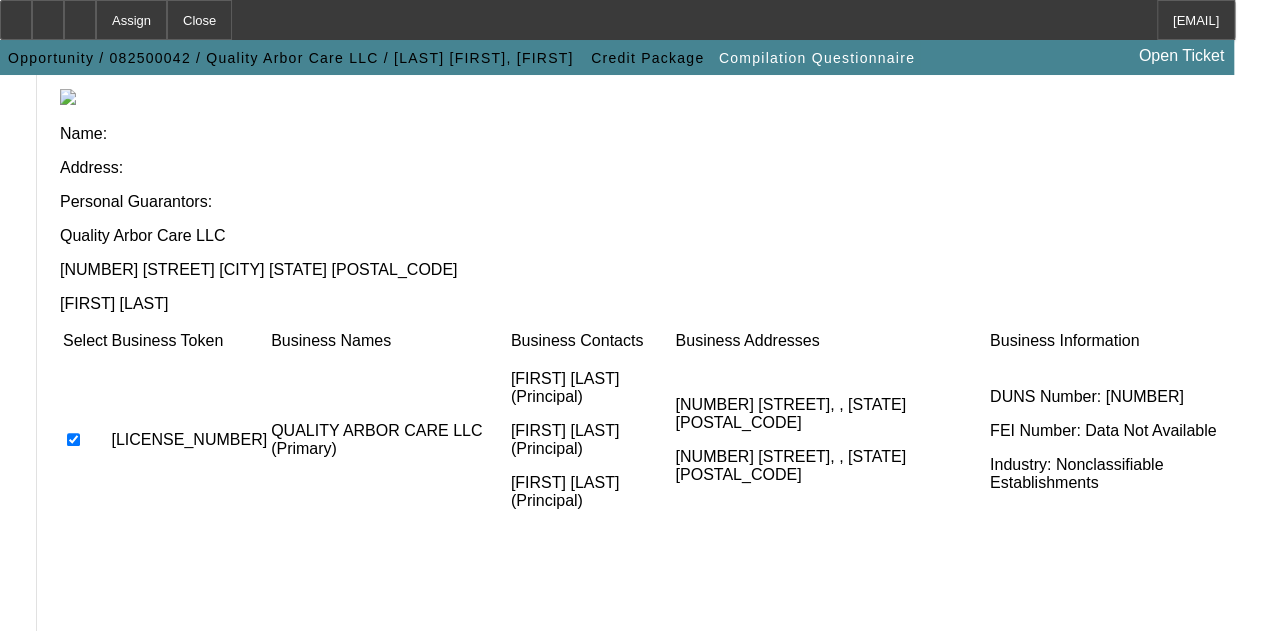 scroll, scrollTop: 403, scrollLeft: 0, axis: vertical 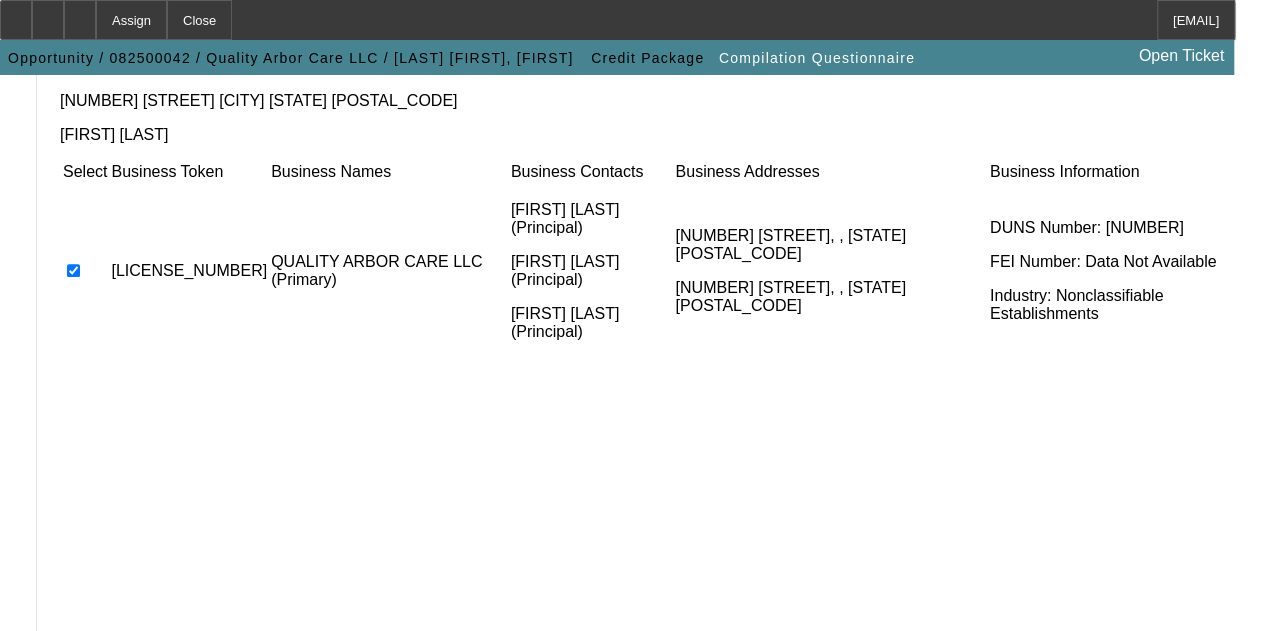 click on "Submit" at bounding box center (93, 728) 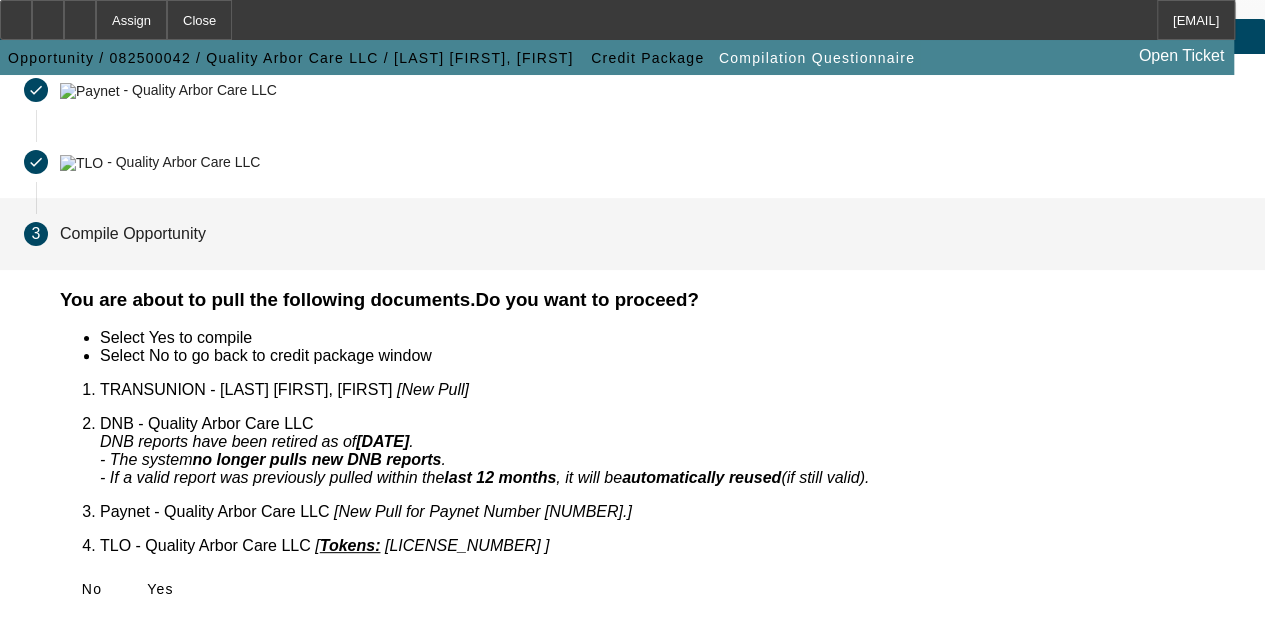 scroll, scrollTop: 93, scrollLeft: 0, axis: vertical 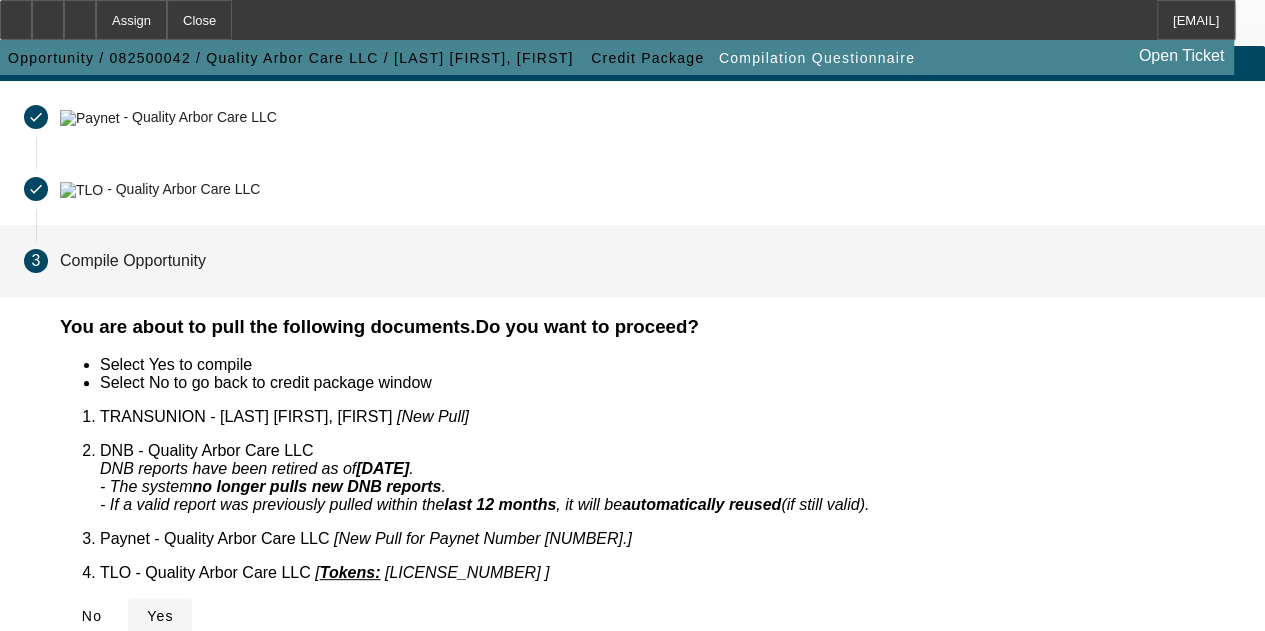 click on "Yes" at bounding box center [160, 616] 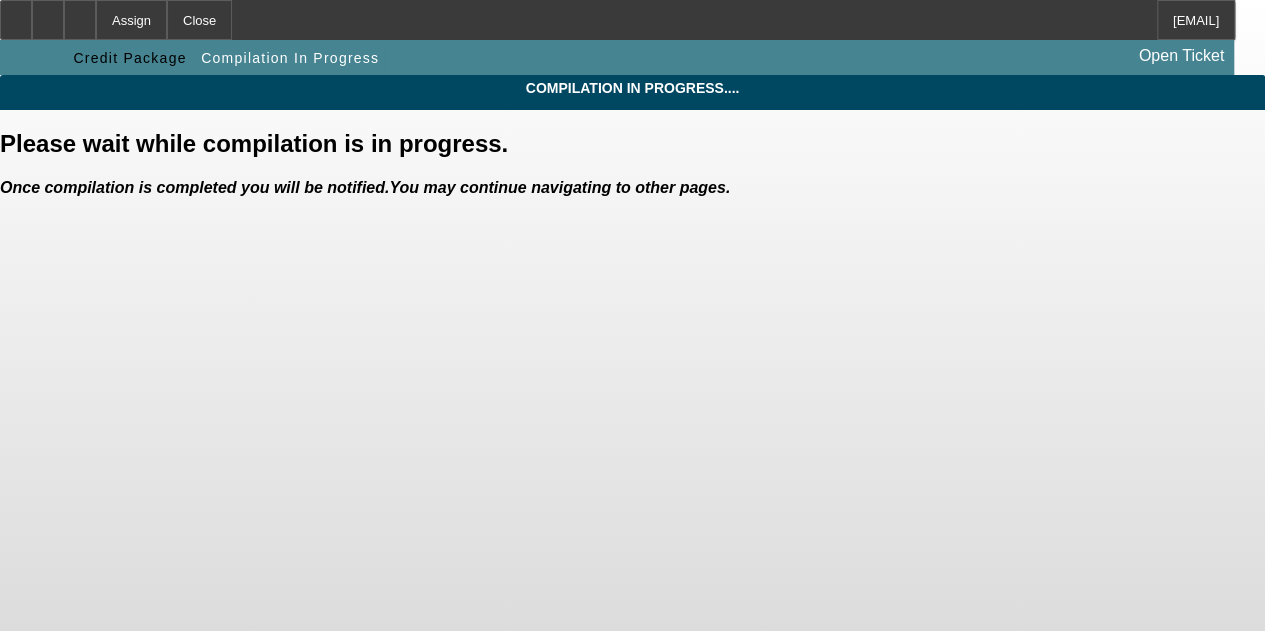 scroll, scrollTop: 0, scrollLeft: 0, axis: both 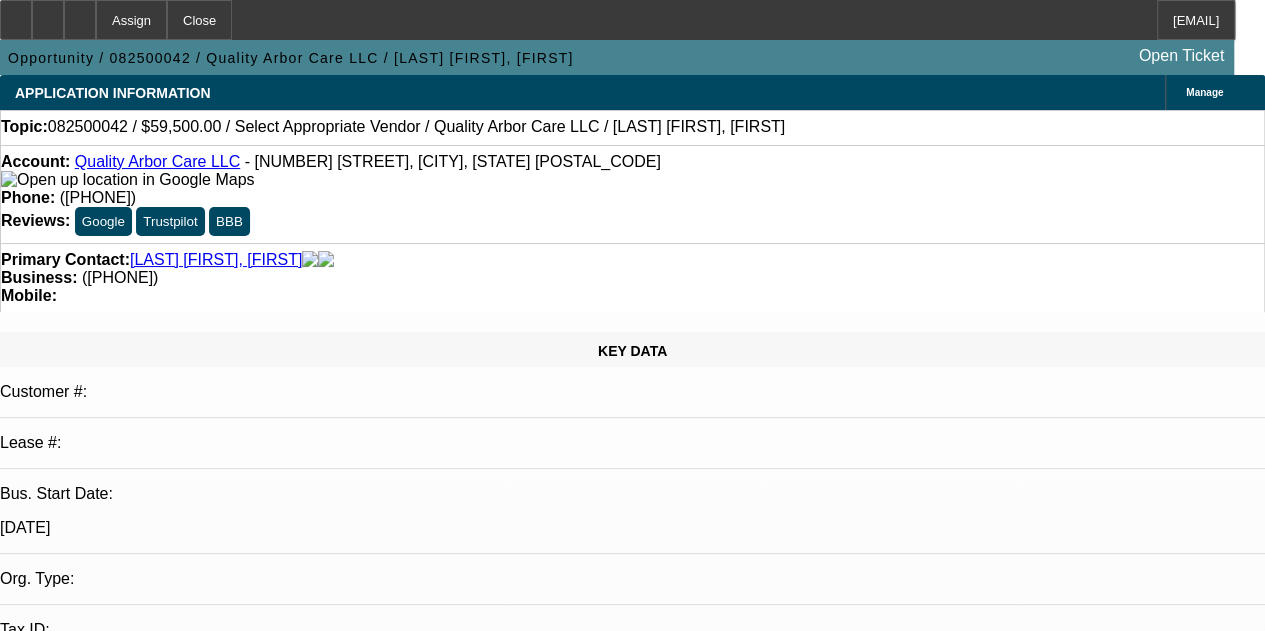 select on "0" 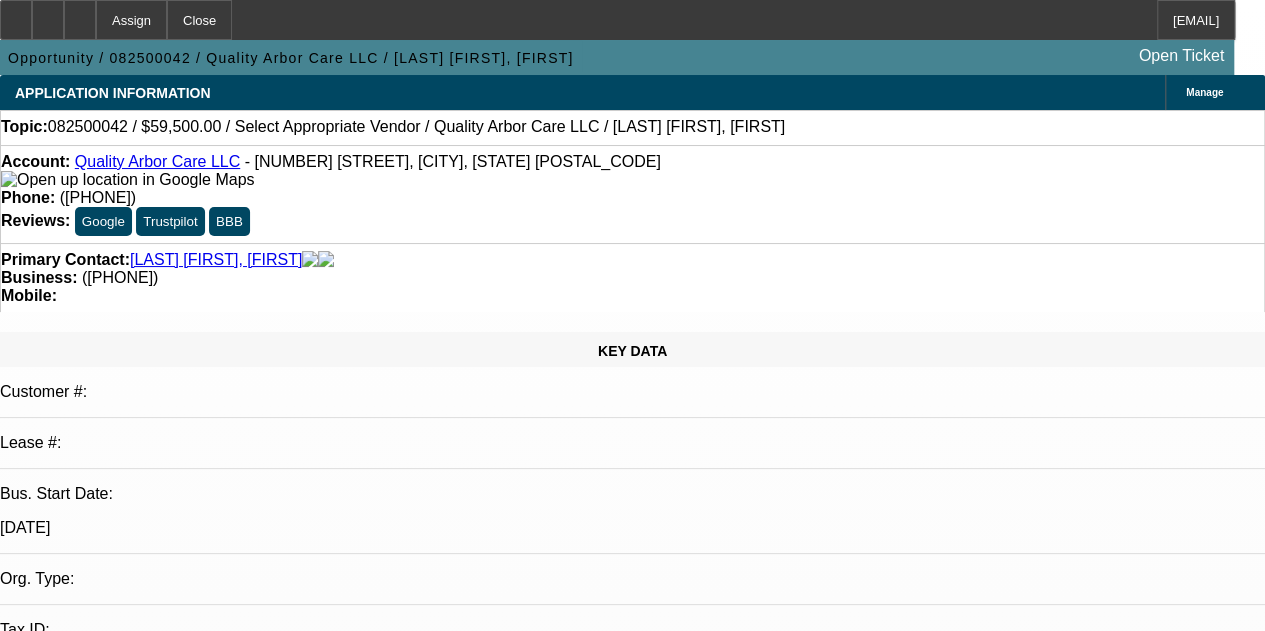 select on "1" 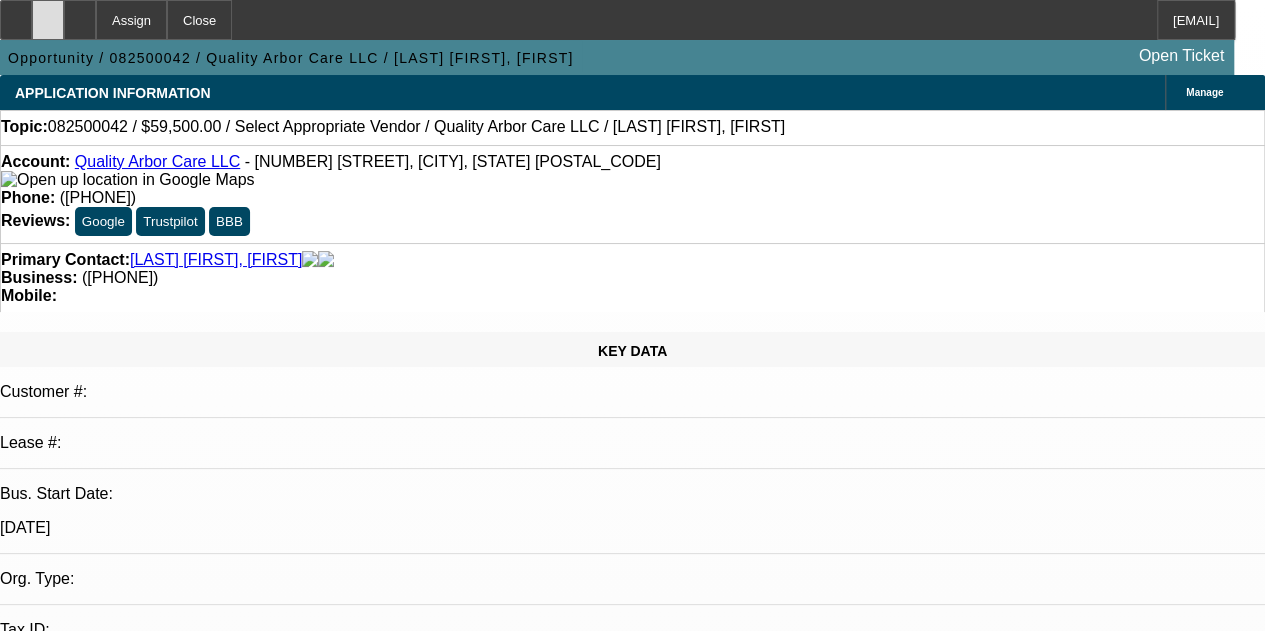 click at bounding box center [48, 20] 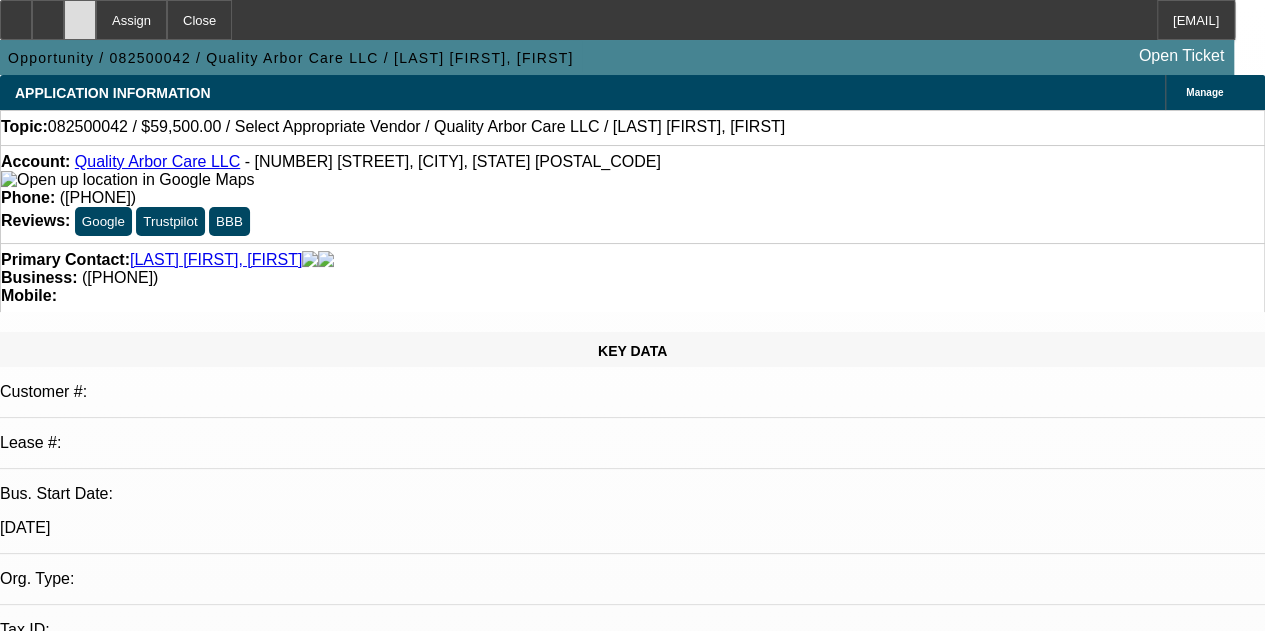 click at bounding box center (80, 20) 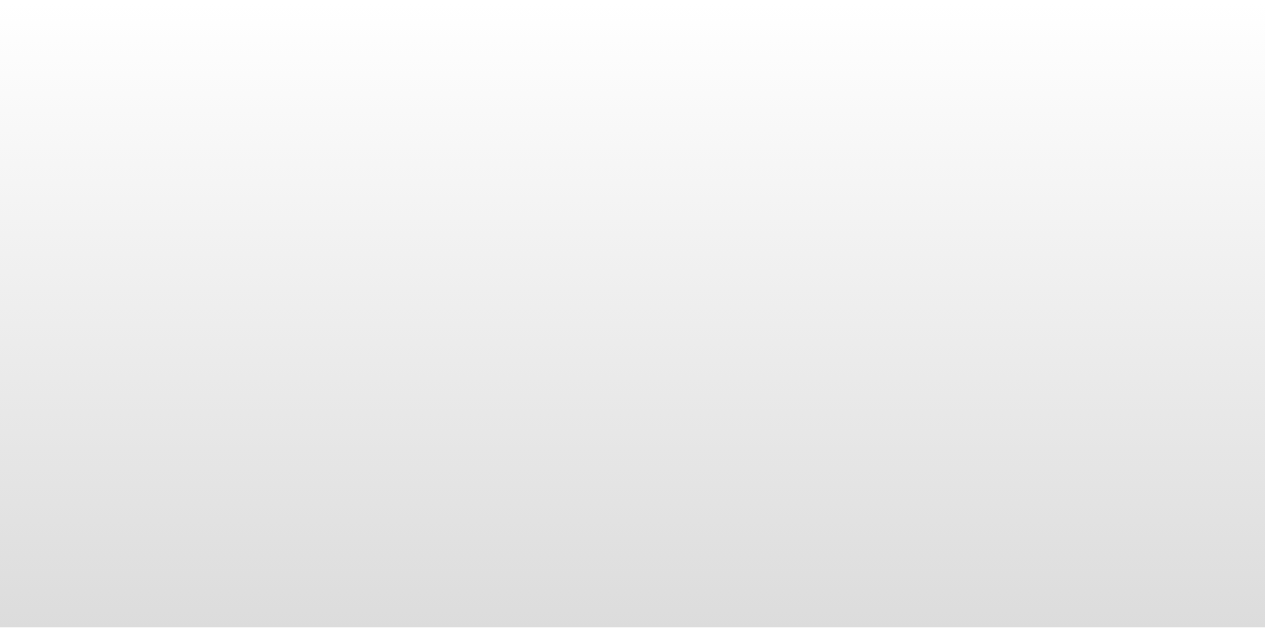 scroll, scrollTop: 0, scrollLeft: 0, axis: both 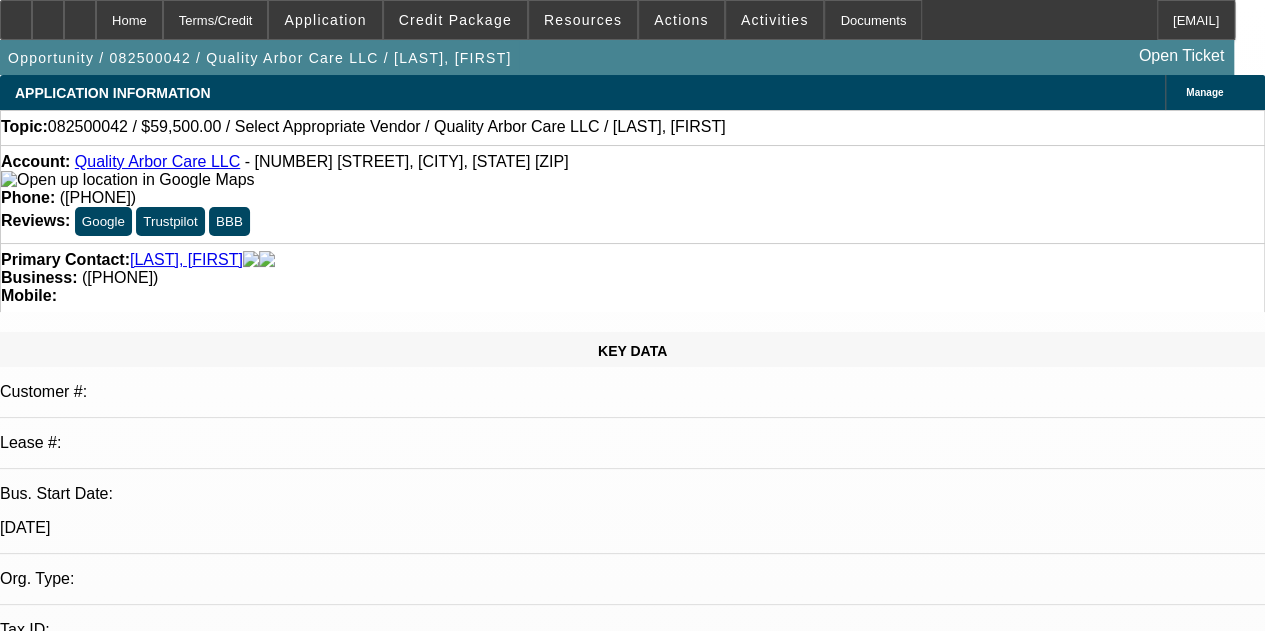 select on "0" 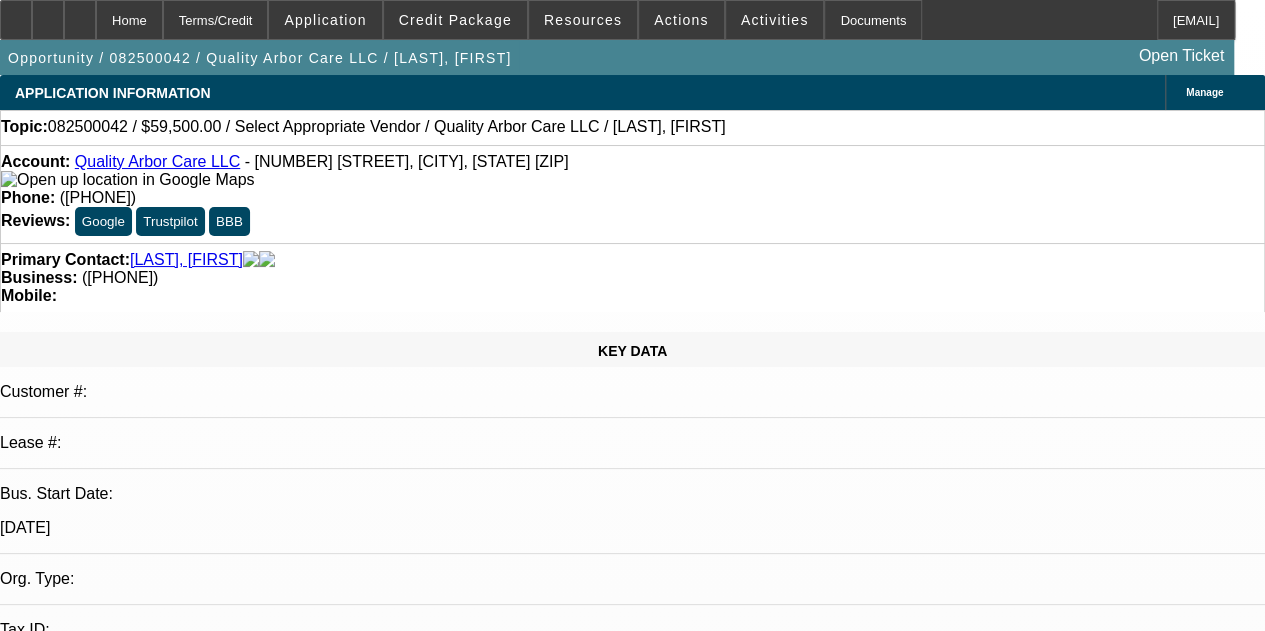 select on "1" 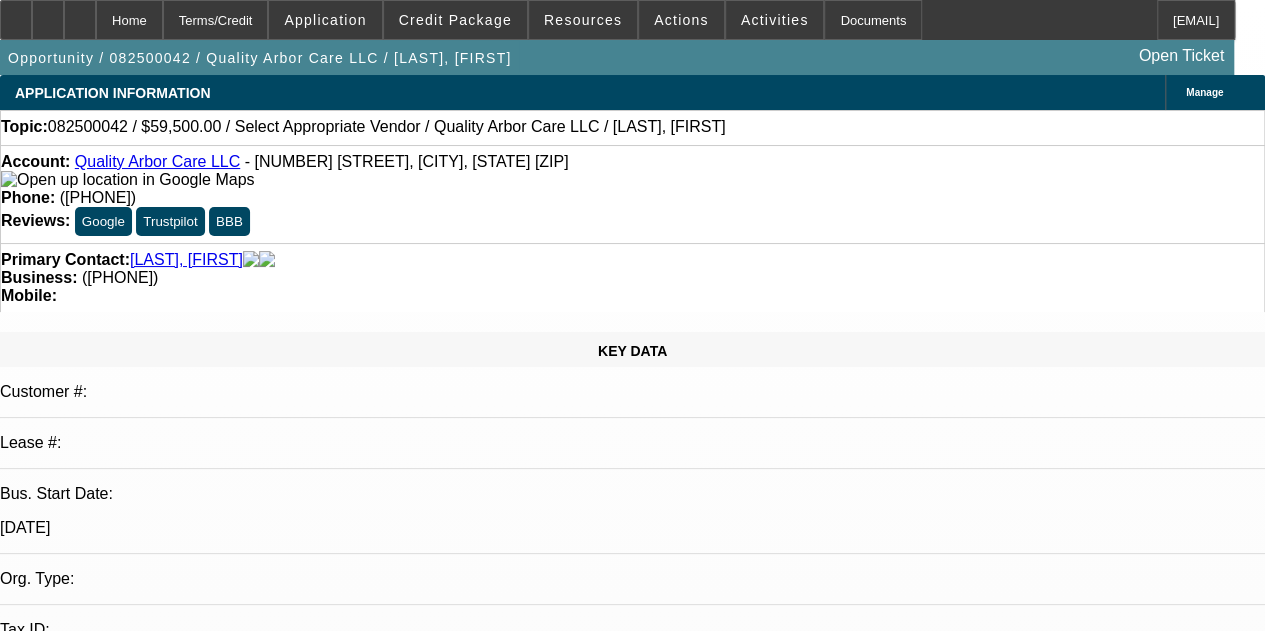 click on "Quality Arbor Care LLC" at bounding box center [157, 161] 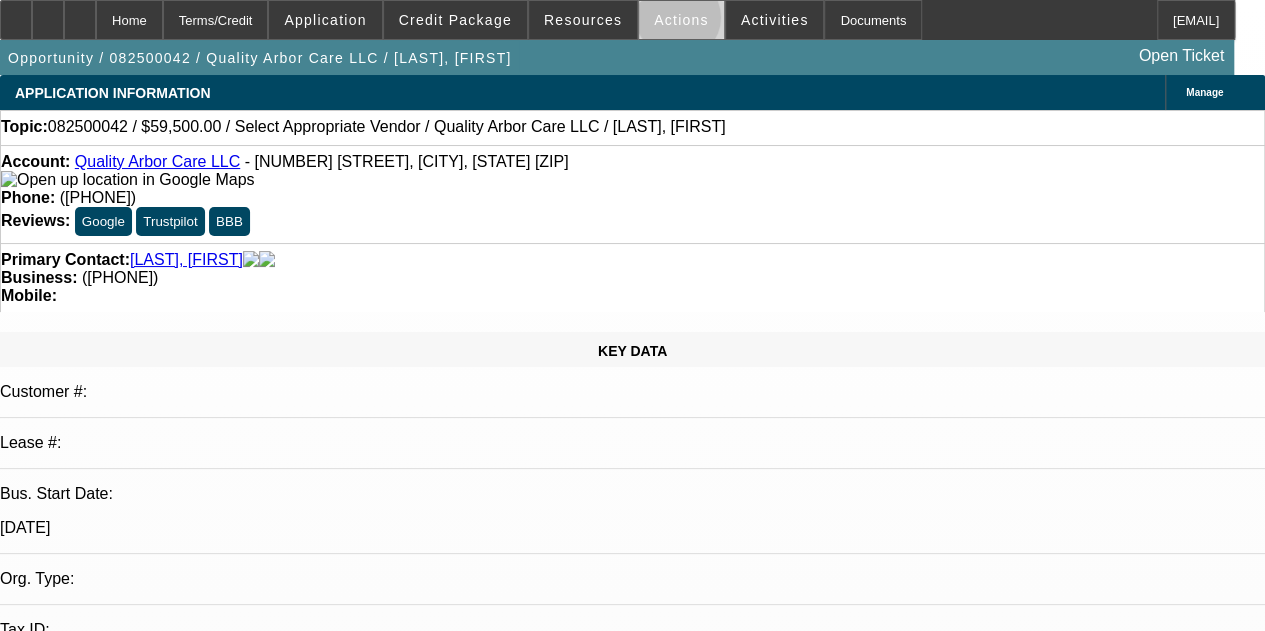 click on "Actions" at bounding box center [681, 20] 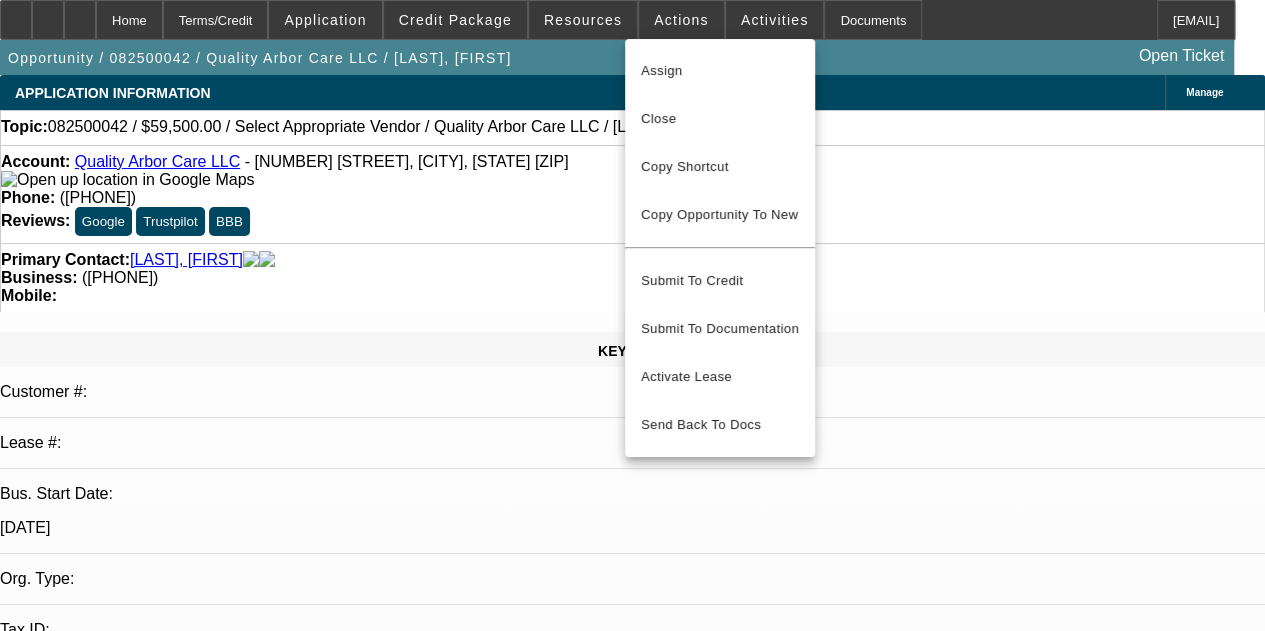 click at bounding box center [632, 315] 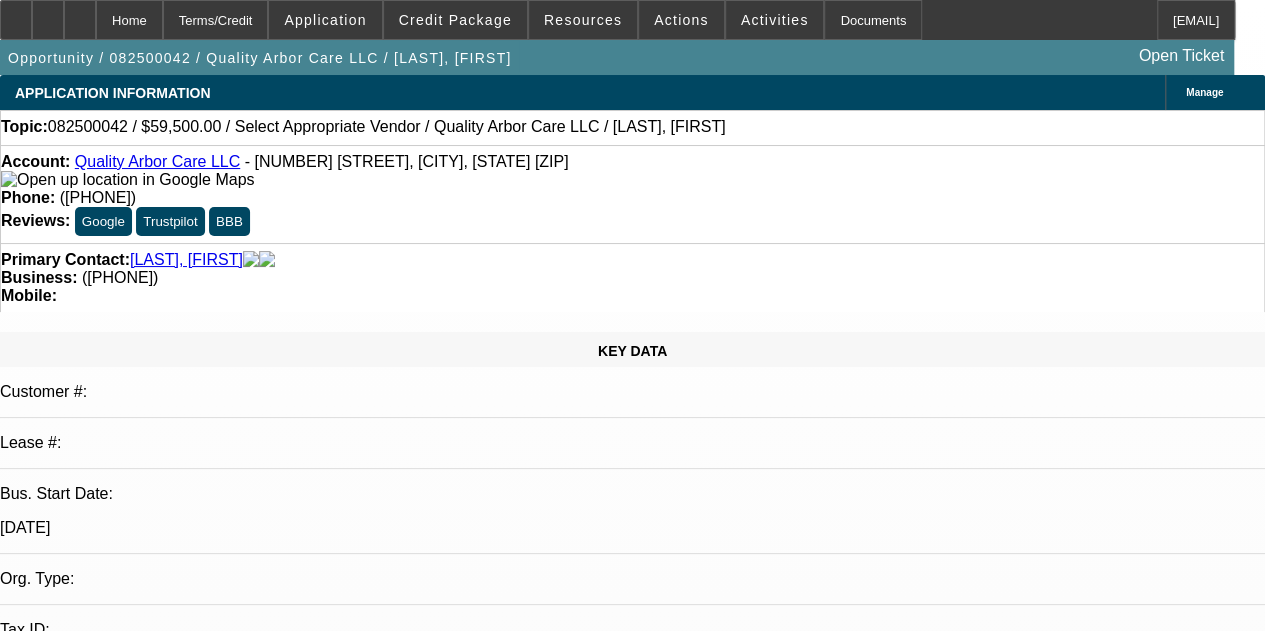 click on "Activities" at bounding box center (775, 20) 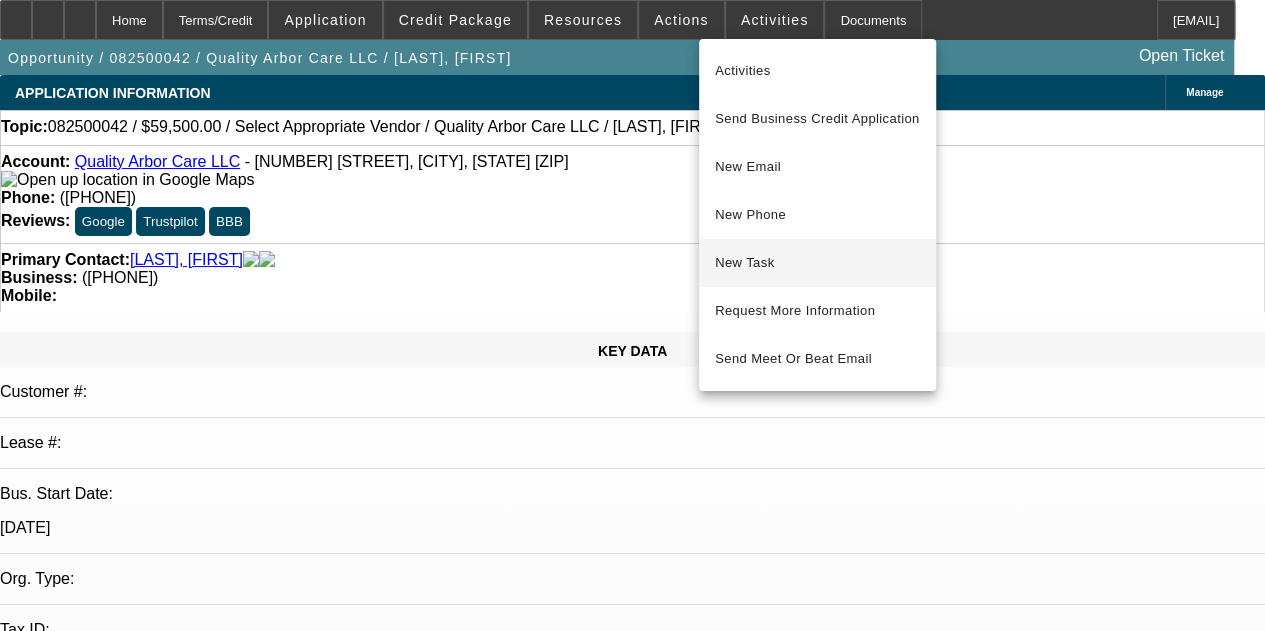 click on "New Task" at bounding box center [817, 263] 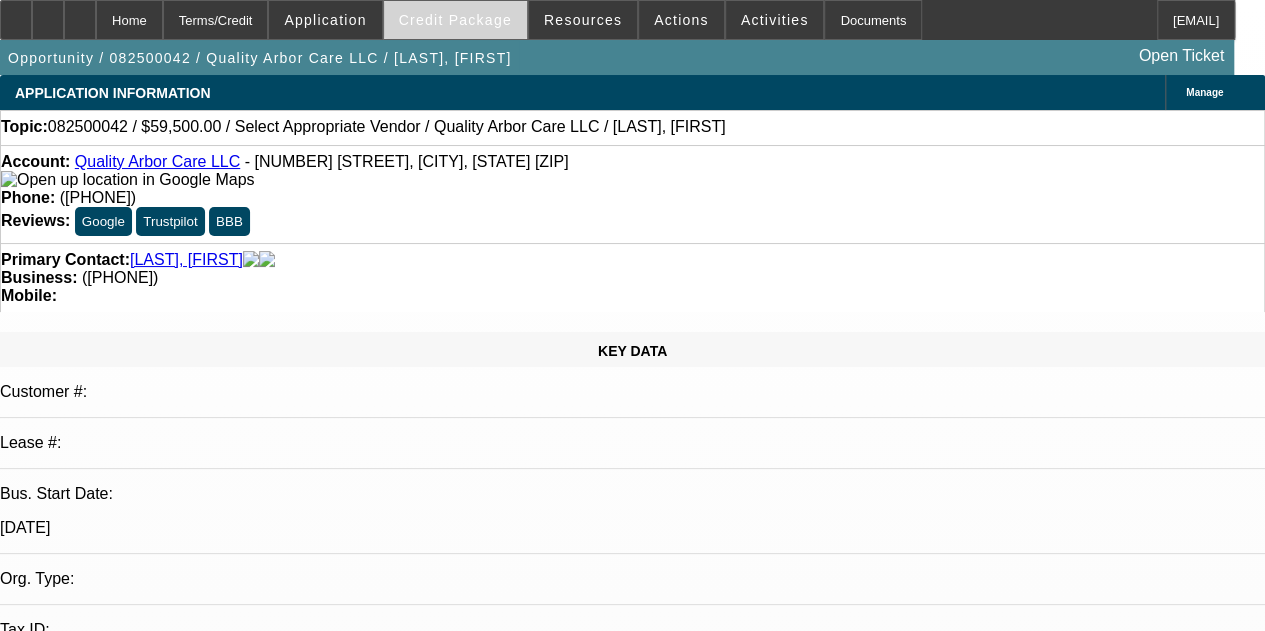click on "Credit Package" at bounding box center [455, 20] 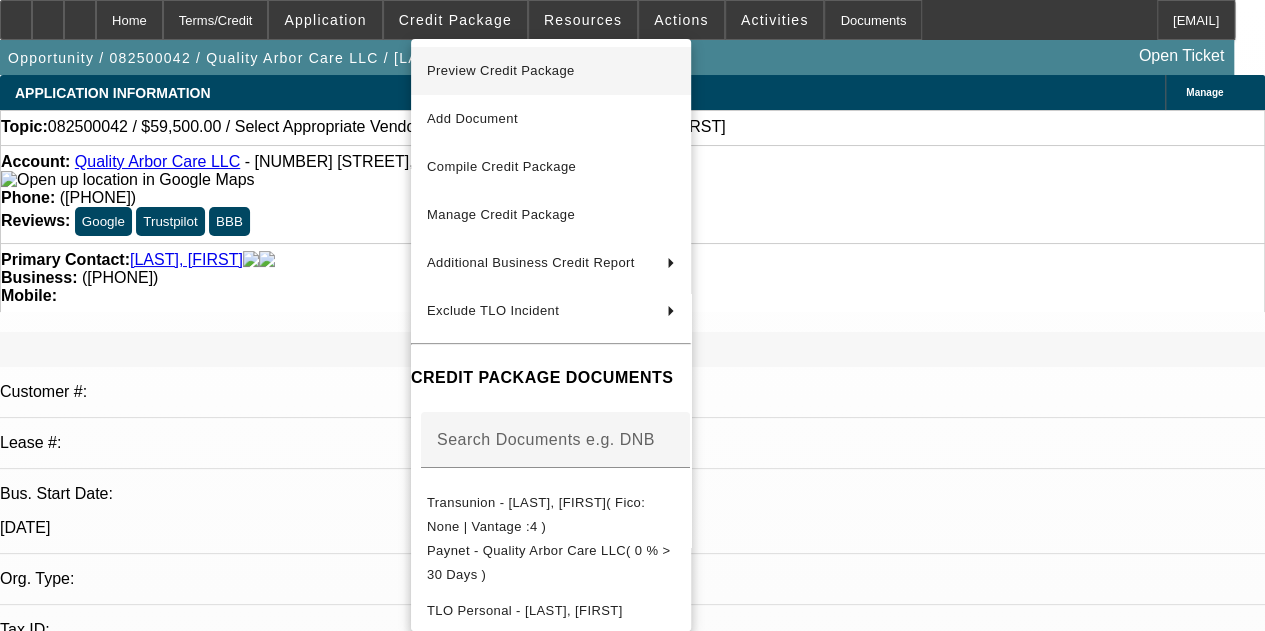 click on "Preview Credit Package" at bounding box center [501, 70] 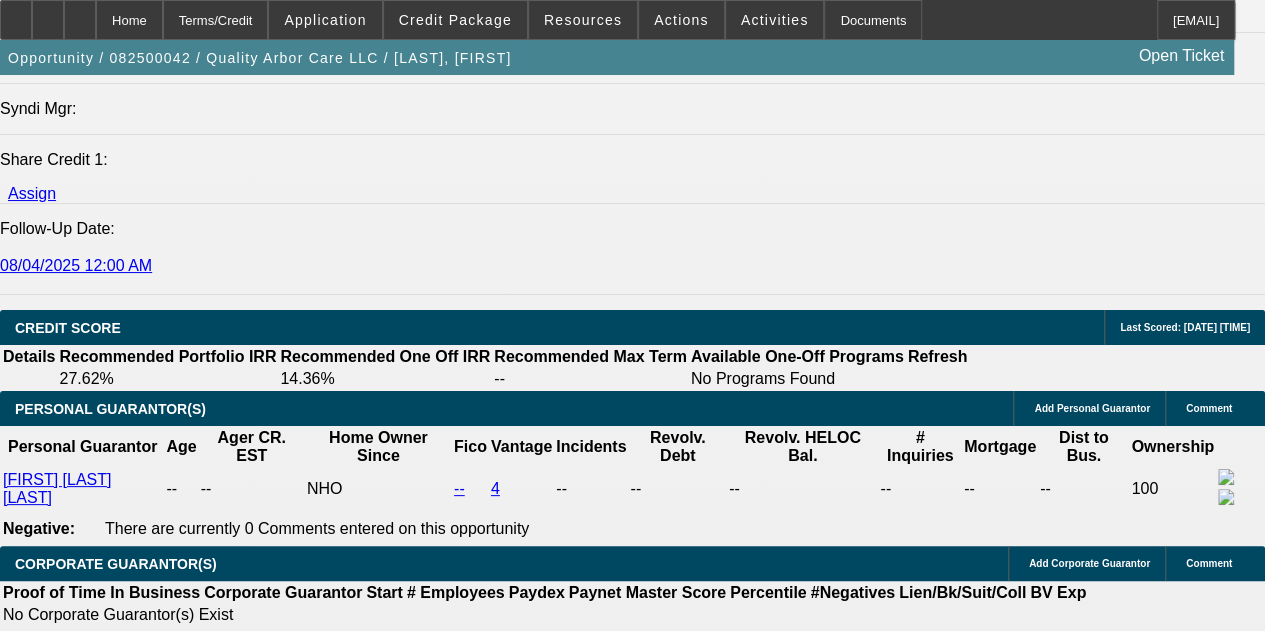 scroll, scrollTop: 2945, scrollLeft: 0, axis: vertical 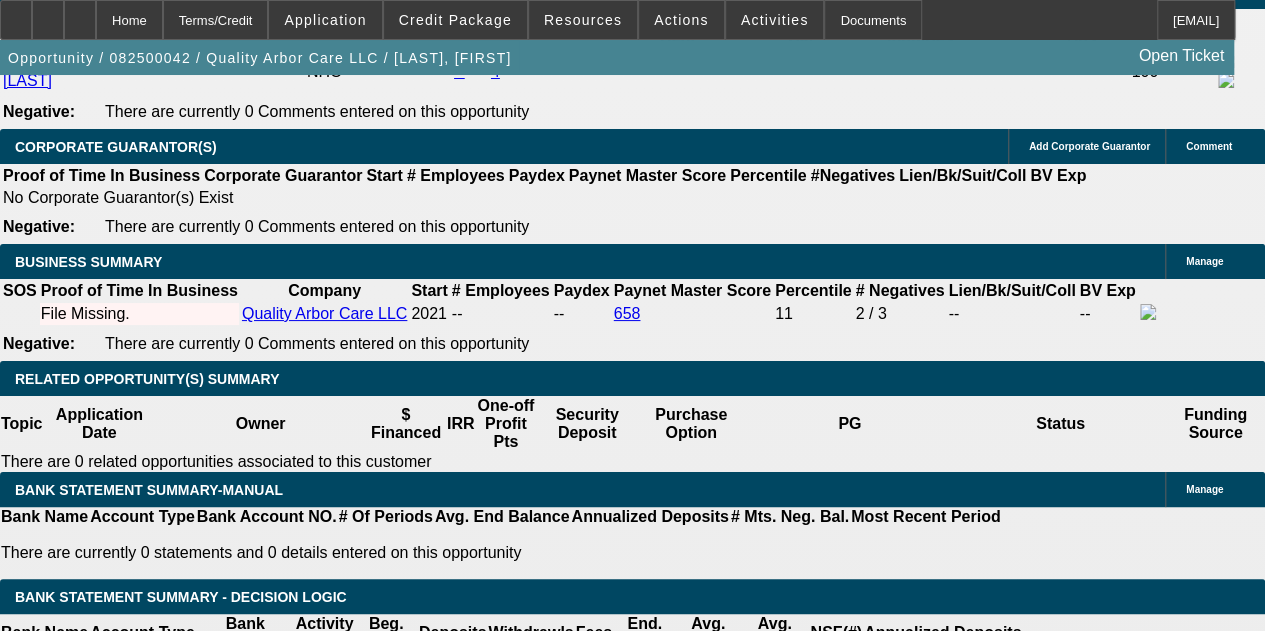 click 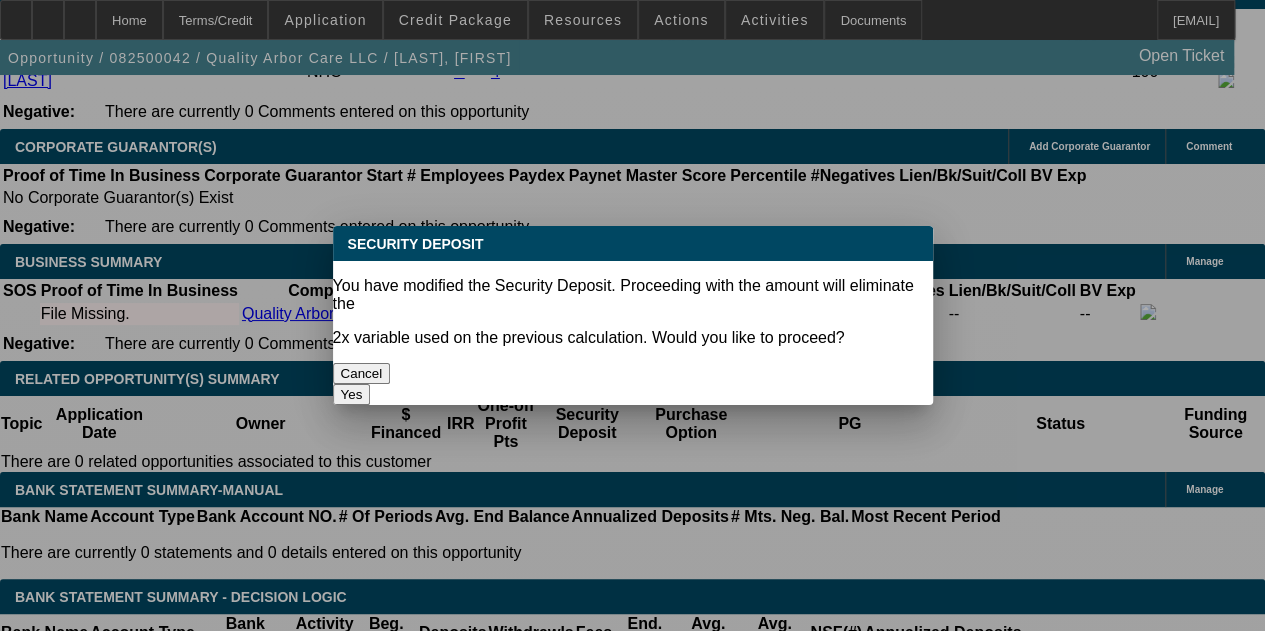 scroll, scrollTop: 0, scrollLeft: 0, axis: both 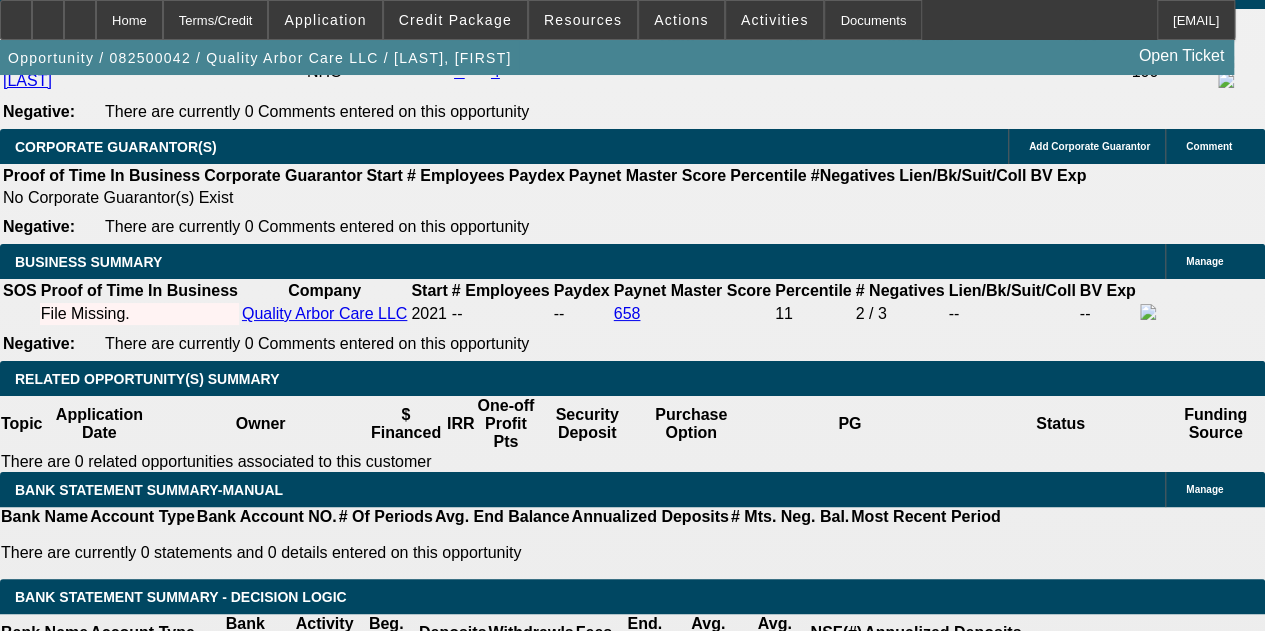 drag, startPoint x: 355, startPoint y: 400, endPoint x: 316, endPoint y: 404, distance: 39.20459 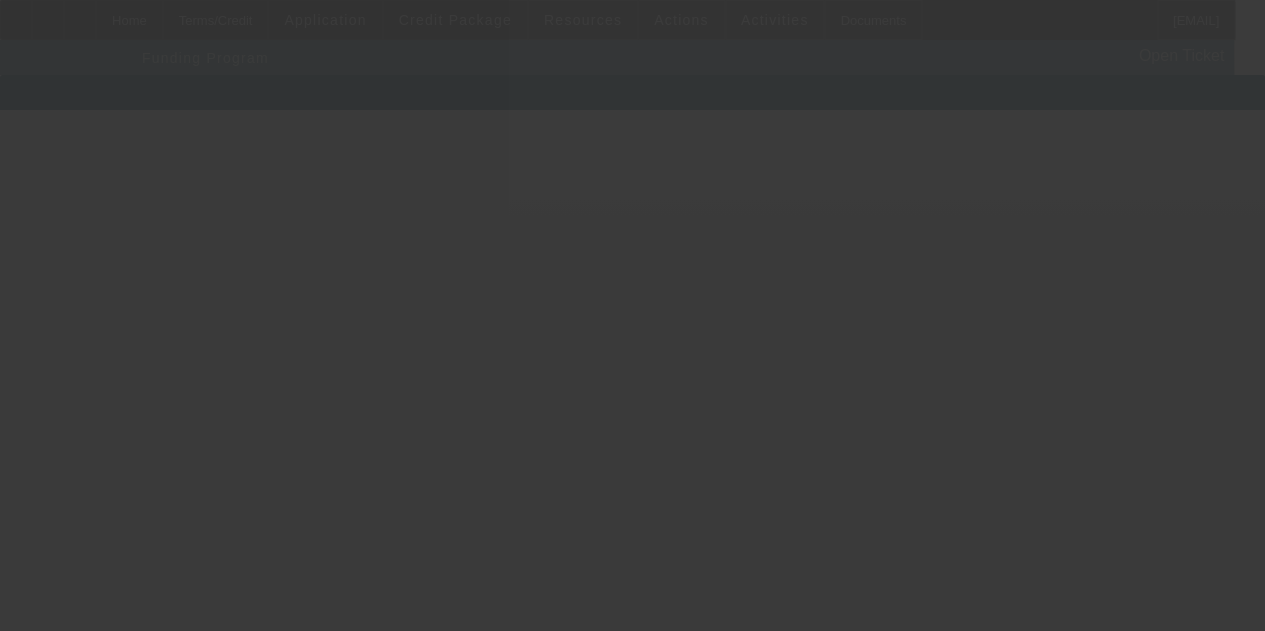 scroll, scrollTop: 0, scrollLeft: 0, axis: both 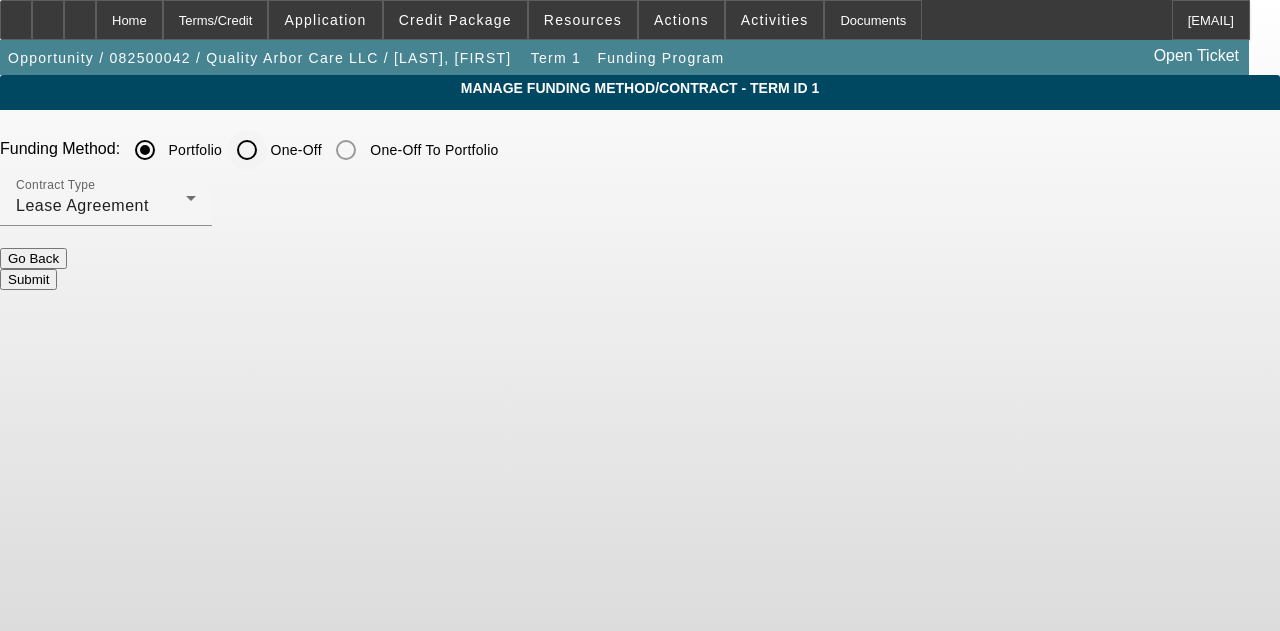 click on "One-Off" at bounding box center [247, 150] 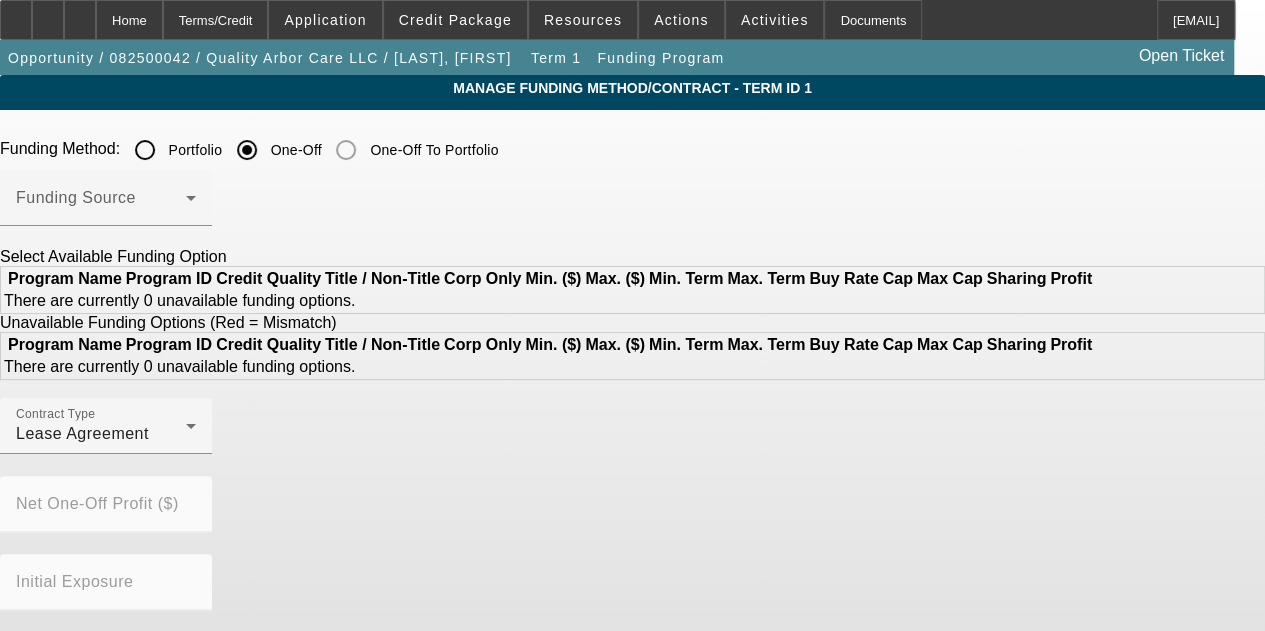 click on "Portfolio" at bounding box center (145, 150) 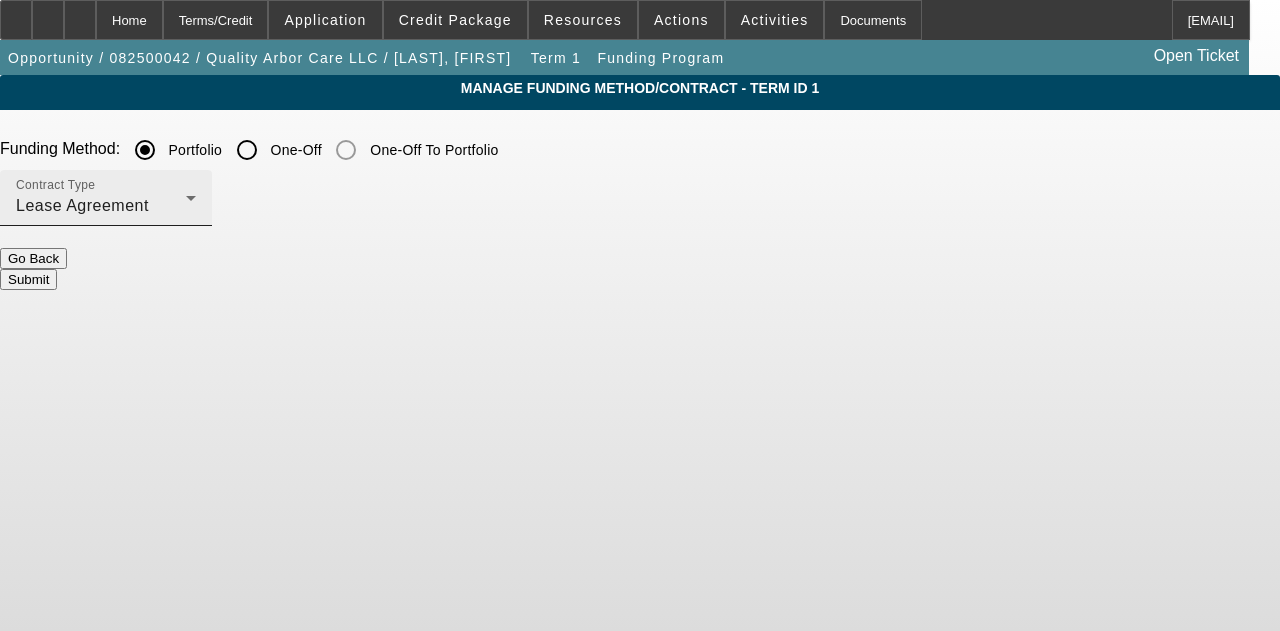click on "Lease Agreement" at bounding box center (101, 206) 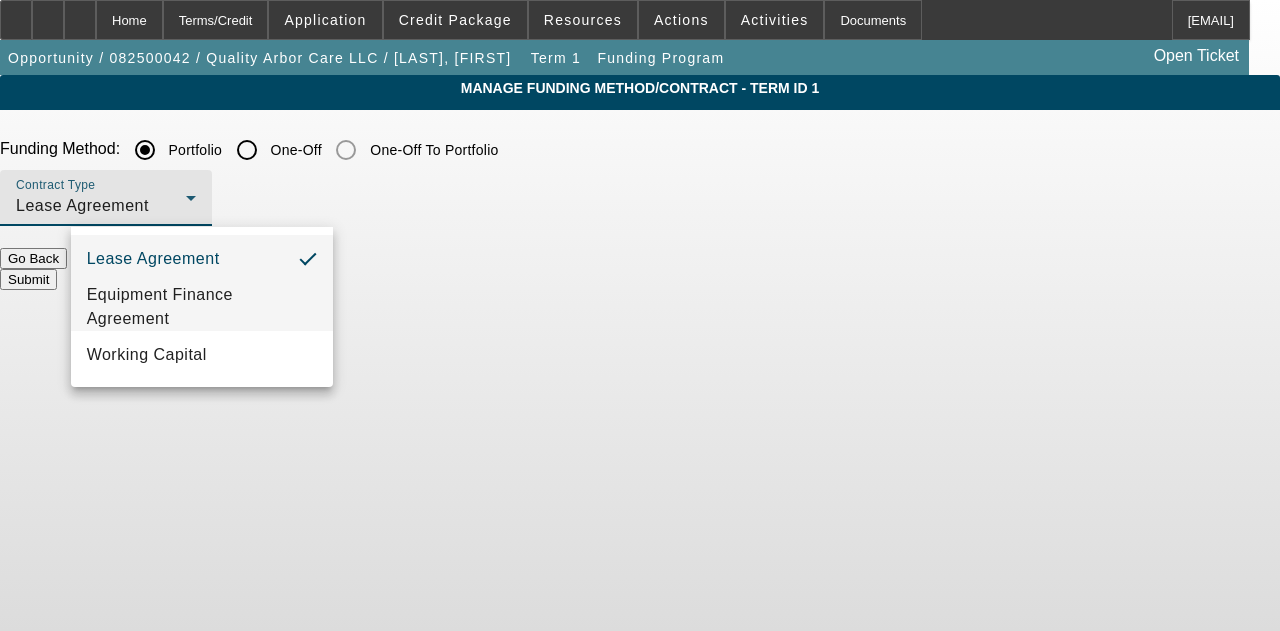 click on "Equipment Finance Agreement" at bounding box center [202, 307] 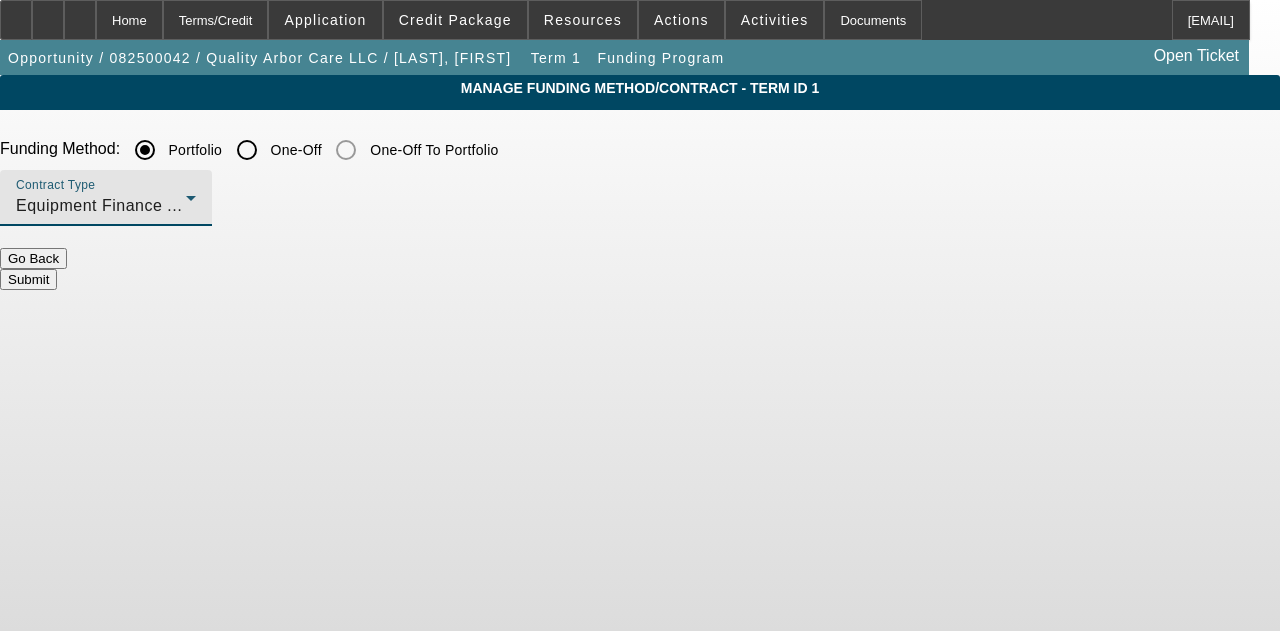 click on "Submit" at bounding box center [28, 279] 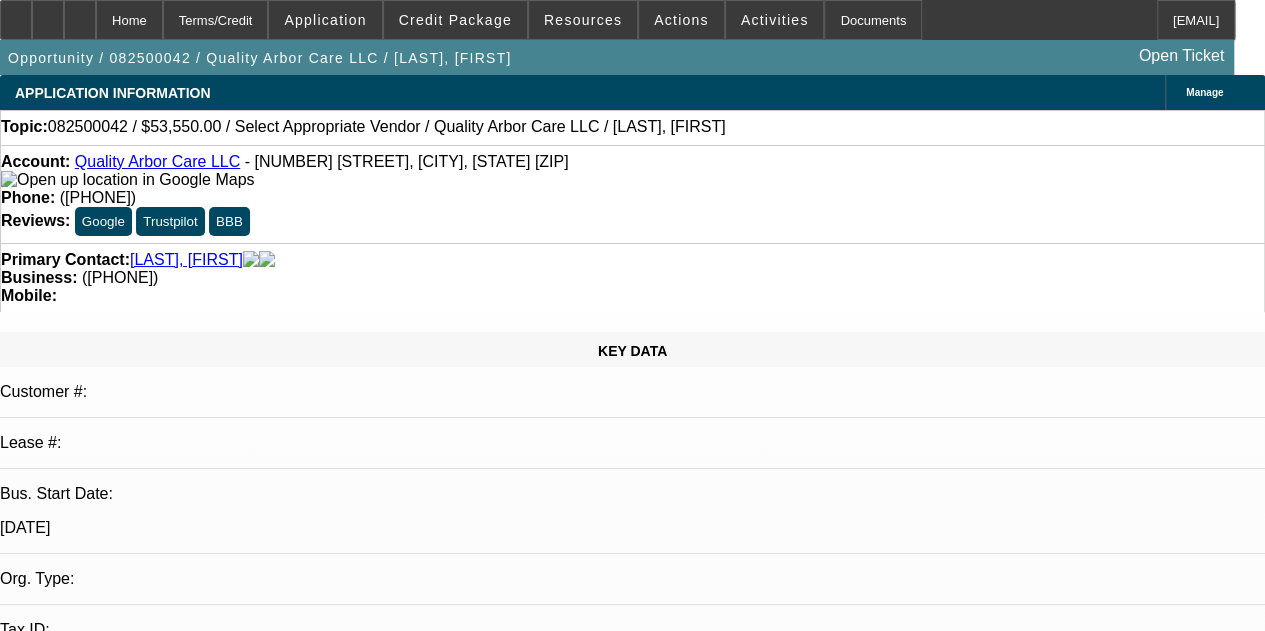 select on "0.1" 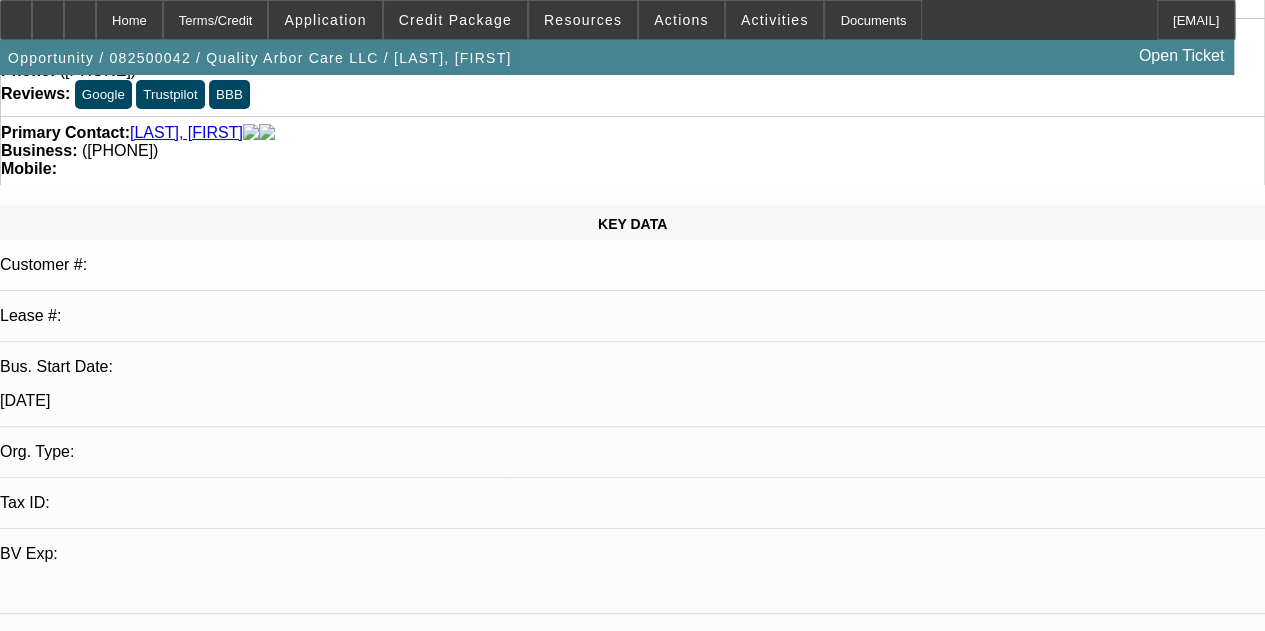 scroll, scrollTop: 0, scrollLeft: 0, axis: both 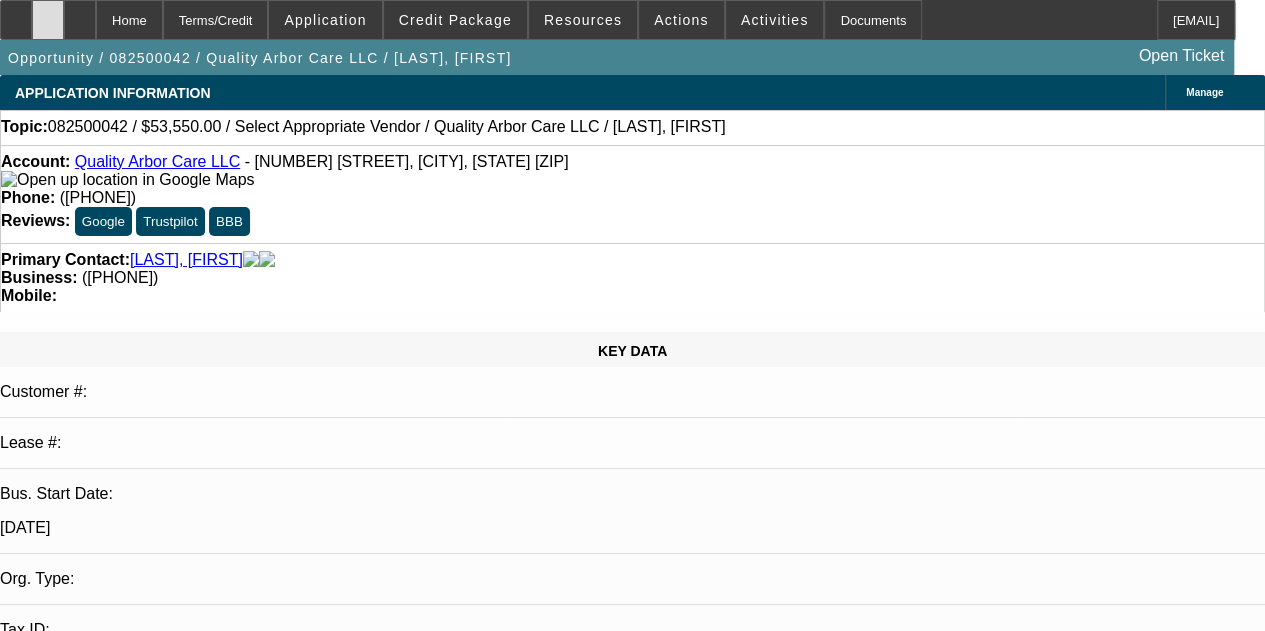 click at bounding box center (48, 13) 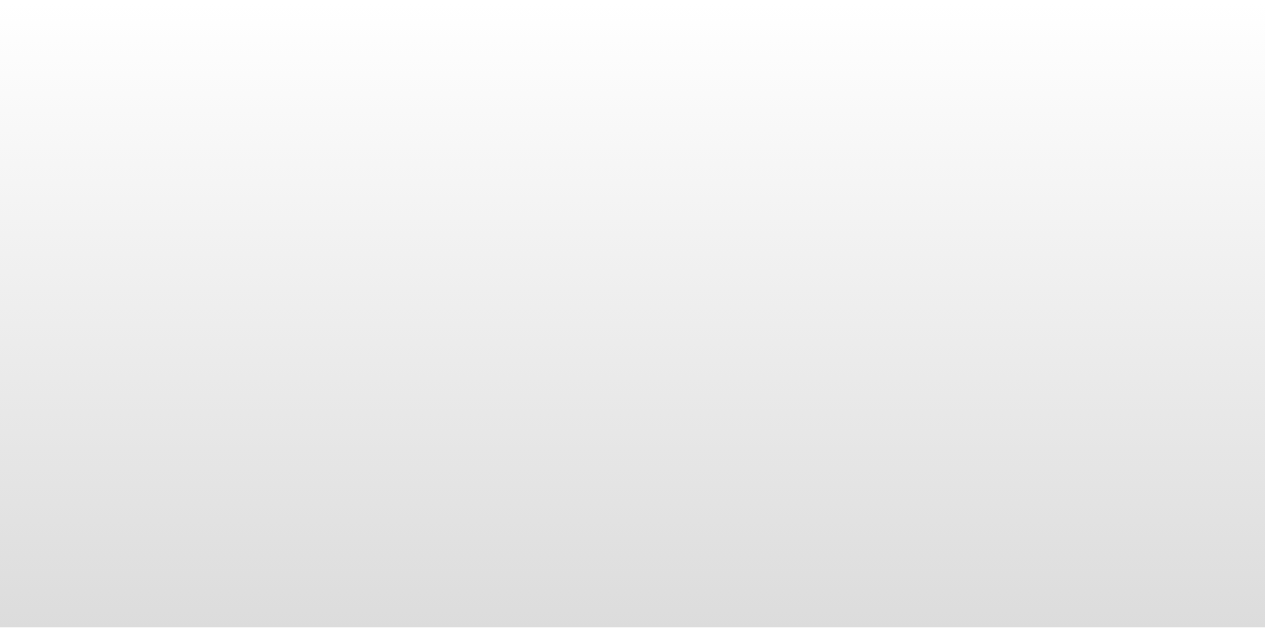 scroll, scrollTop: 0, scrollLeft: 0, axis: both 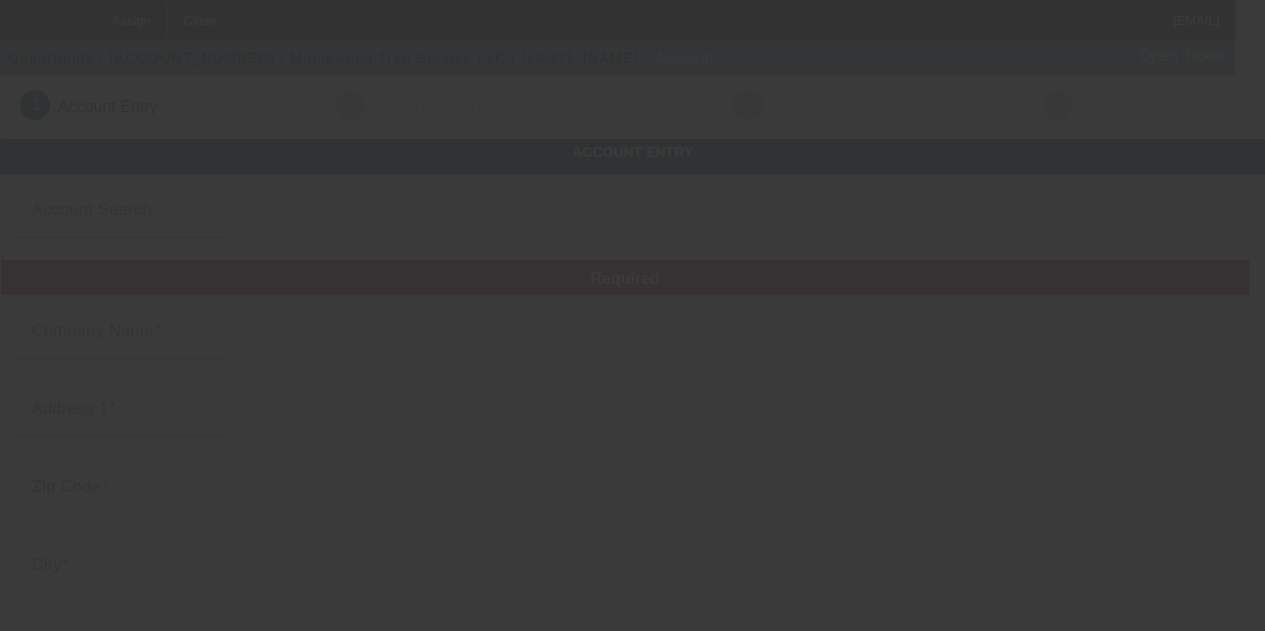 type on "Maplewood Tree Service LLC" 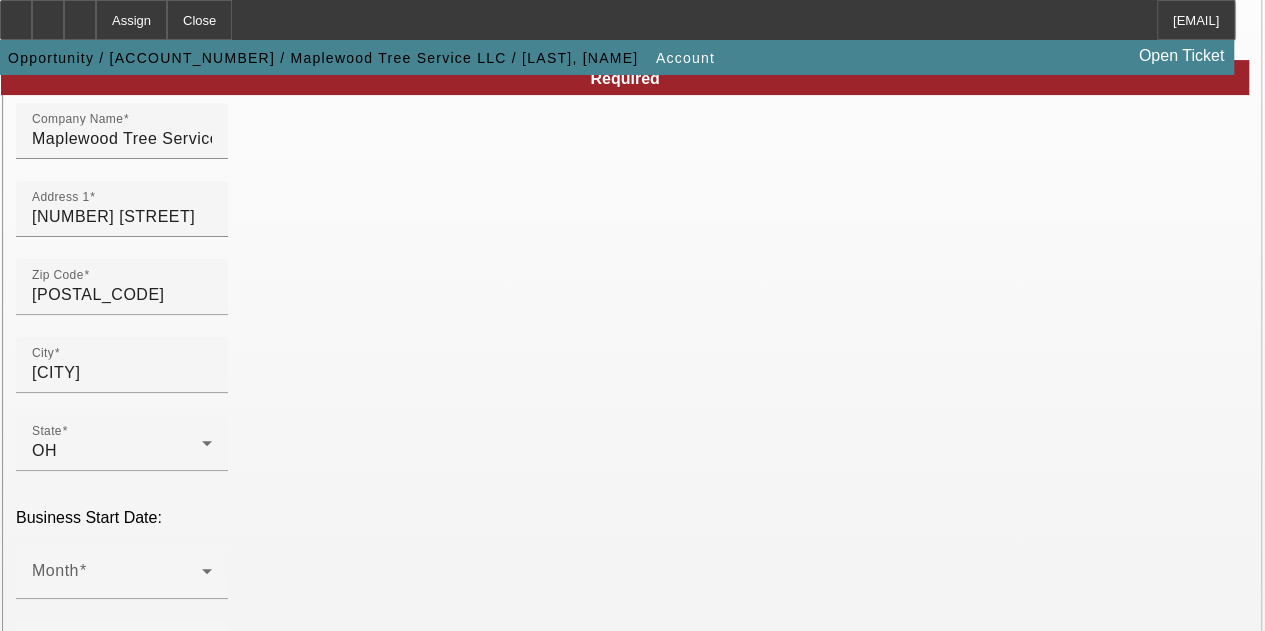 scroll, scrollTop: 626, scrollLeft: 0, axis: vertical 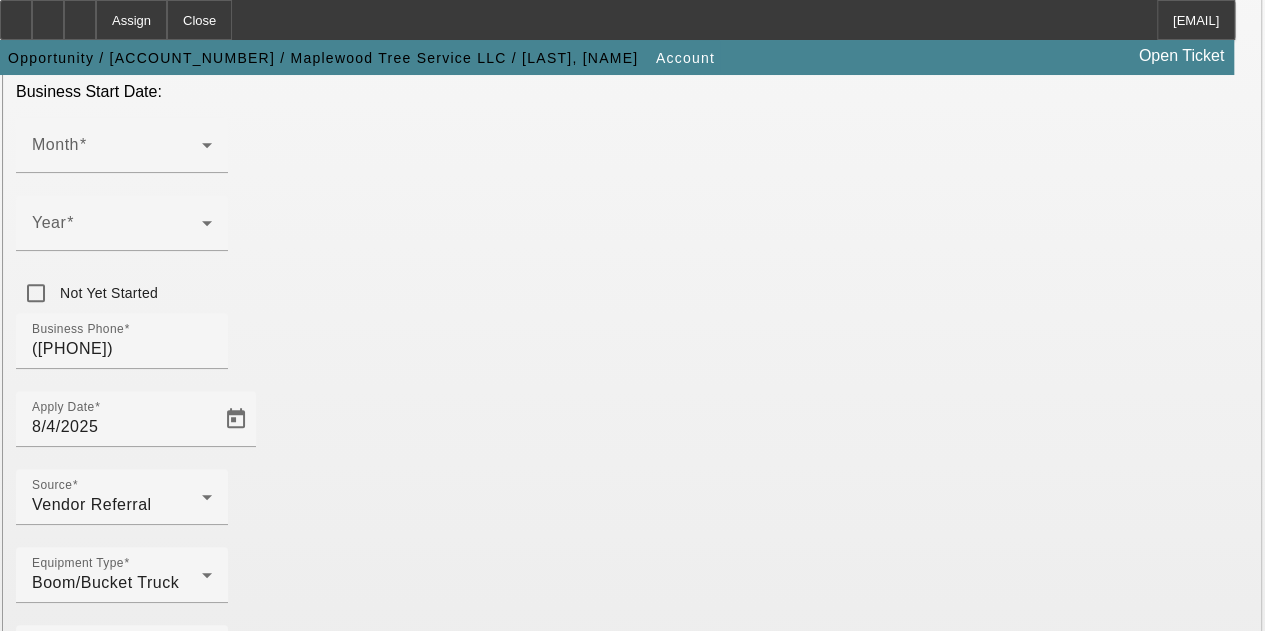 click at bounding box center [117, 1604] 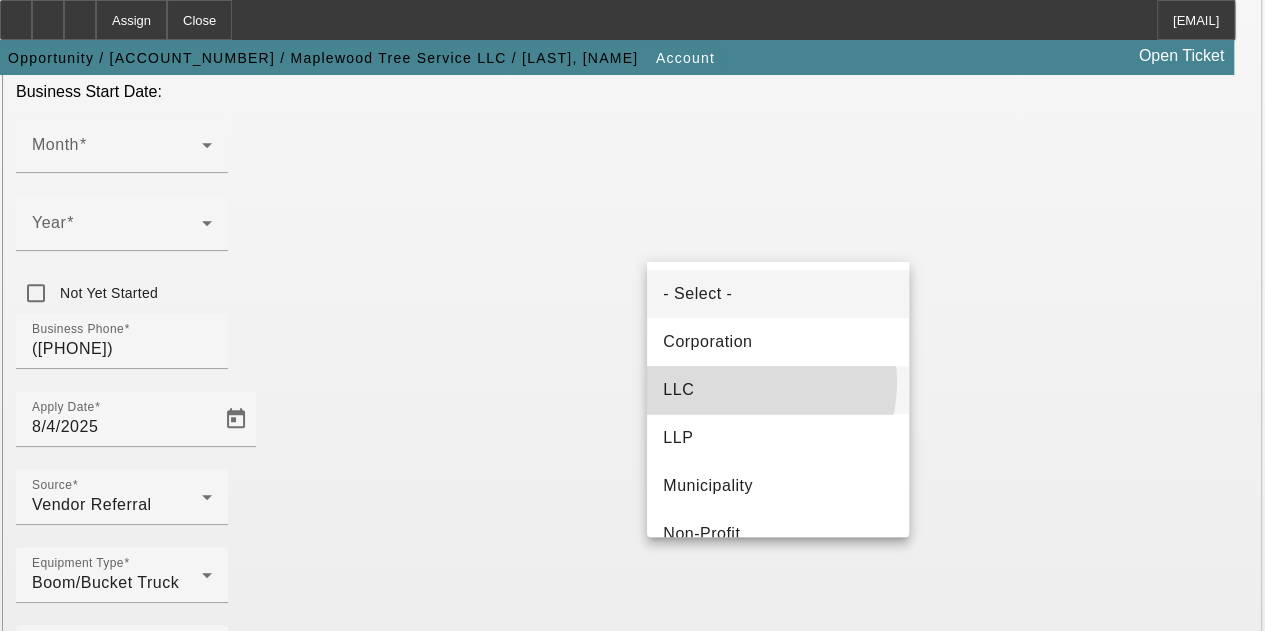 click on "LLC" at bounding box center (778, 390) 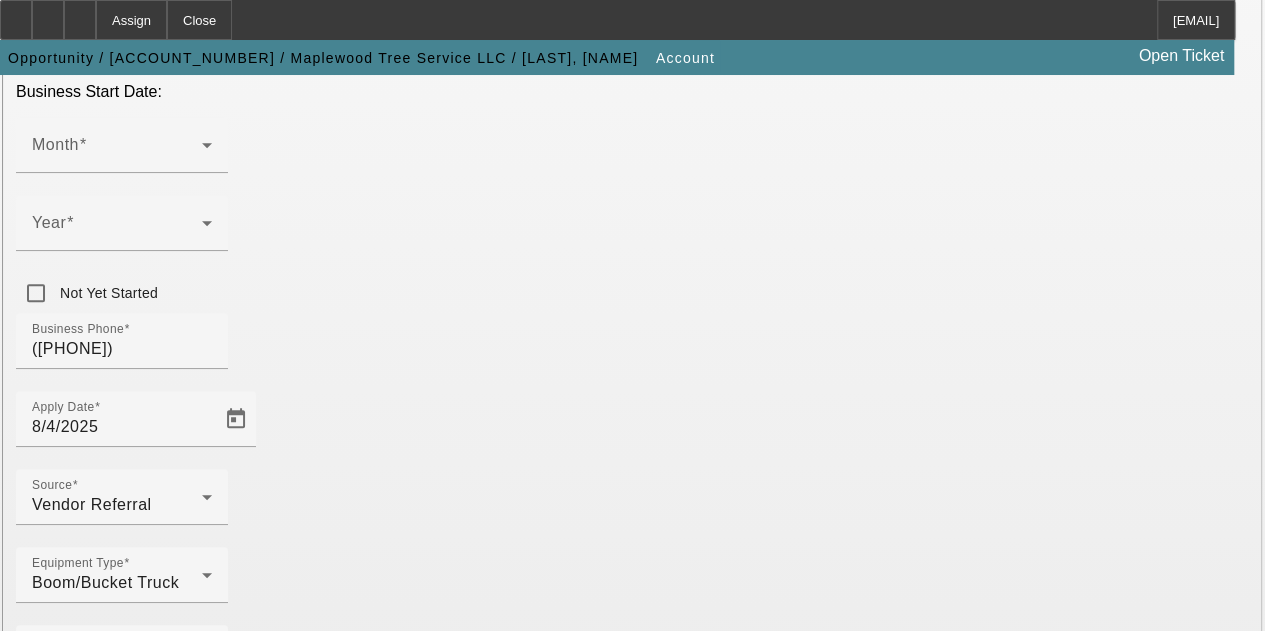 click on "Tax Id" at bounding box center [122, 1682] 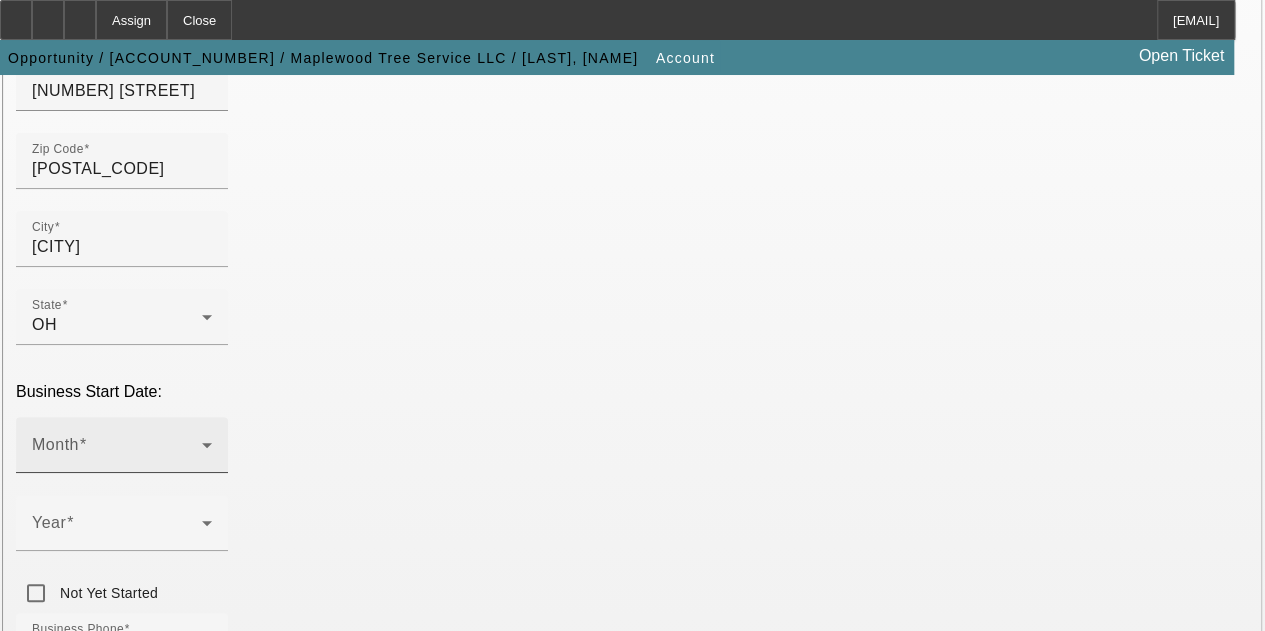 click at bounding box center [117, 453] 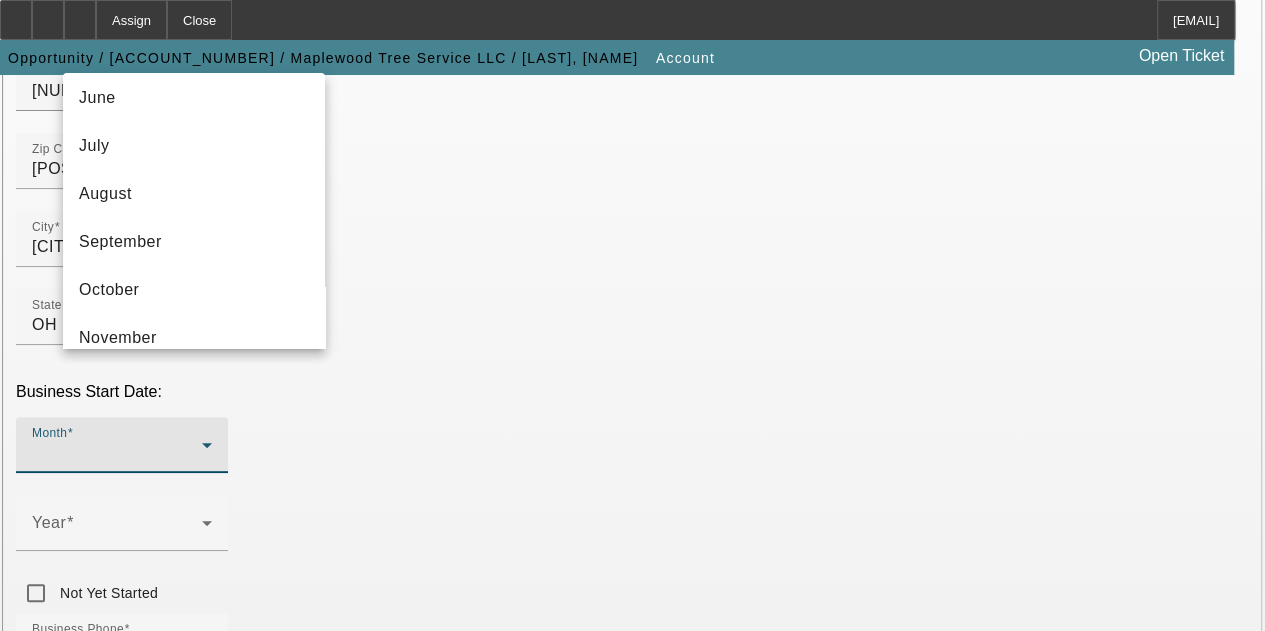 scroll, scrollTop: 300, scrollLeft: 0, axis: vertical 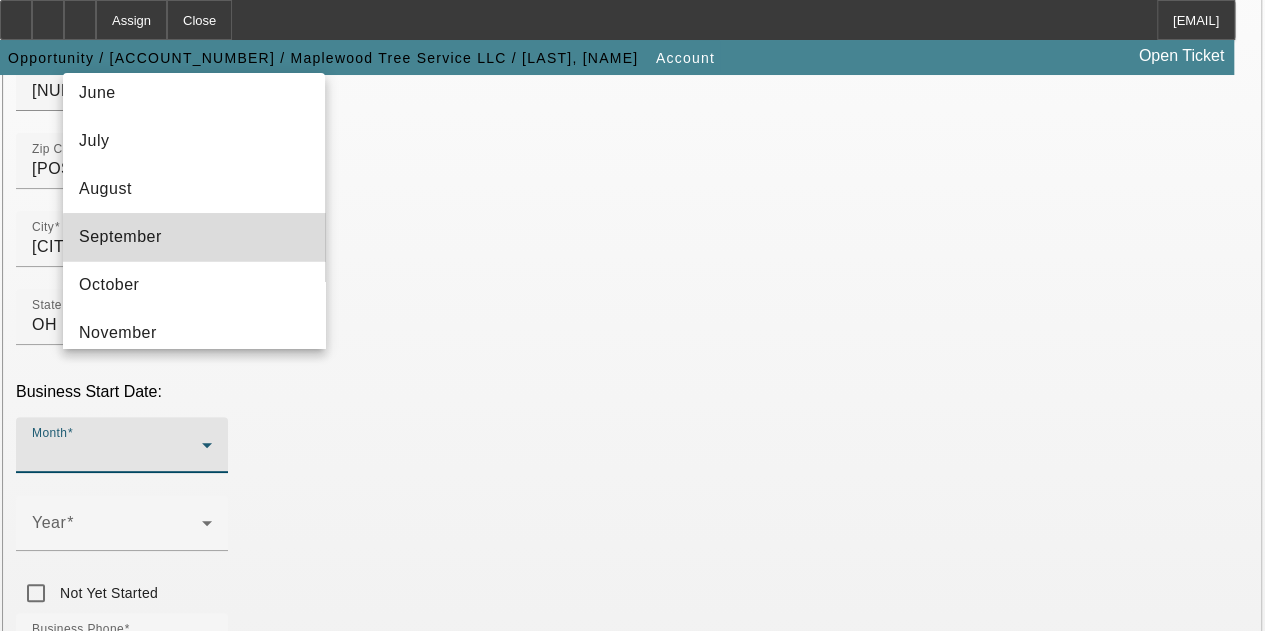 click on "September" at bounding box center [194, 237] 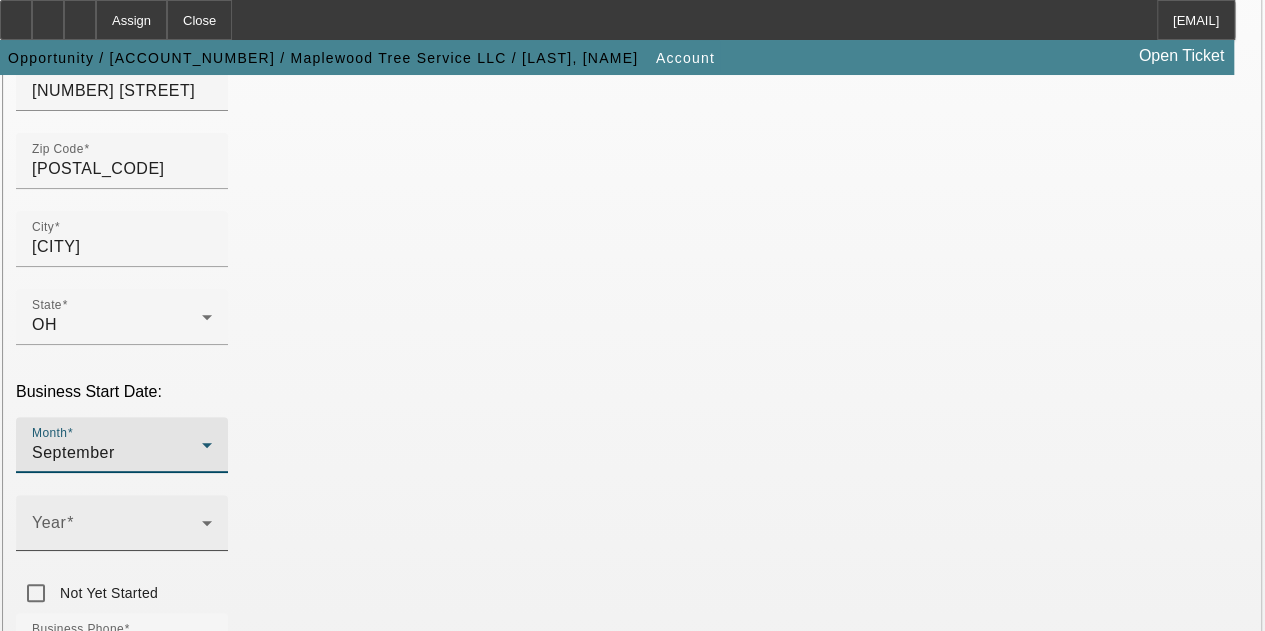 click at bounding box center [117, 531] 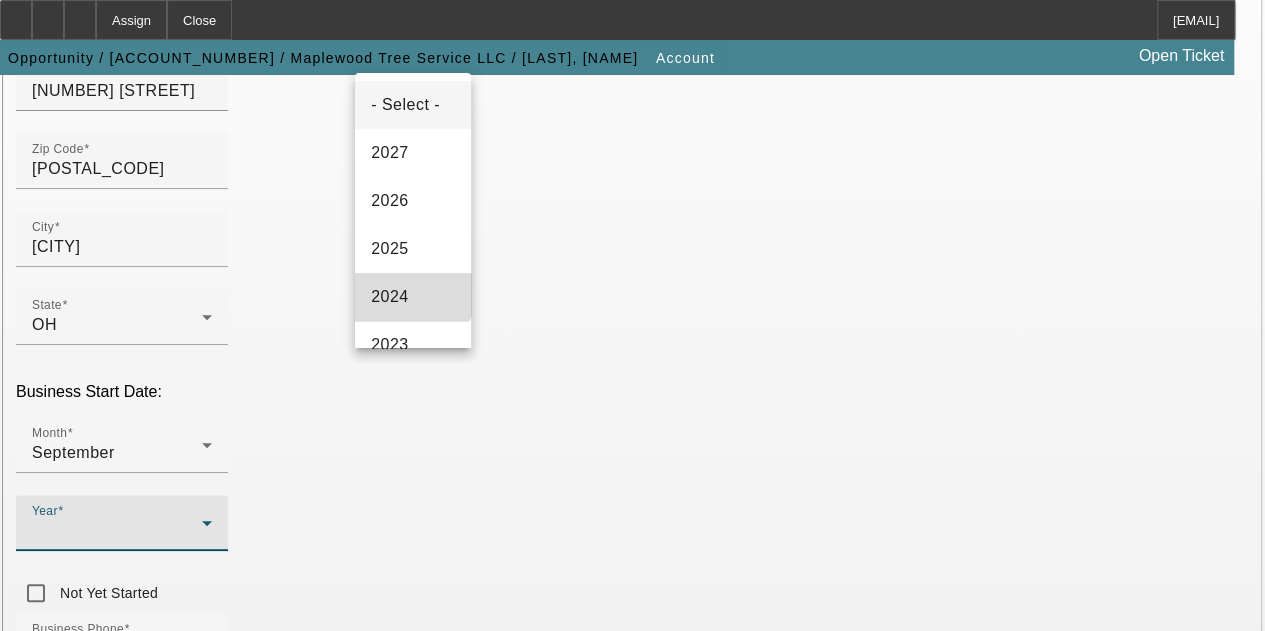 click on "2024" at bounding box center (413, 297) 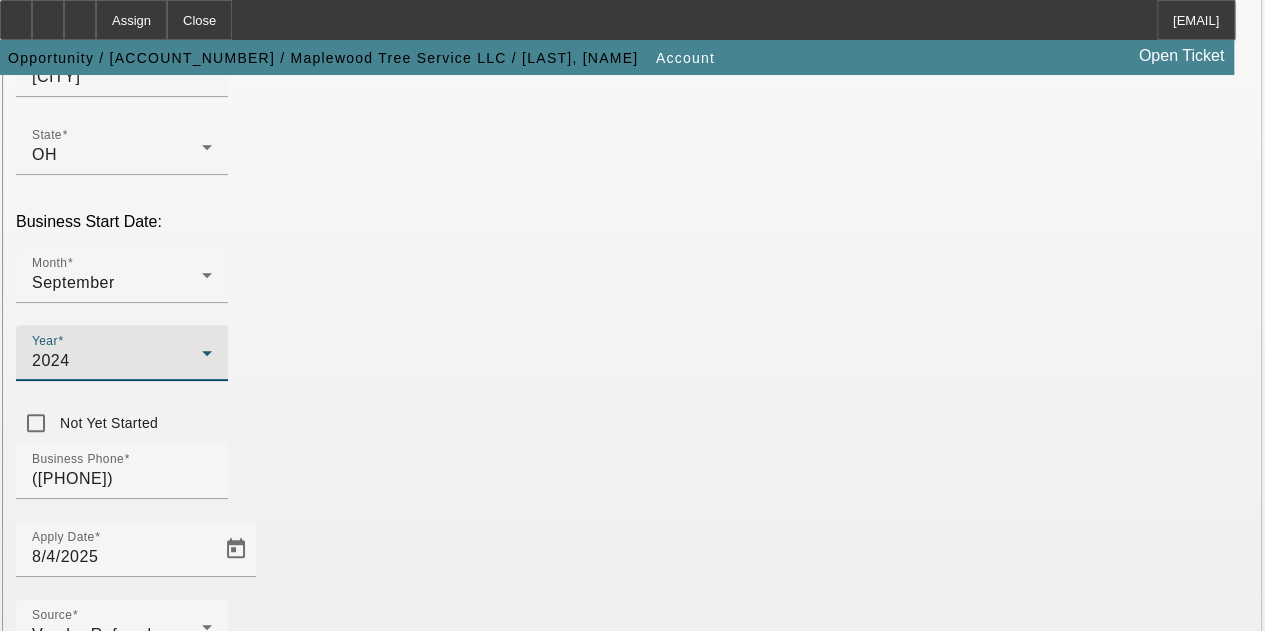 scroll, scrollTop: 626, scrollLeft: 0, axis: vertical 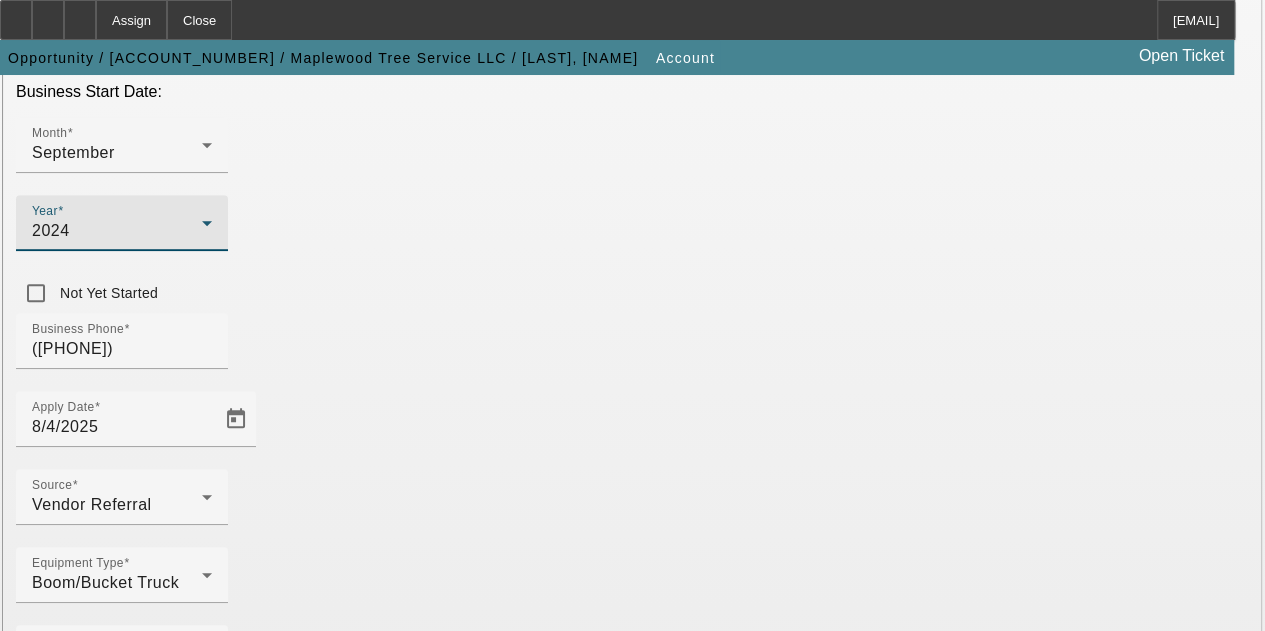 click on "Submit" at bounding box center (28, 1902) 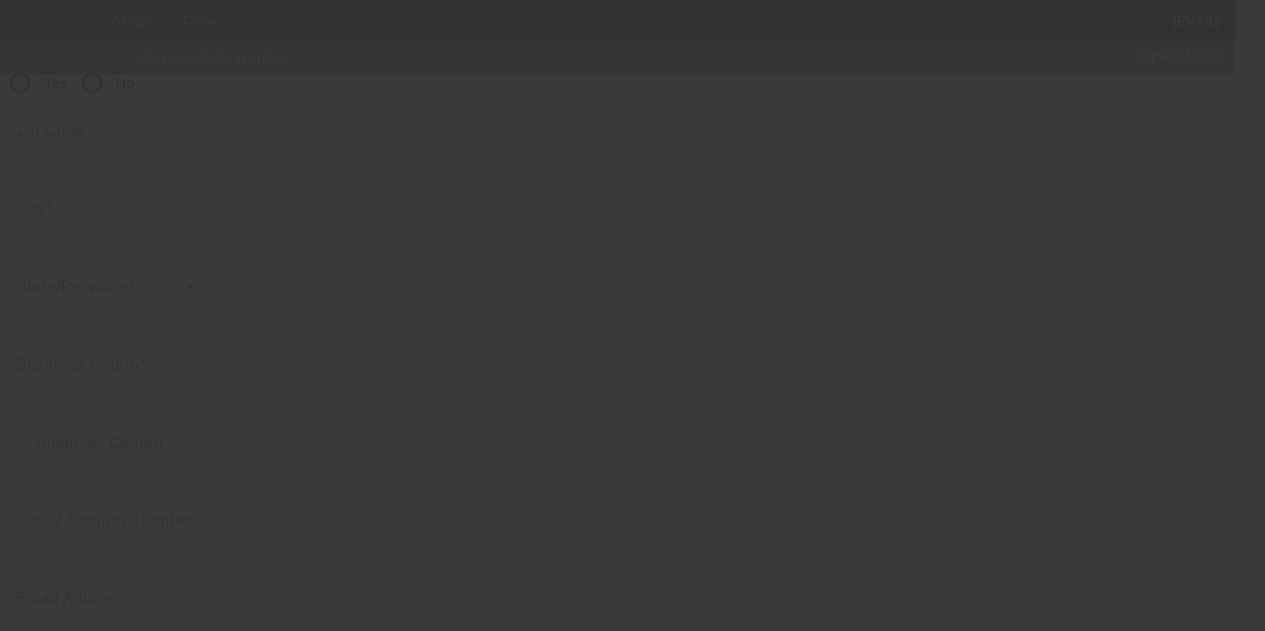 scroll, scrollTop: 0, scrollLeft: 0, axis: both 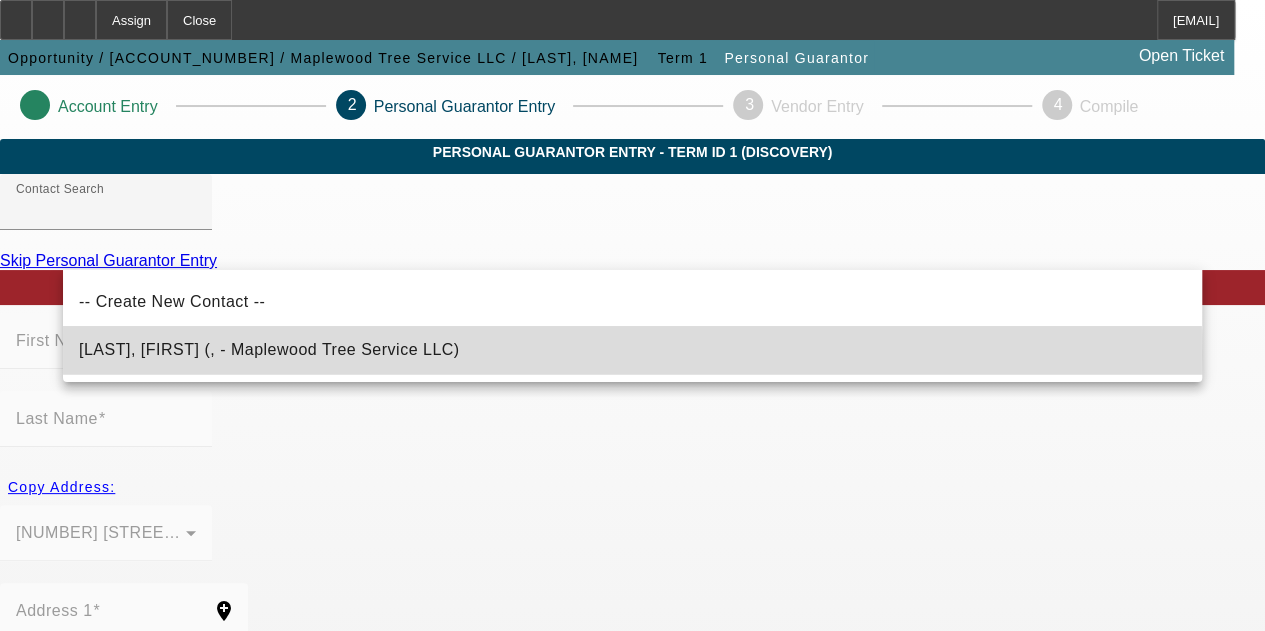 click on "[LAST], [FIRST] (, - Maplewood Tree Service LLC)" at bounding box center (269, 349) 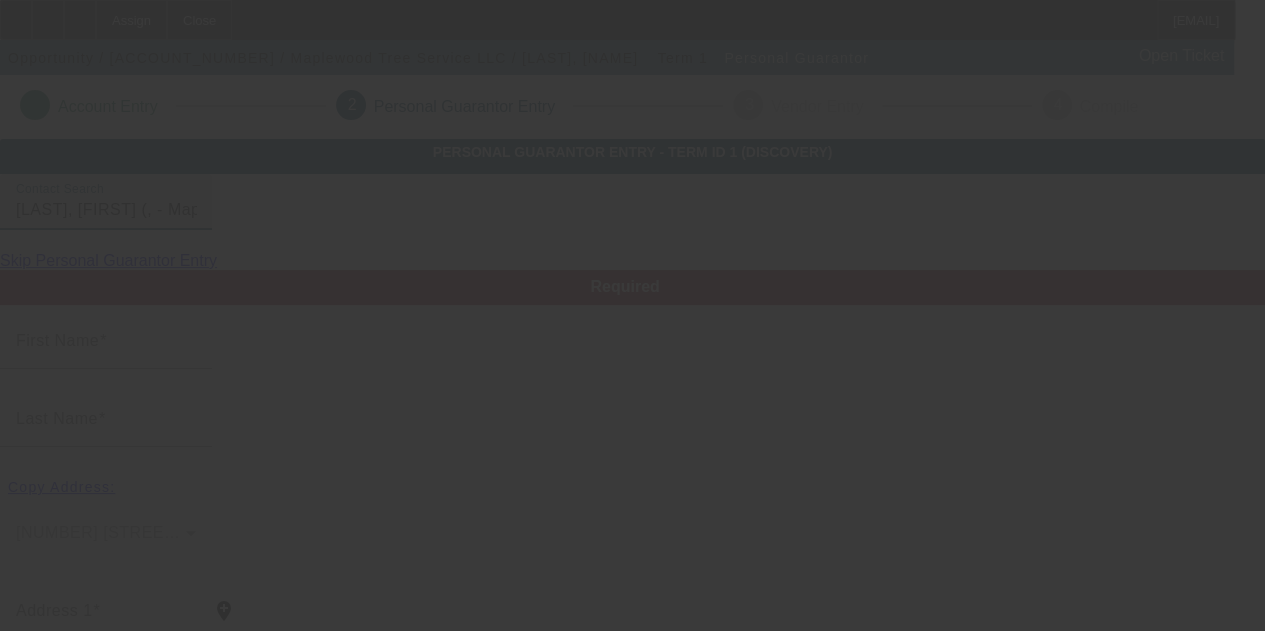 type on "[NAME]" 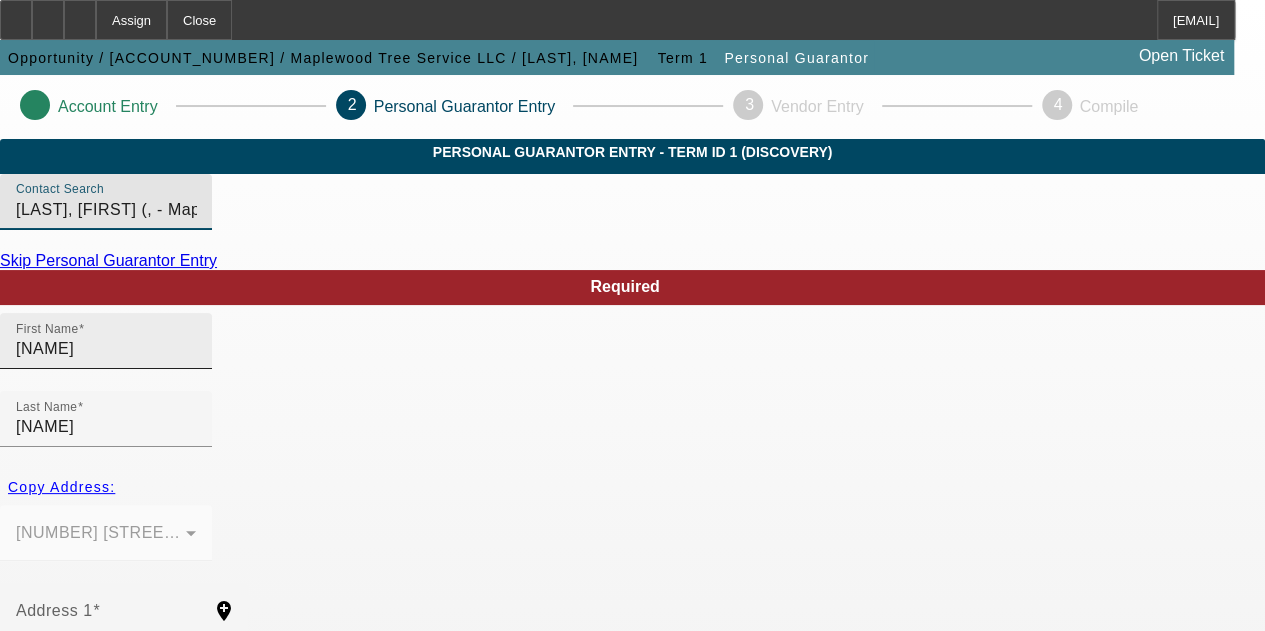 click on "[NAME]" at bounding box center (106, 349) 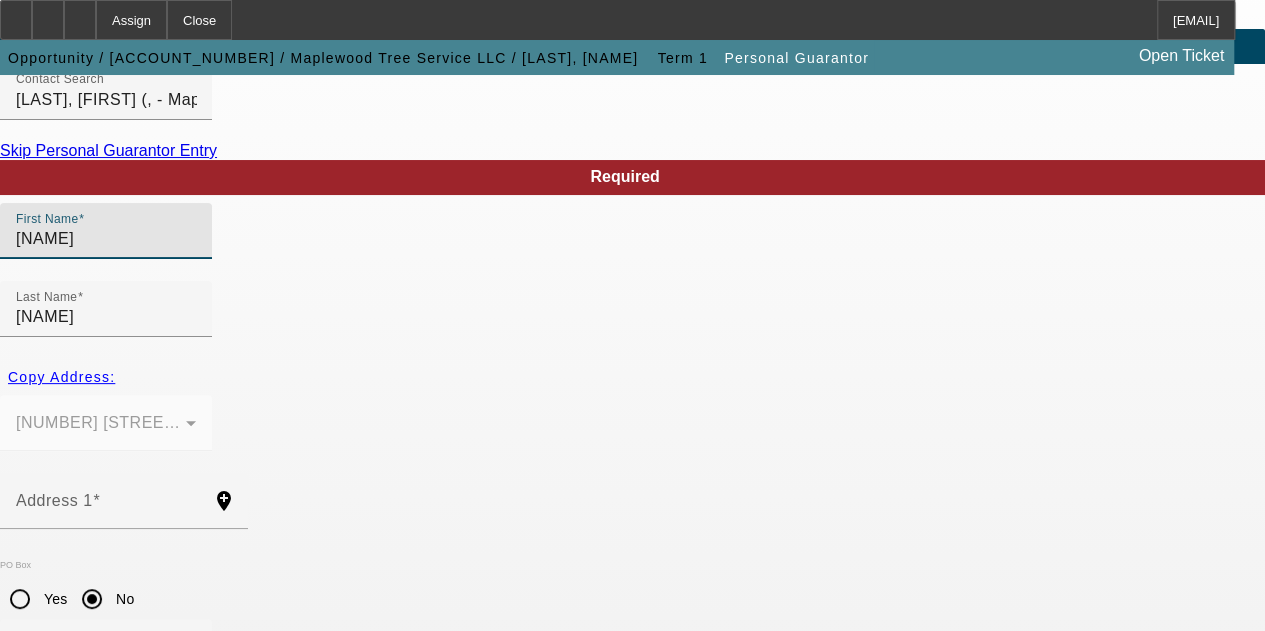 scroll, scrollTop: 200, scrollLeft: 0, axis: vertical 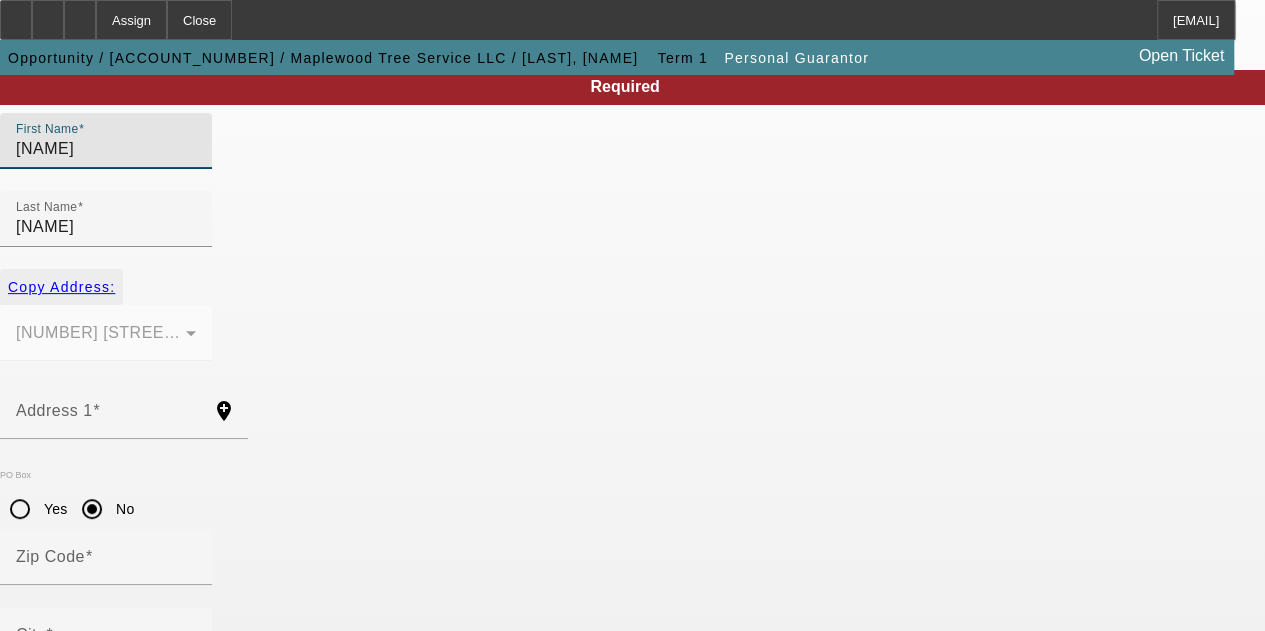 type on "[NAME]" 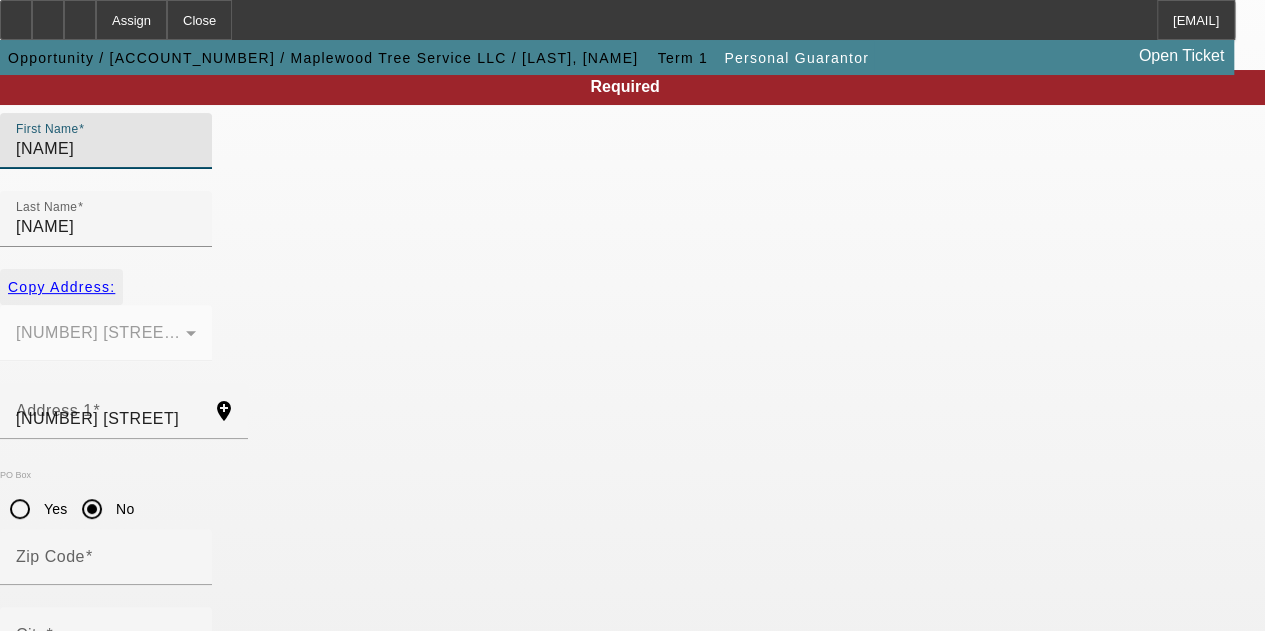 radio on "false" 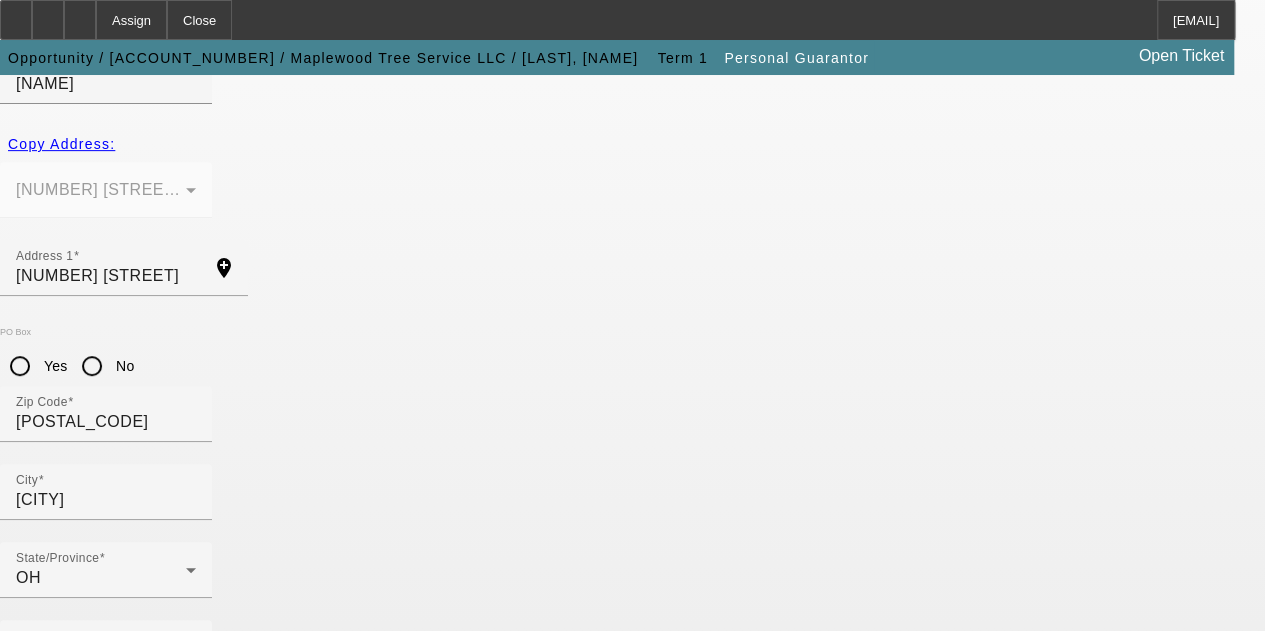 scroll, scrollTop: 344, scrollLeft: 0, axis: vertical 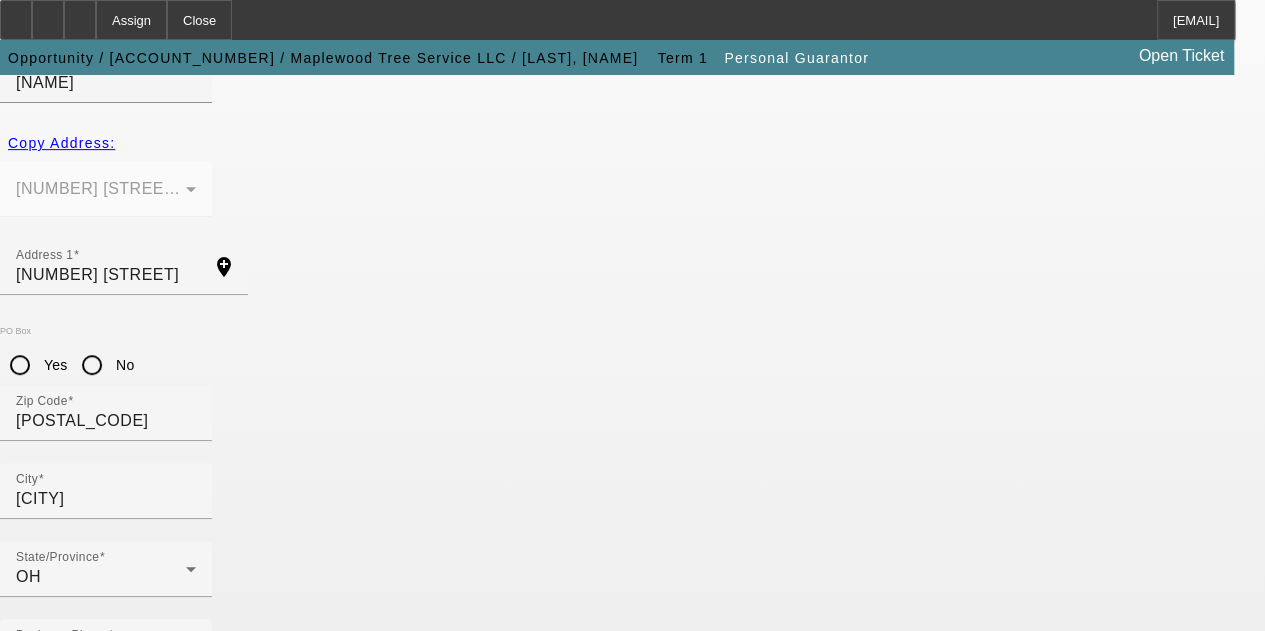 click on "% Business Owned" at bounding box center [106, 733] 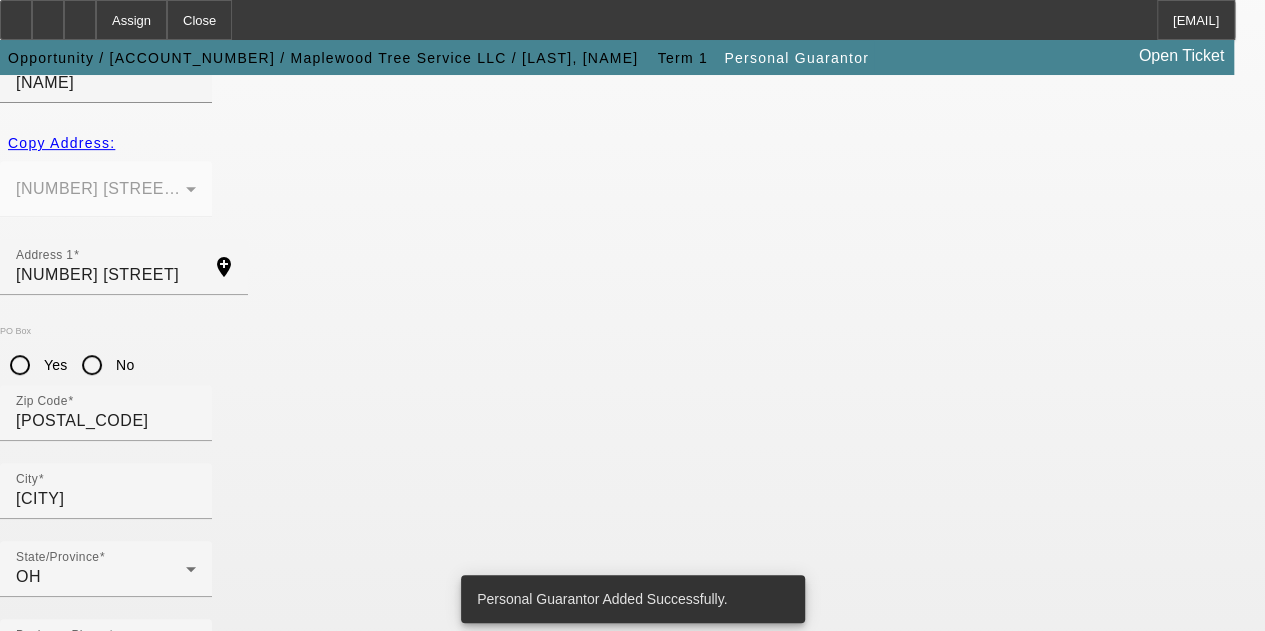scroll, scrollTop: 0, scrollLeft: 0, axis: both 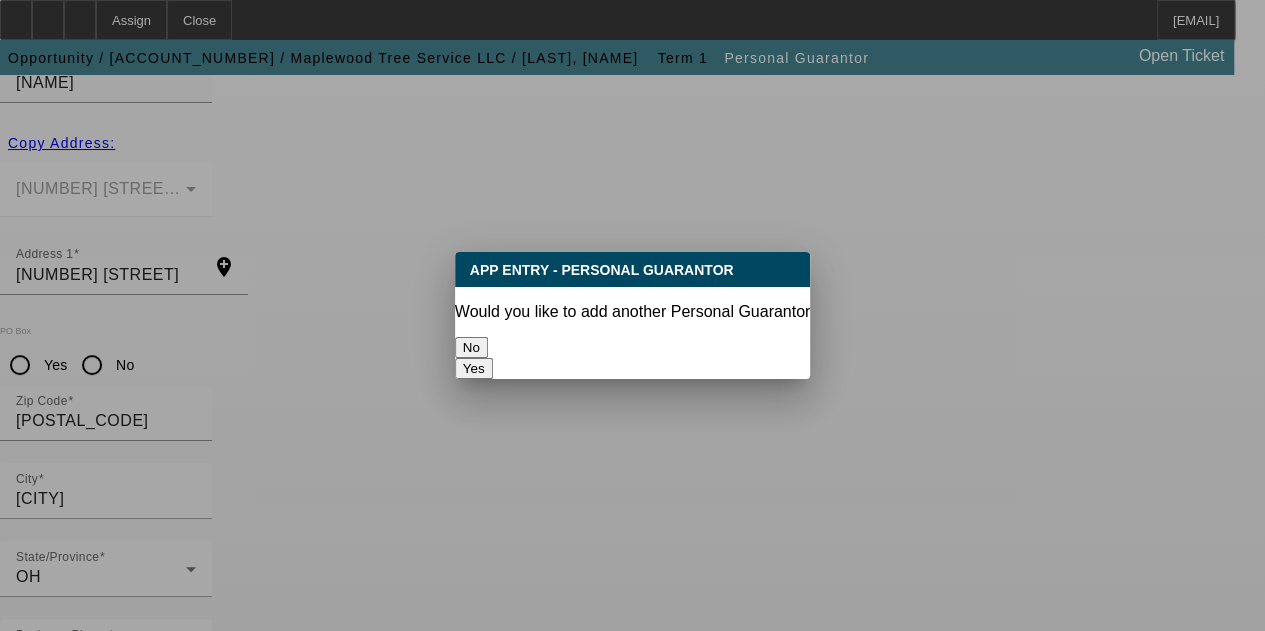 click on "No" at bounding box center (471, 347) 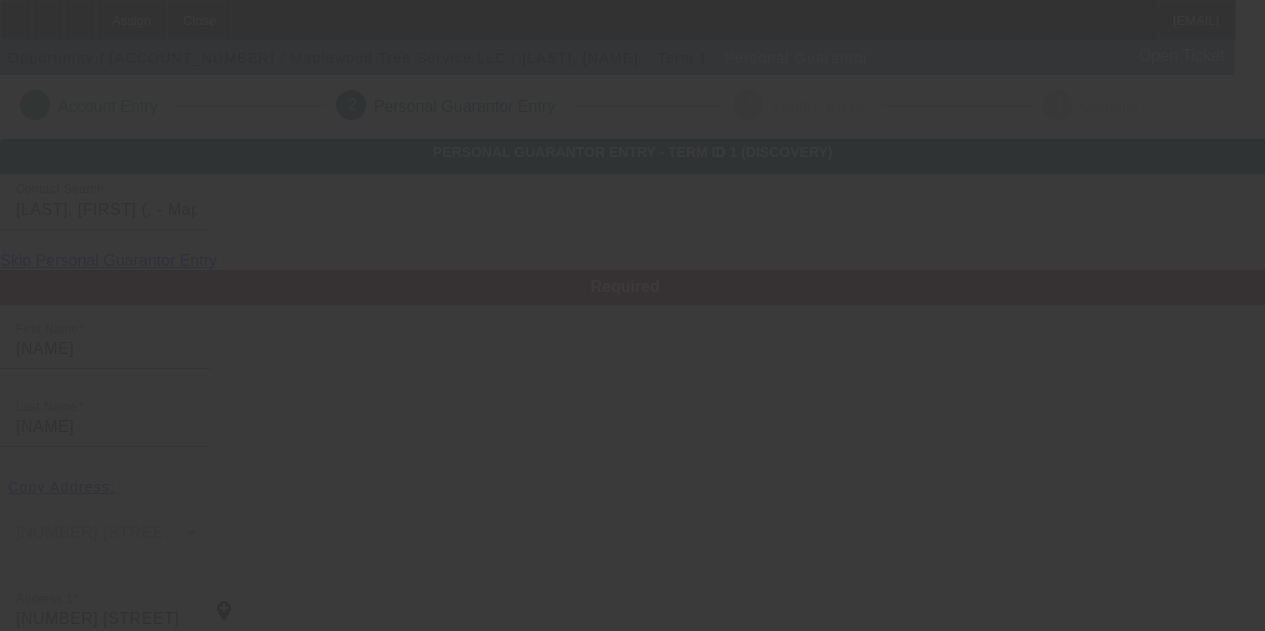scroll, scrollTop: 344, scrollLeft: 0, axis: vertical 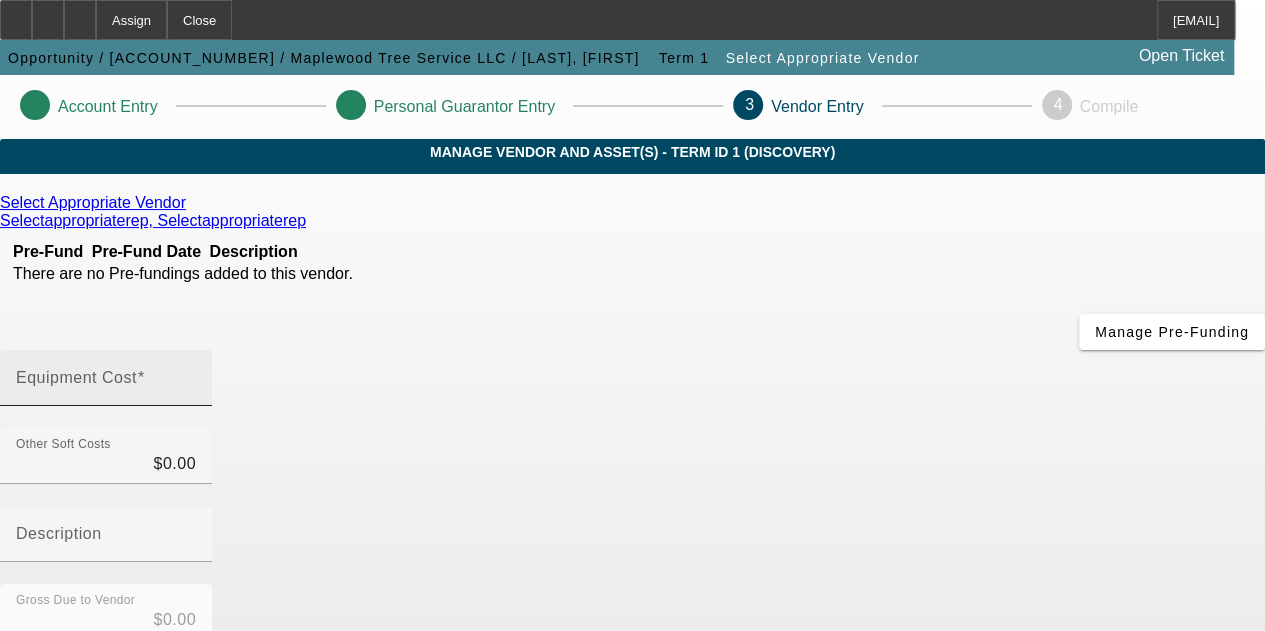 click on "Equipment Cost" at bounding box center (106, 386) 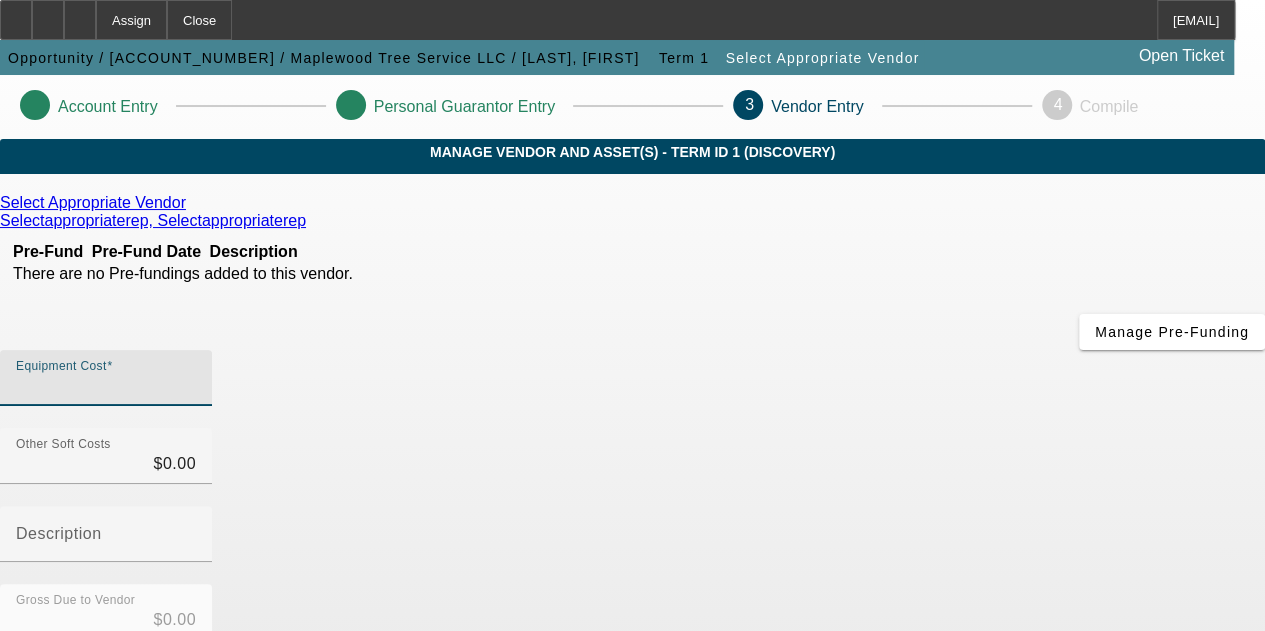 type on "6" 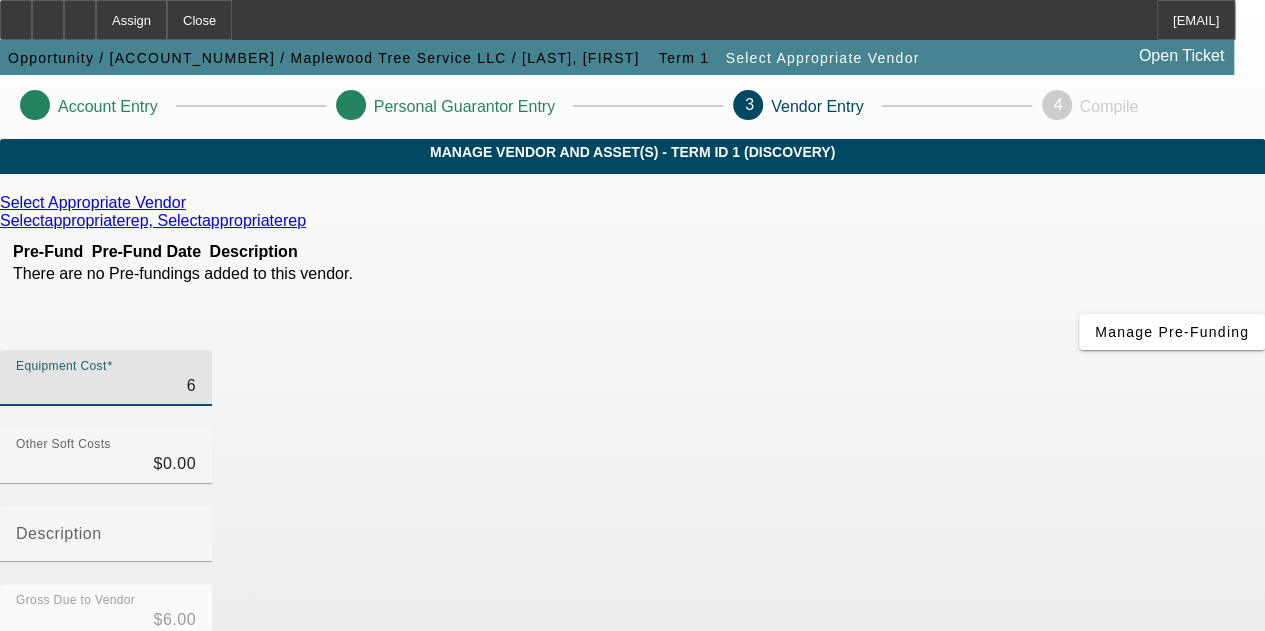 type on "60" 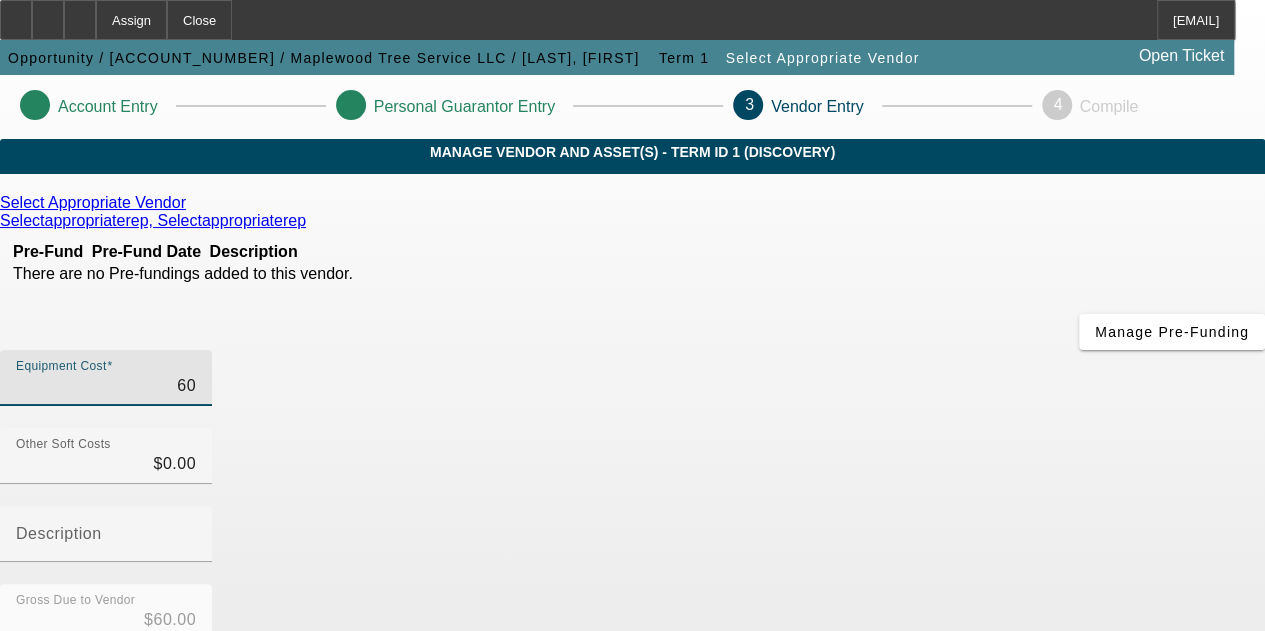 type on "600" 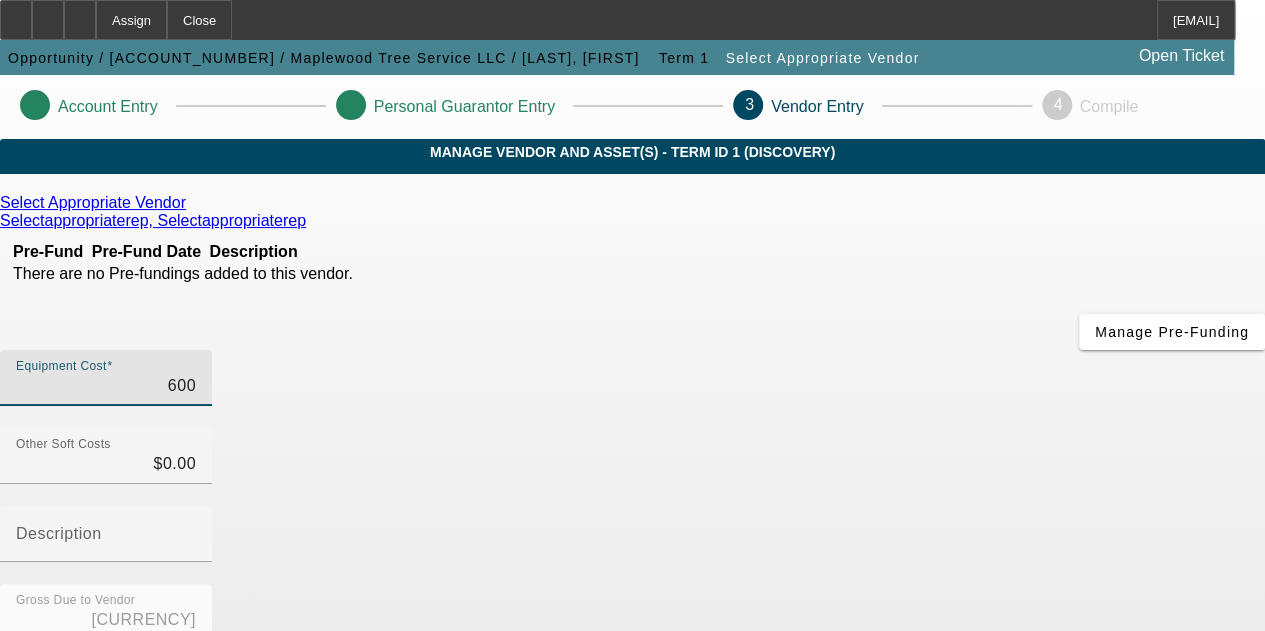 type on "6000" 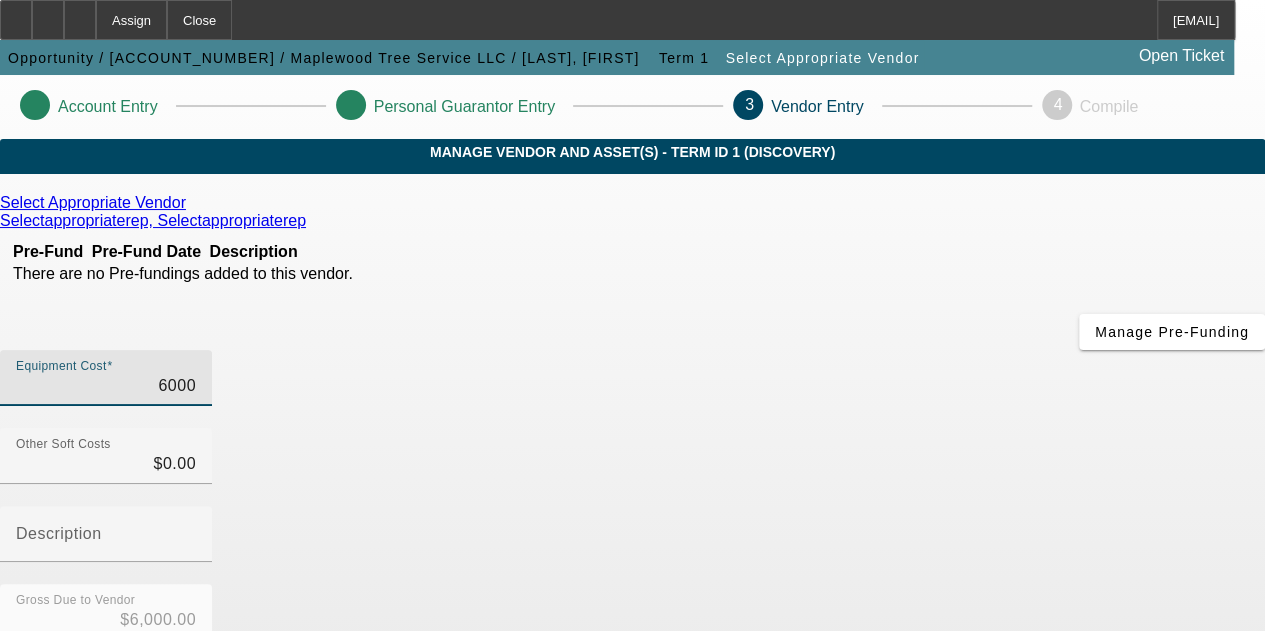 type on "60000" 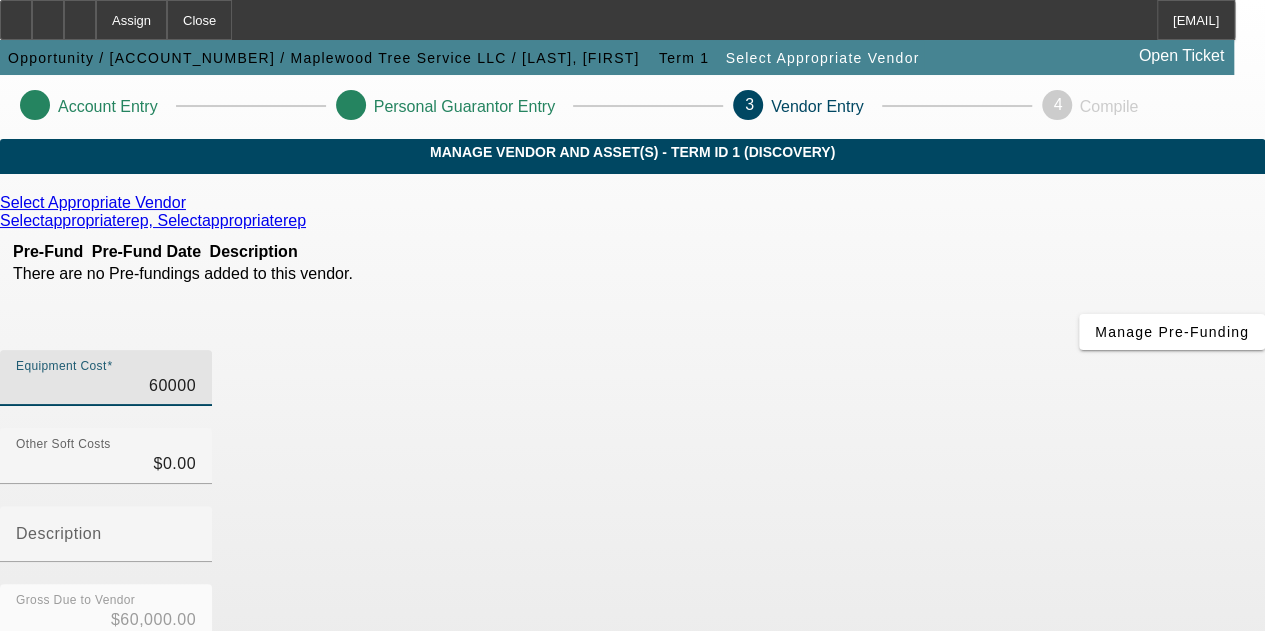 type on "$60,000.00" 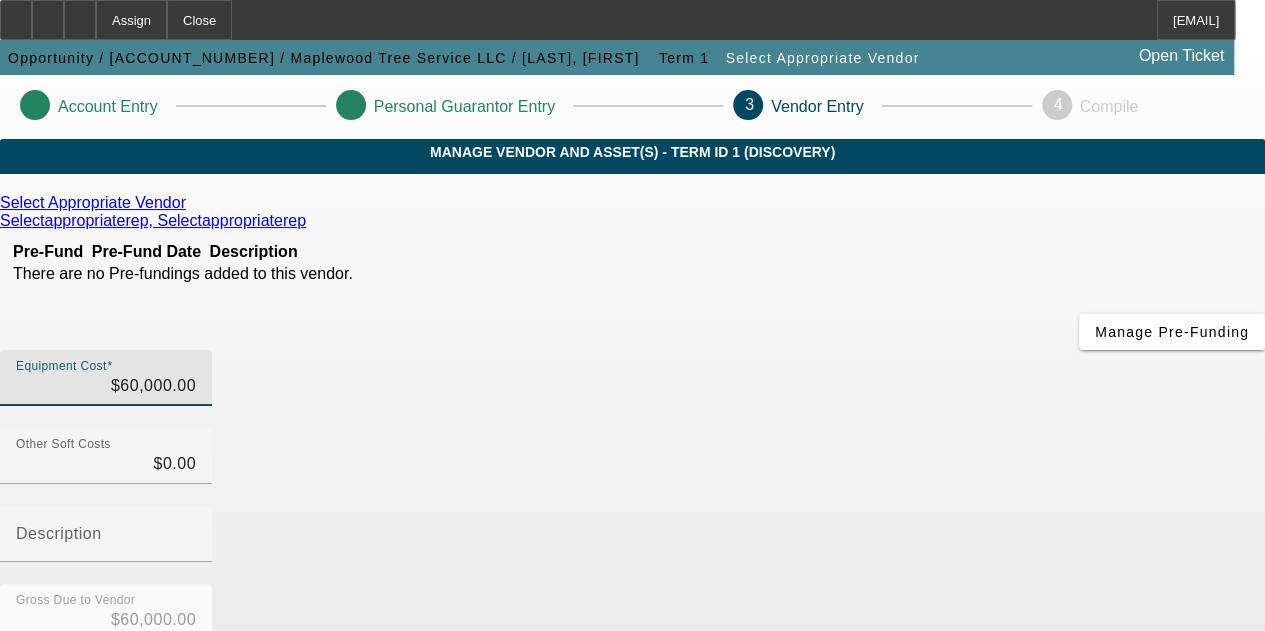 click on "Gross Due to Vendor
[CURRENCY]" at bounding box center [632, 623] 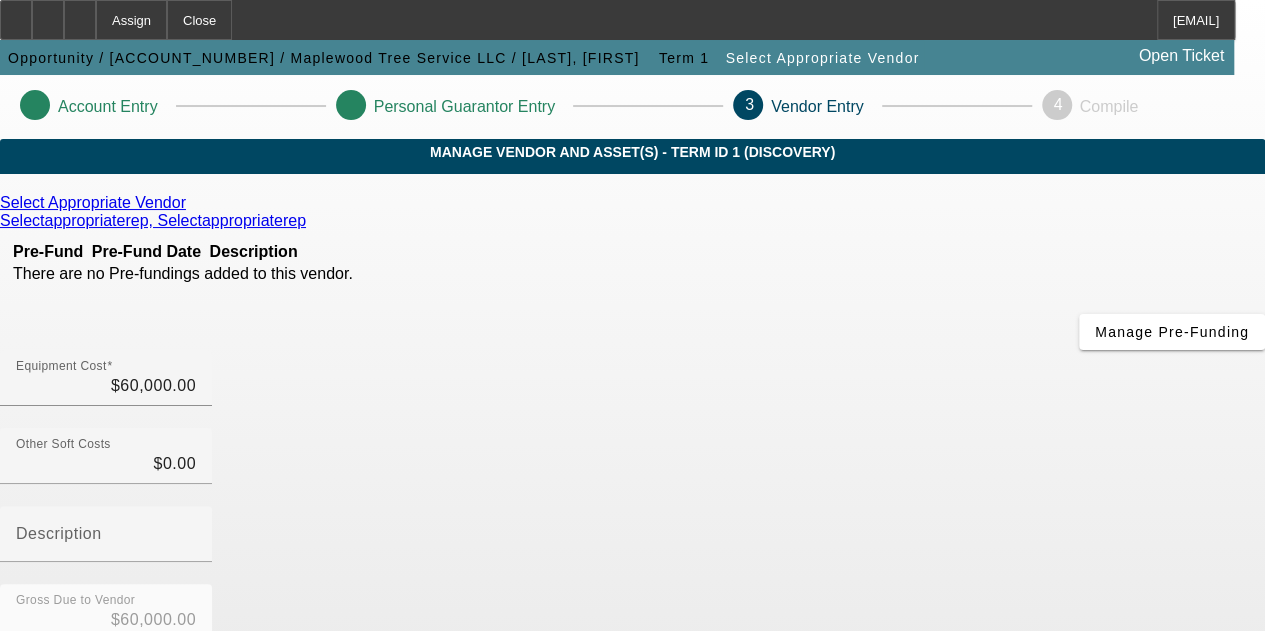 scroll, scrollTop: 378, scrollLeft: 0, axis: vertical 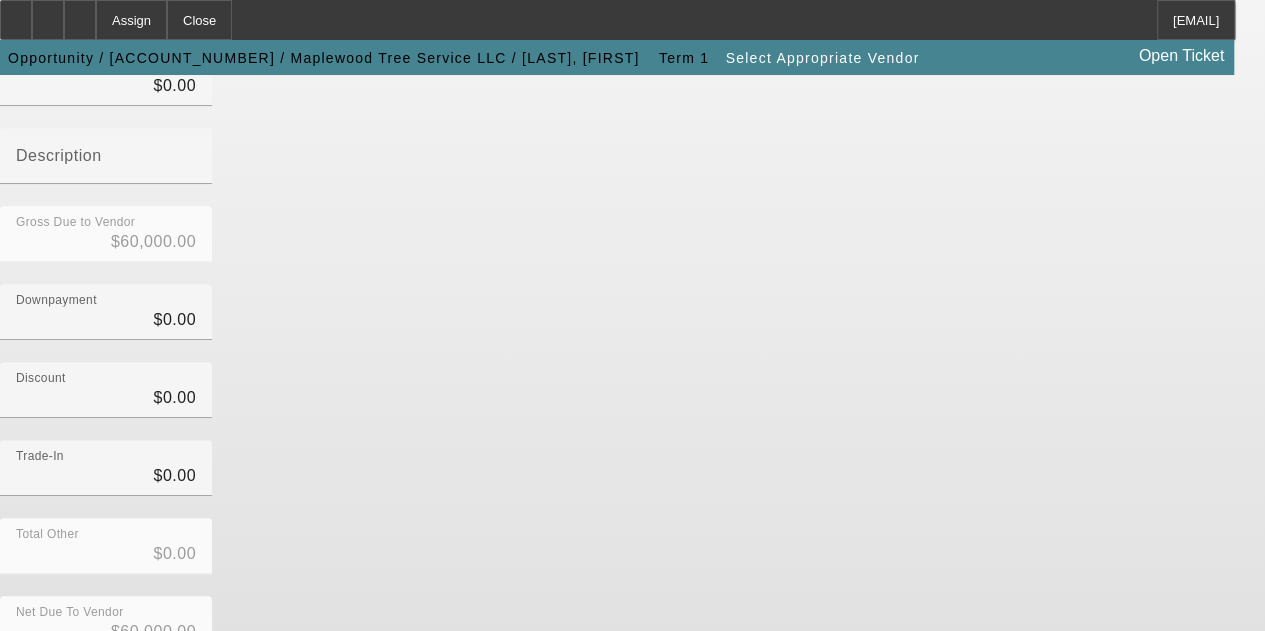 click on "Submit" at bounding box center (28, 684) 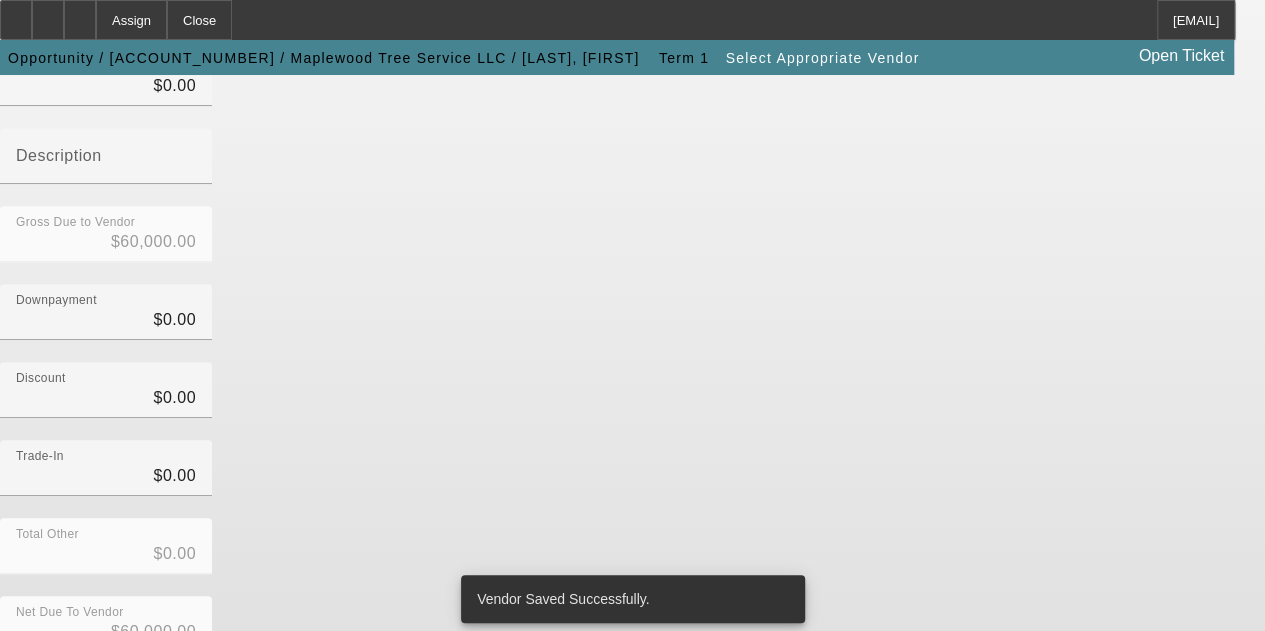 scroll, scrollTop: 0, scrollLeft: 0, axis: both 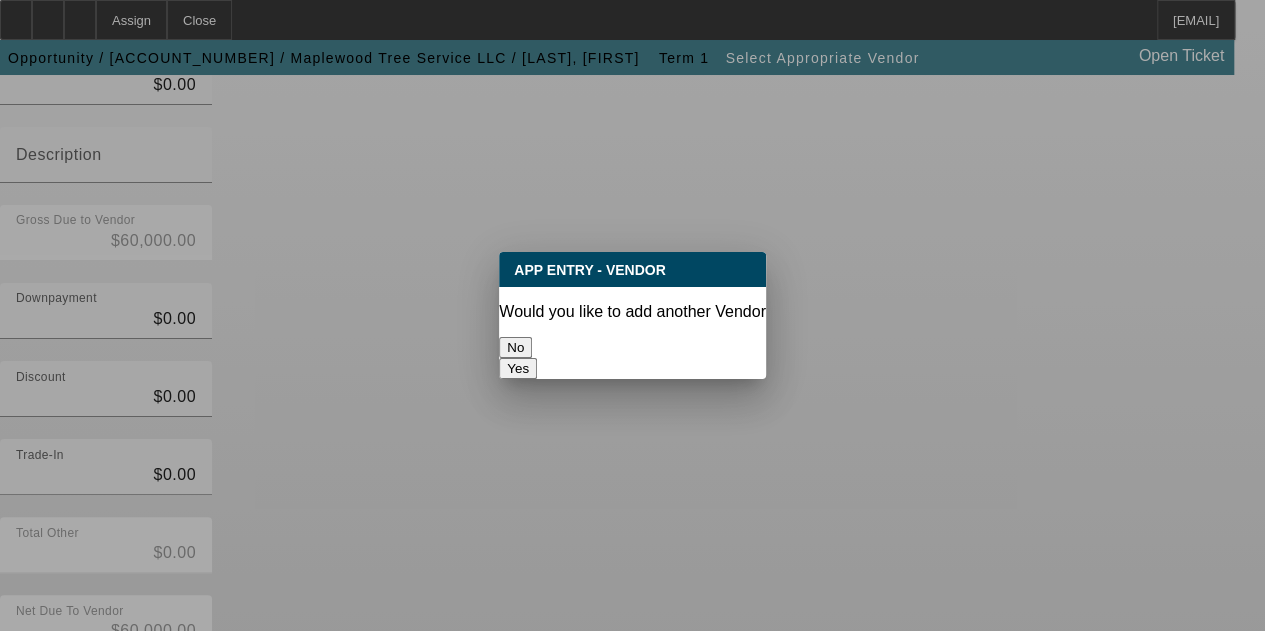 click on "No" at bounding box center (515, 347) 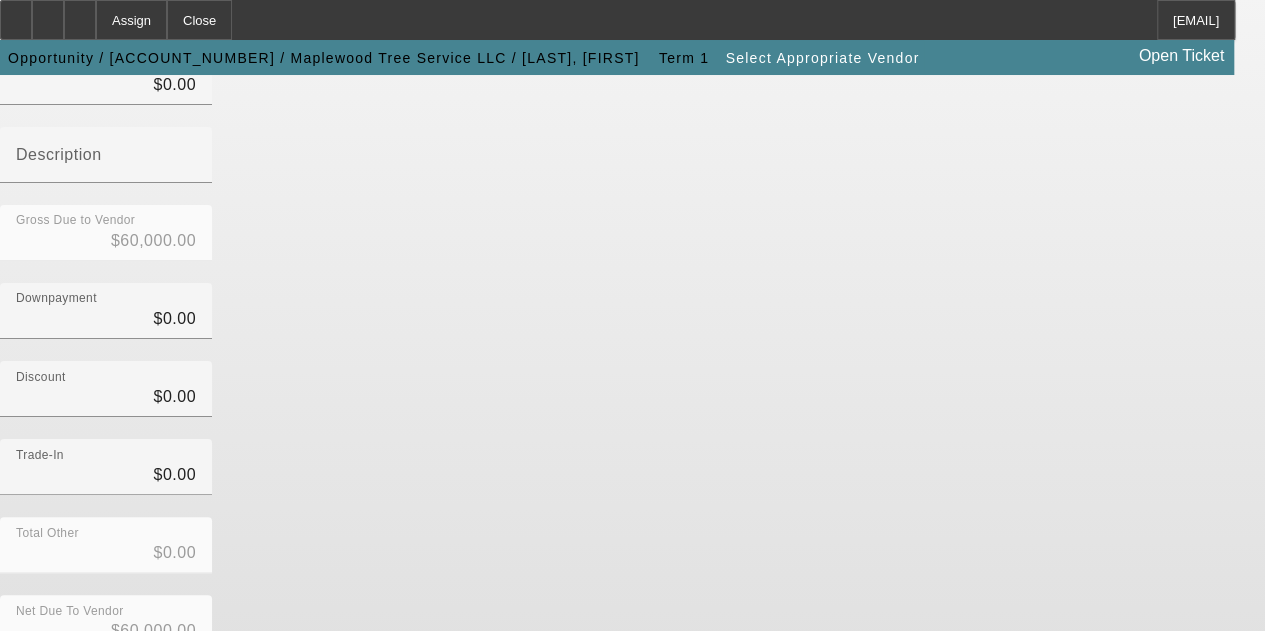 scroll, scrollTop: 378, scrollLeft: 0, axis: vertical 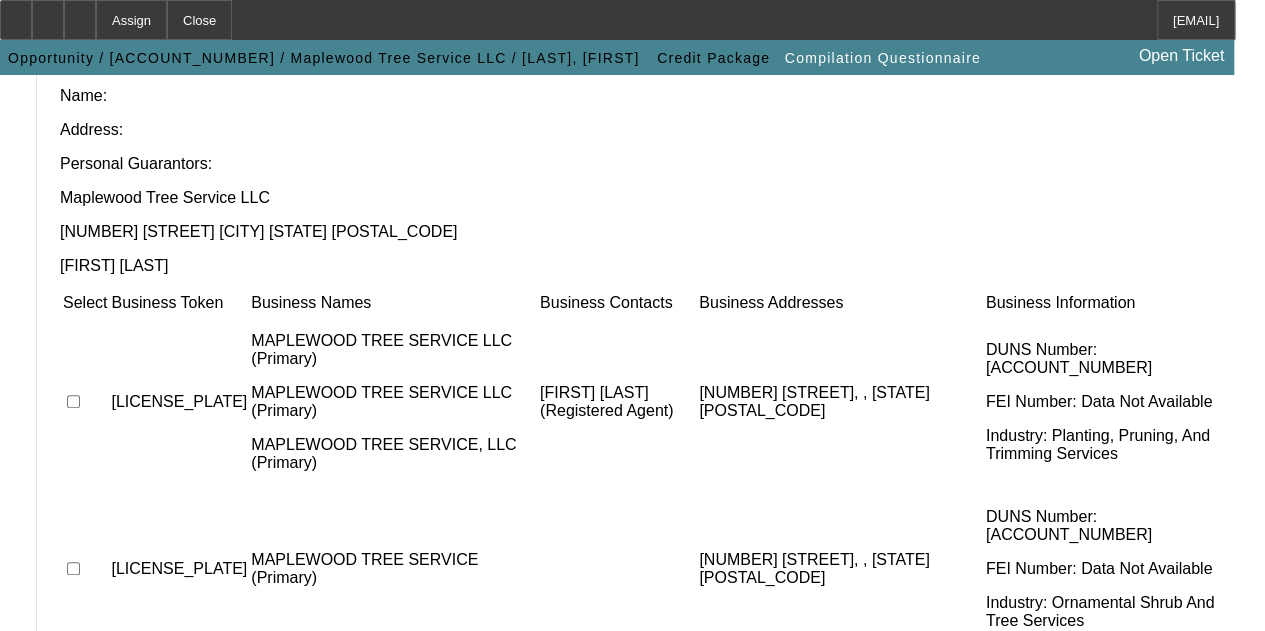 click at bounding box center [73, 401] 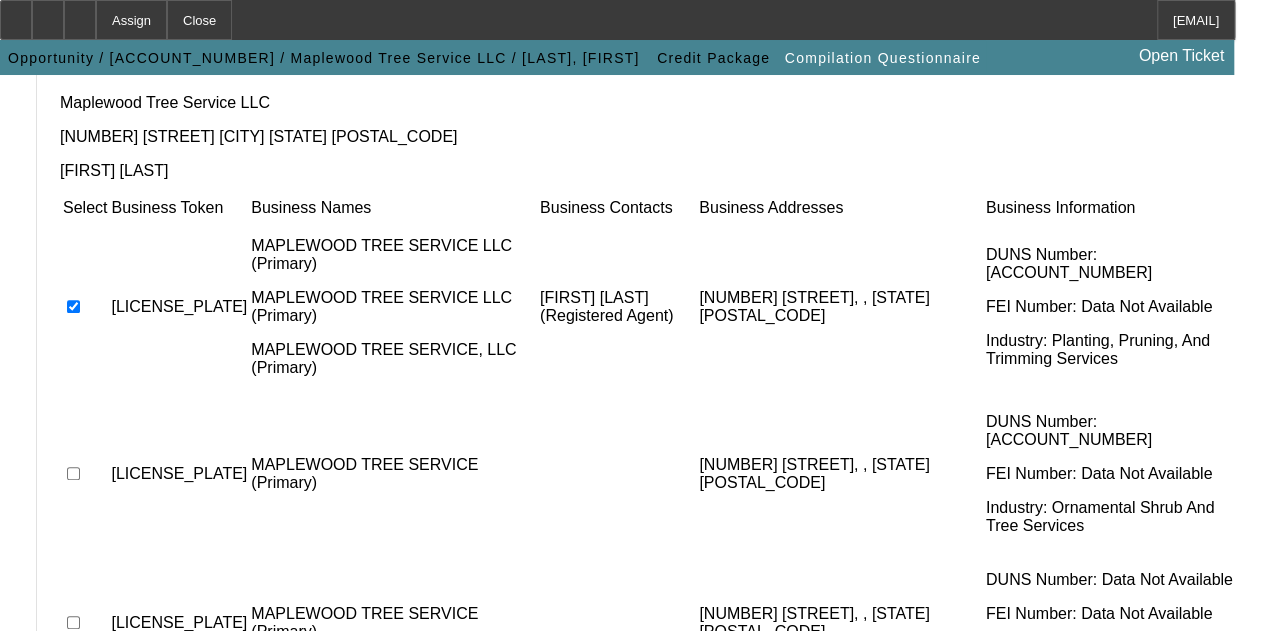 scroll, scrollTop: 403, scrollLeft: 0, axis: vertical 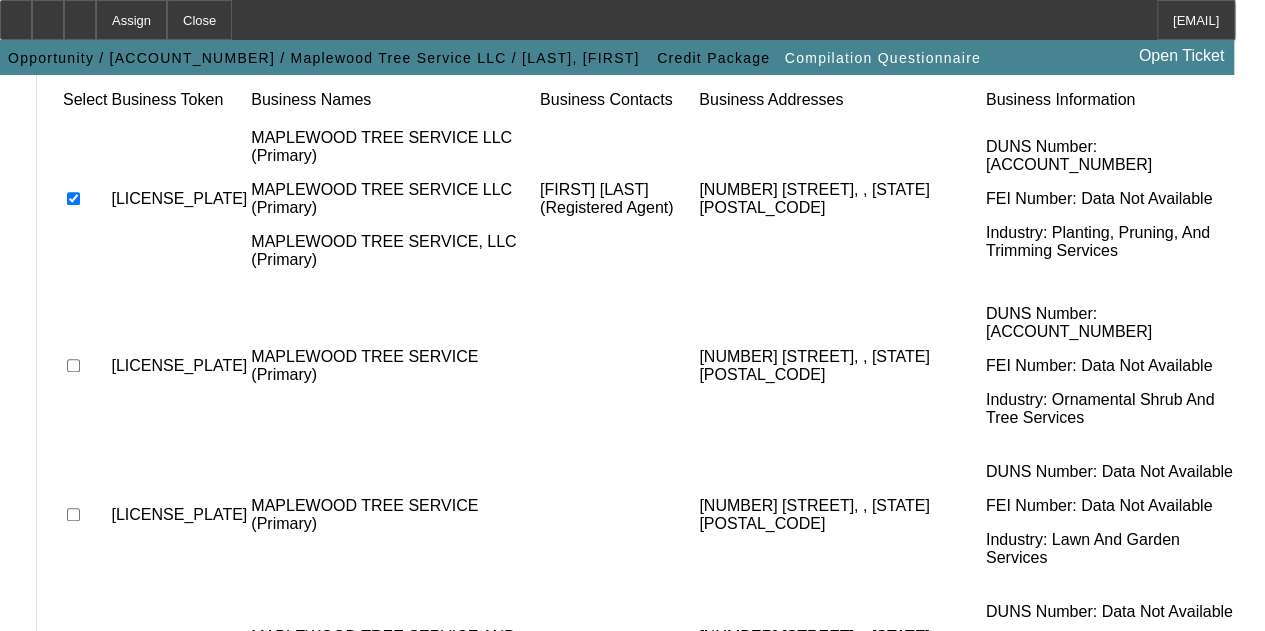 click on "Submit" at bounding box center [93, 656] 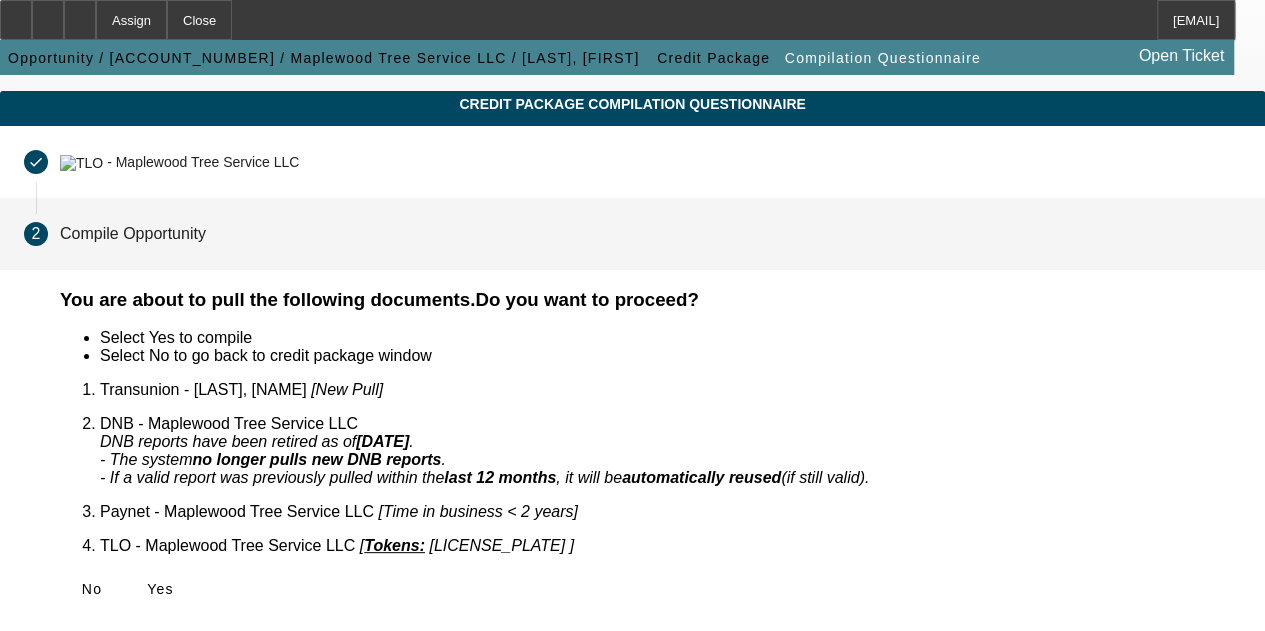 scroll, scrollTop: 21, scrollLeft: 0, axis: vertical 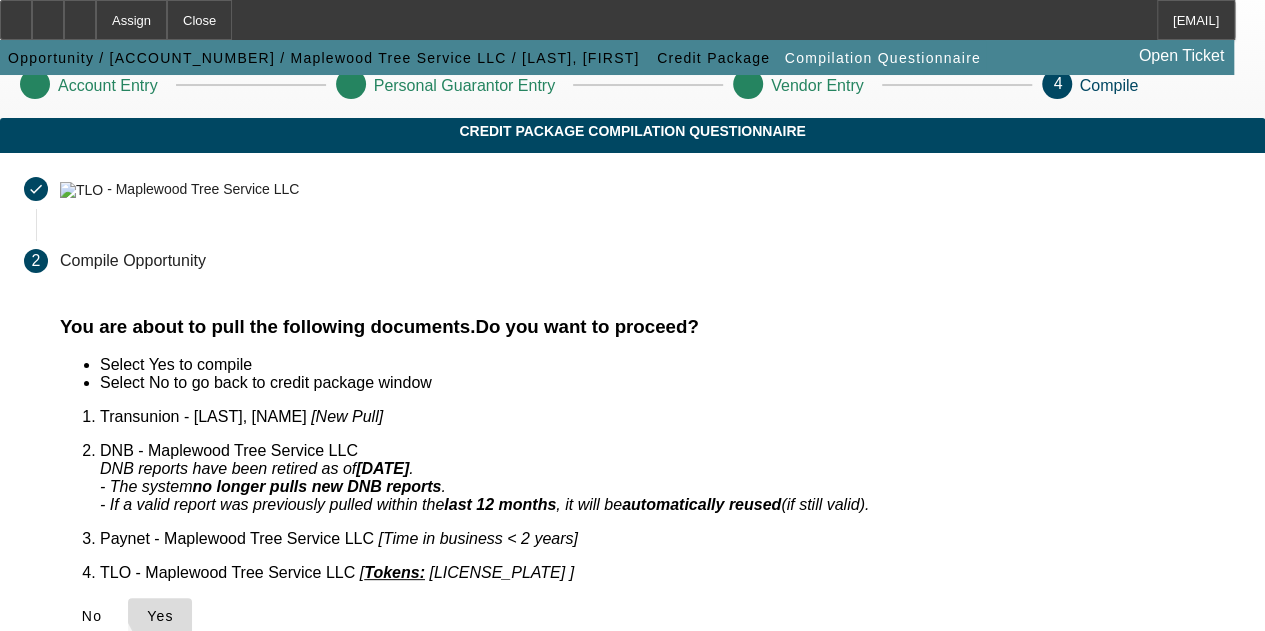 click on "Yes" at bounding box center (160, 616) 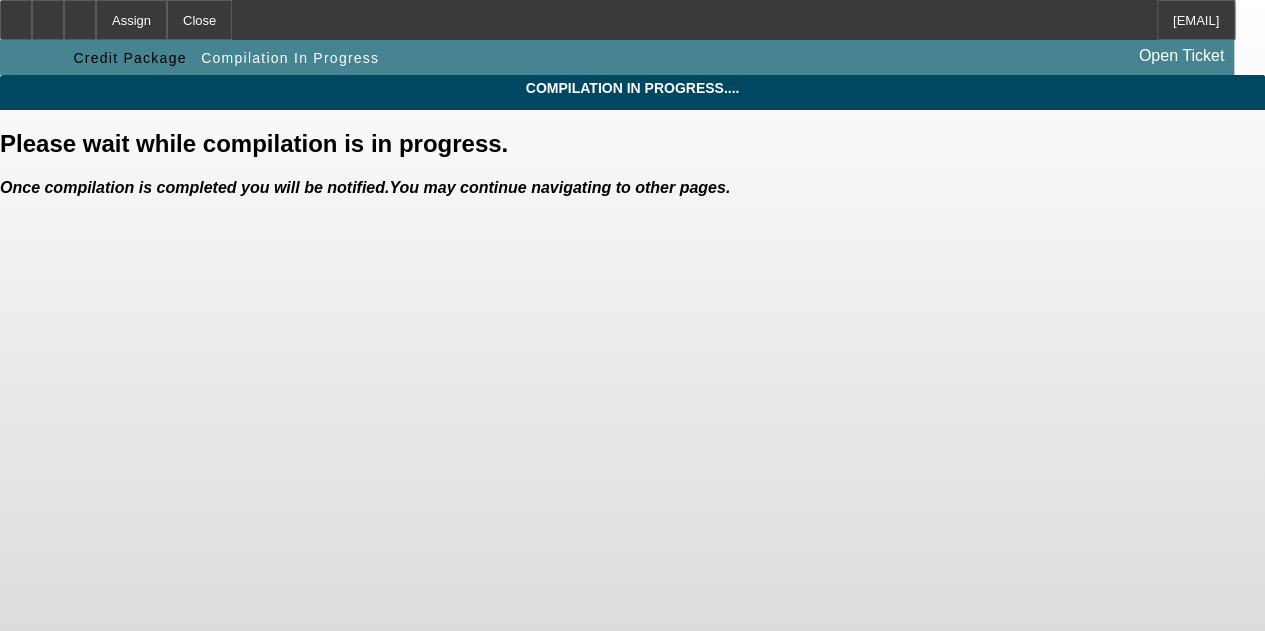 scroll, scrollTop: 0, scrollLeft: 0, axis: both 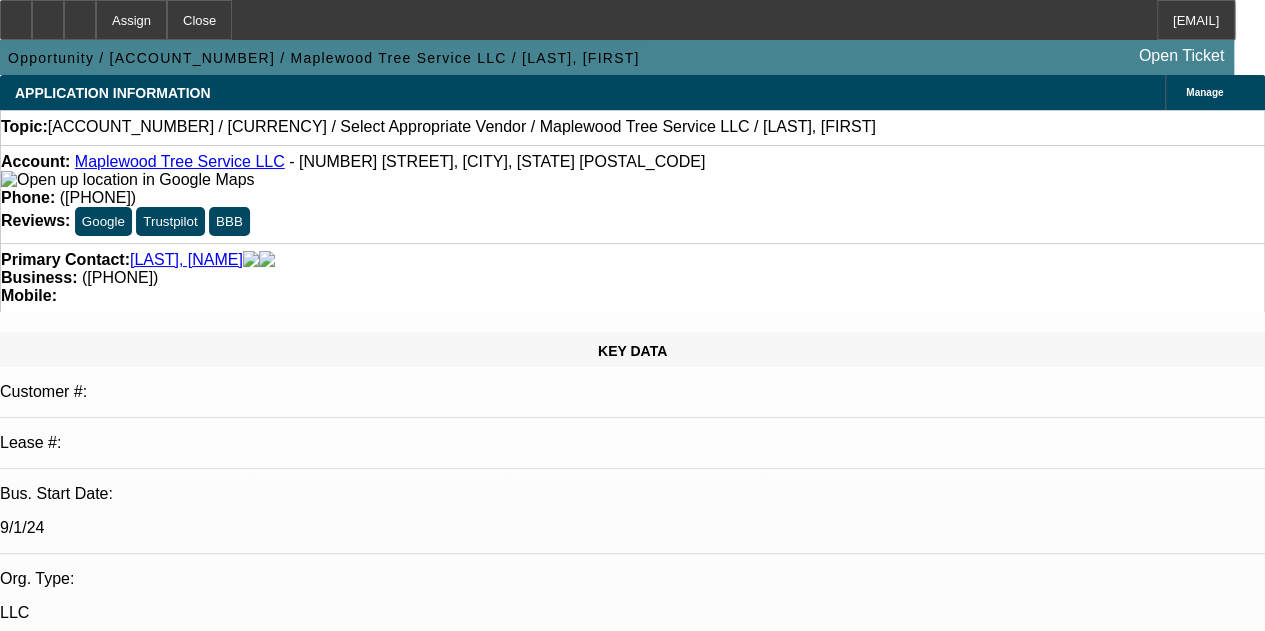 select on "0" 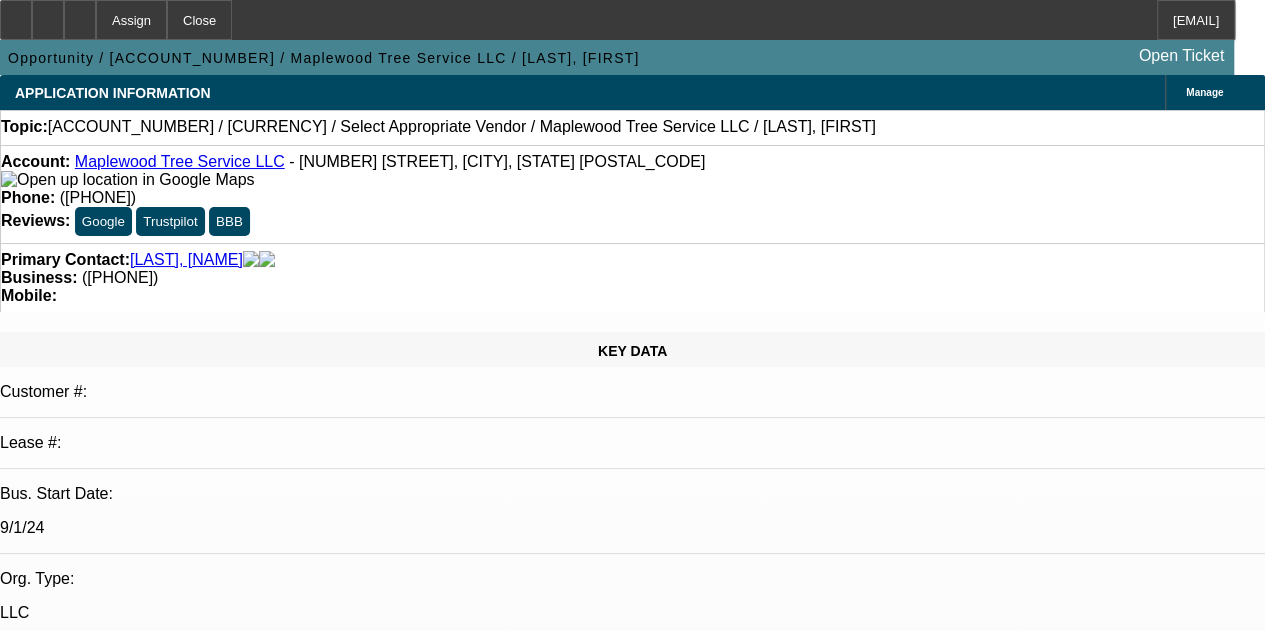 select on "1" 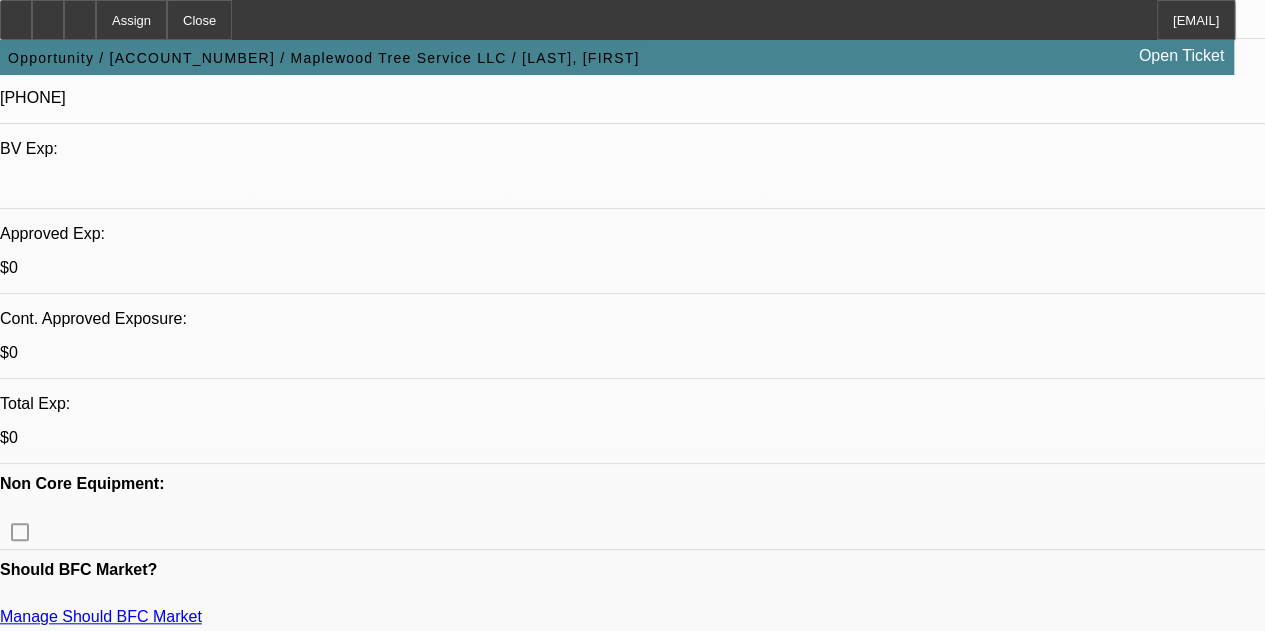 scroll, scrollTop: 800, scrollLeft: 0, axis: vertical 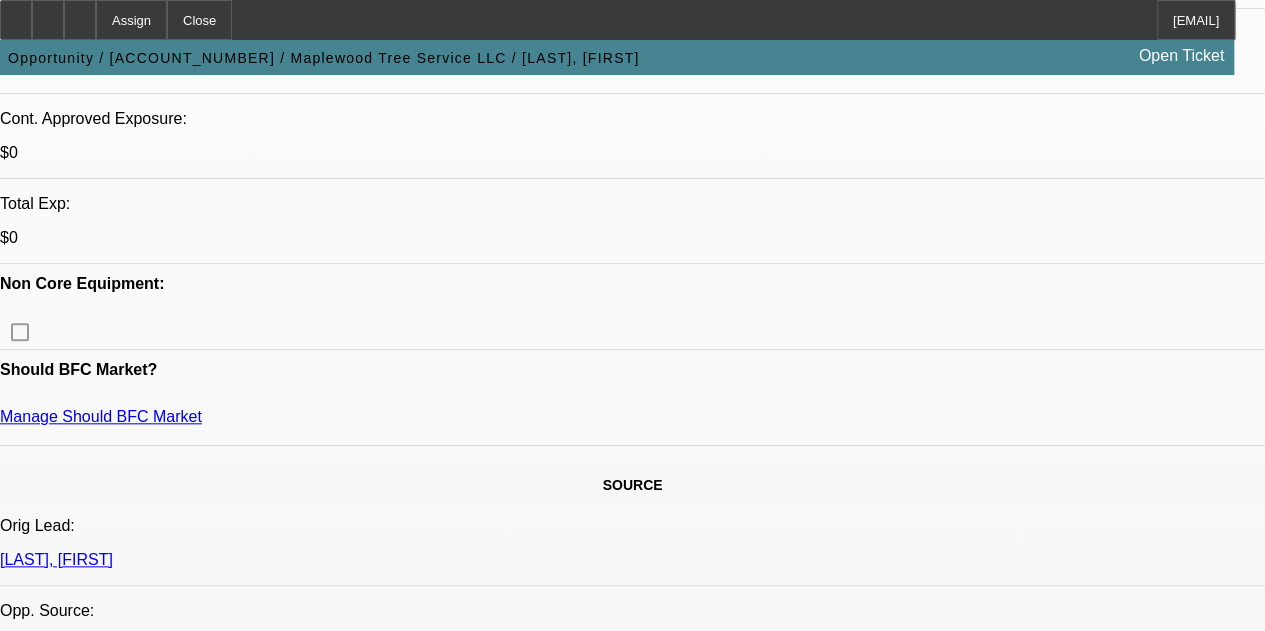 click on "Add Corporate Guarantor" at bounding box center (1089, 2397) 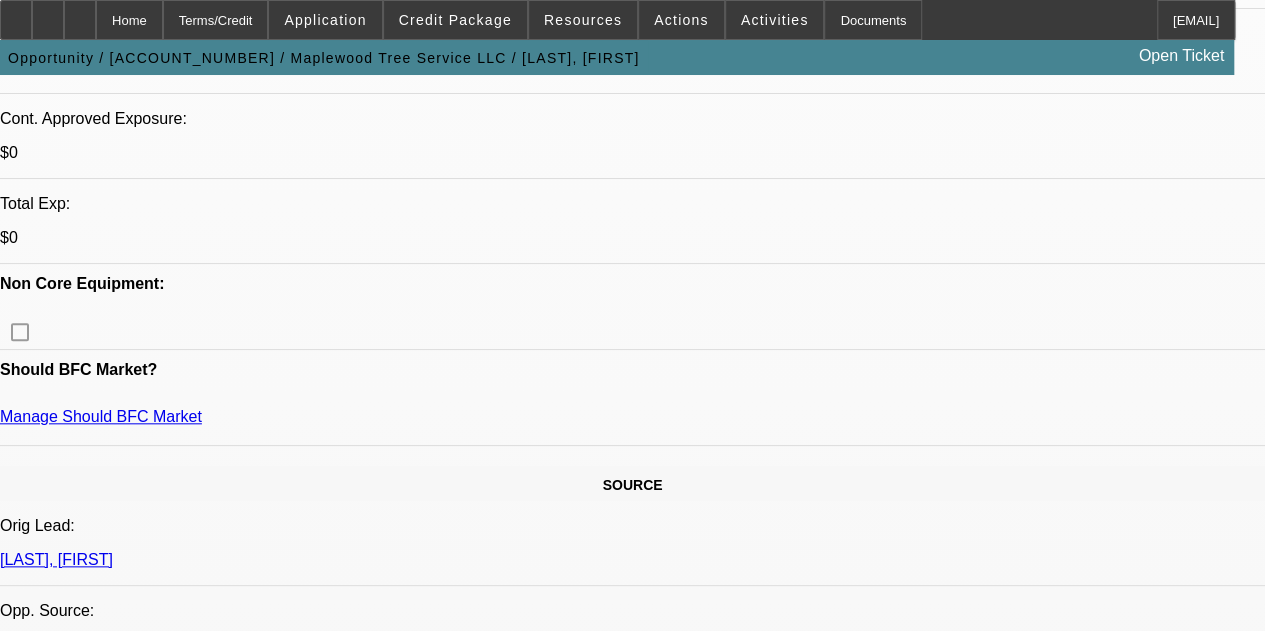 scroll, scrollTop: 0, scrollLeft: 0, axis: both 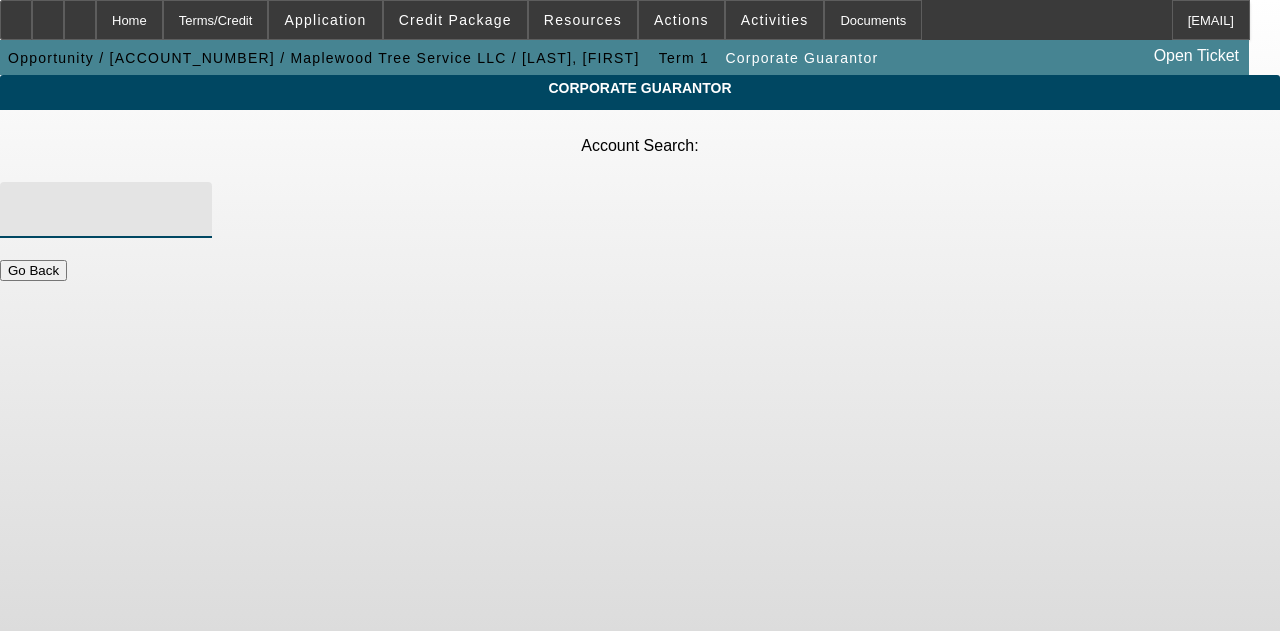 click at bounding box center [106, 210] 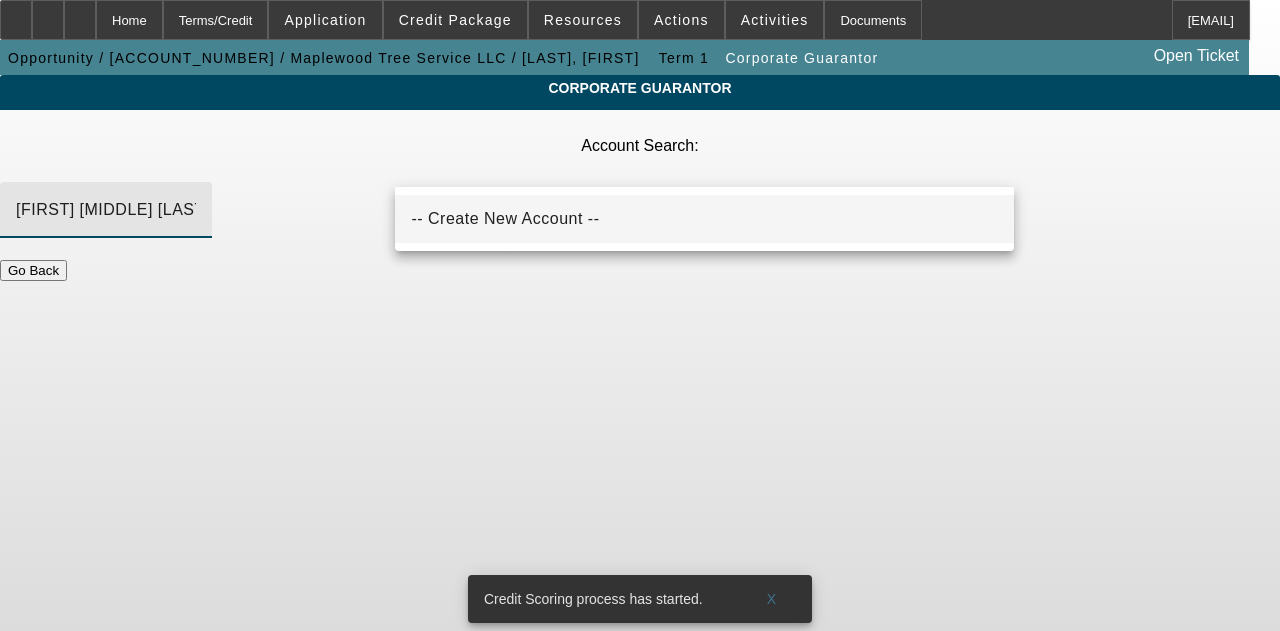 type on "[FIRST] [MIDDLE] [LAST]" 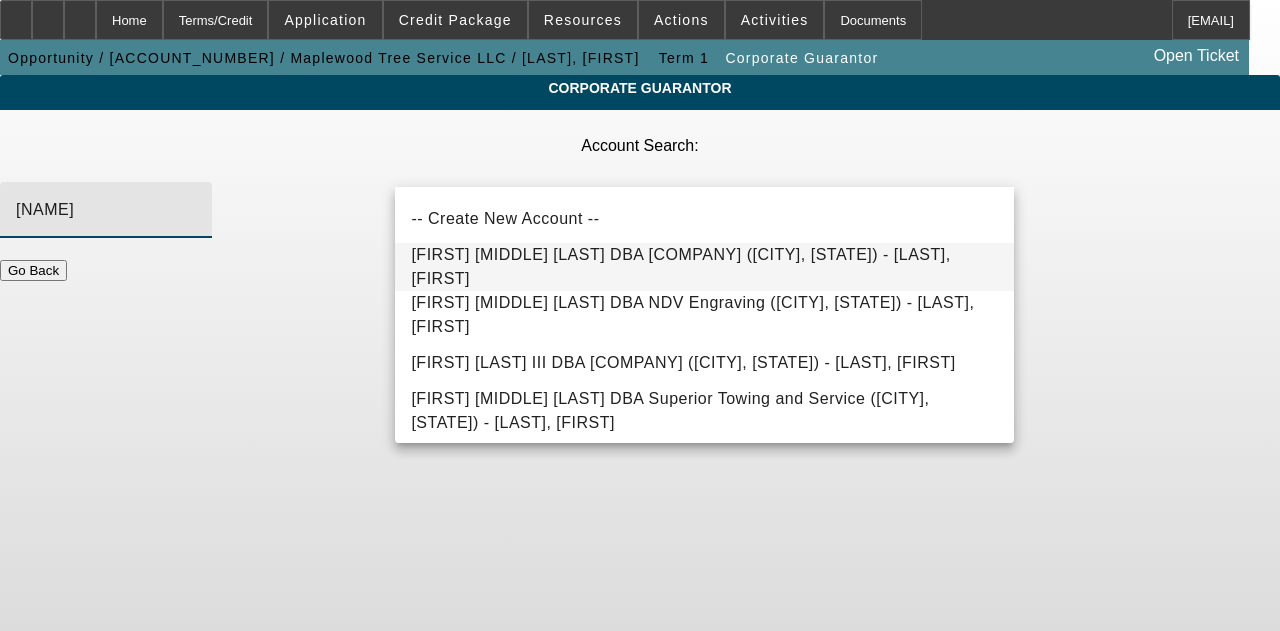 click on "[FIRST] [MIDDLE] [LAST] DBA [COMPANY] ([CITY], [STATE]) - [LAST], [FIRST]" at bounding box center (680, 266) 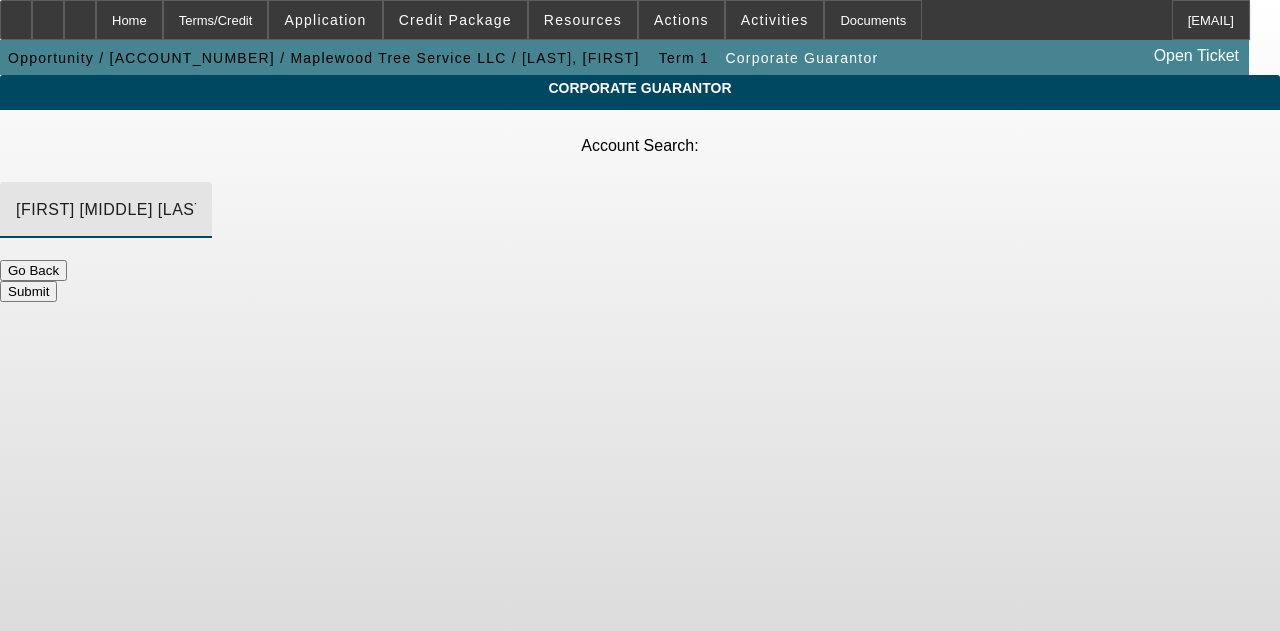 click on "Submit" at bounding box center [28, 291] 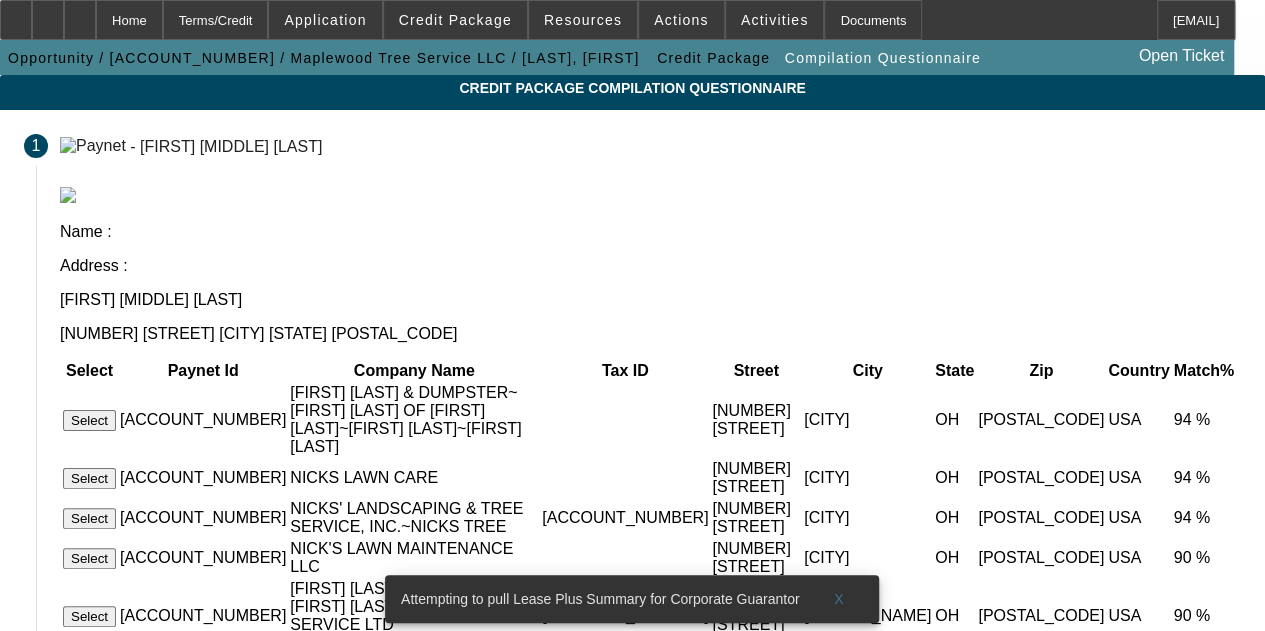 click on "Select" at bounding box center (89, 478) 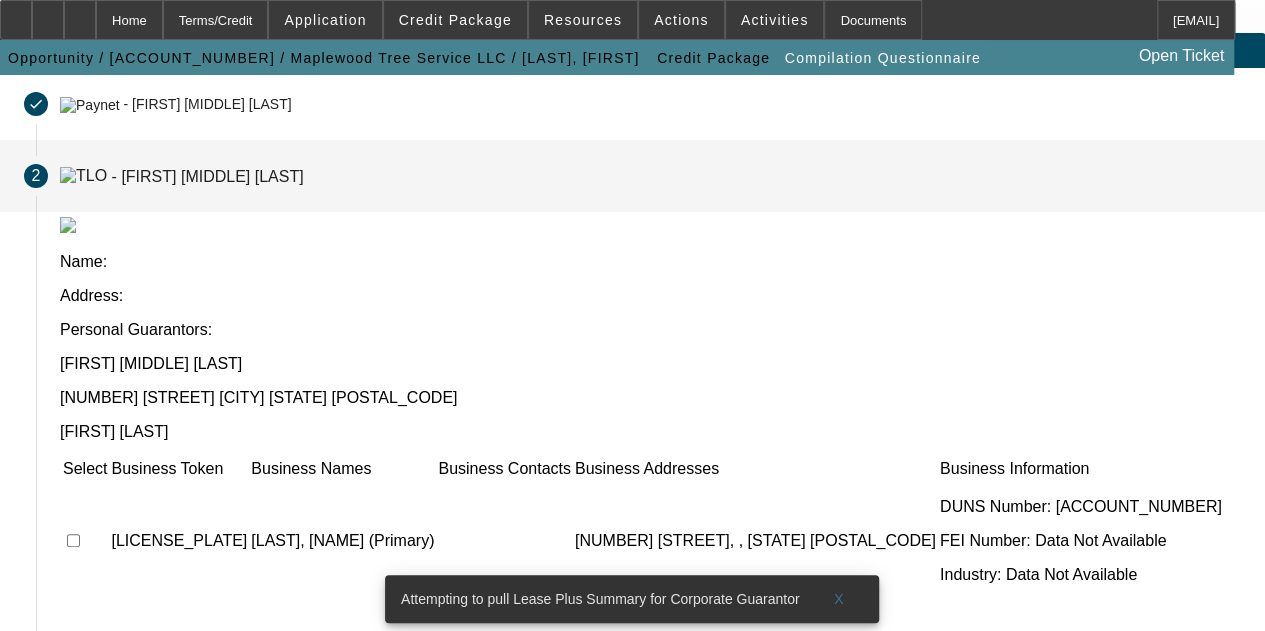 scroll, scrollTop: 0, scrollLeft: 0, axis: both 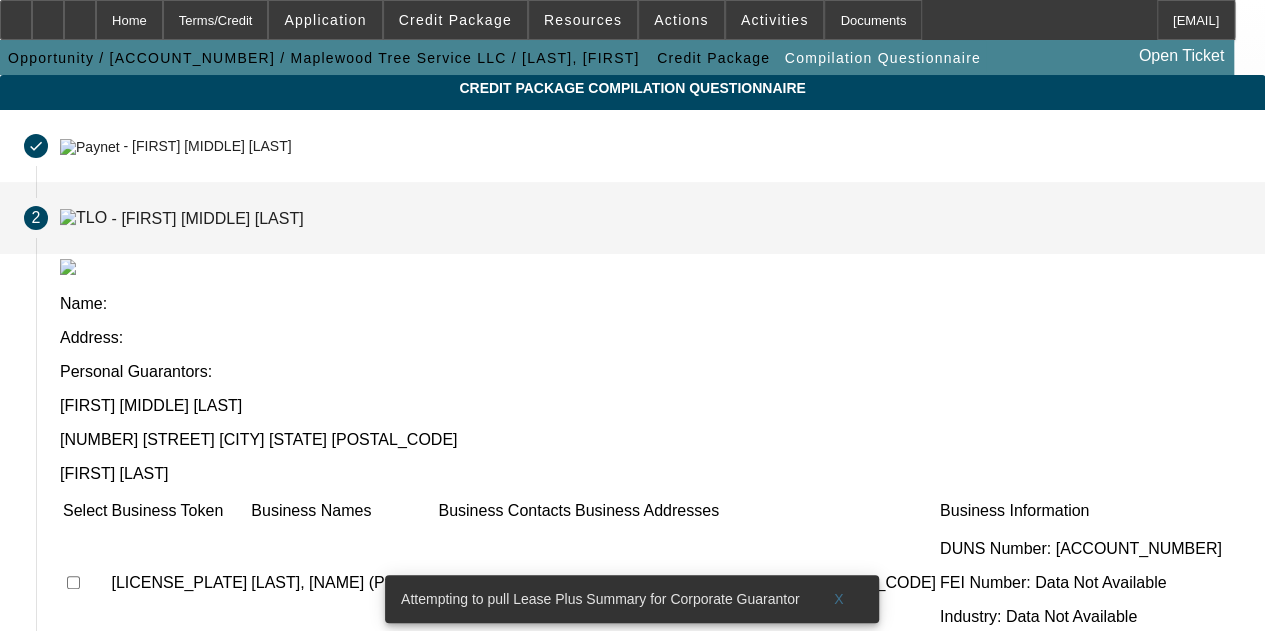 click at bounding box center [73, 582] 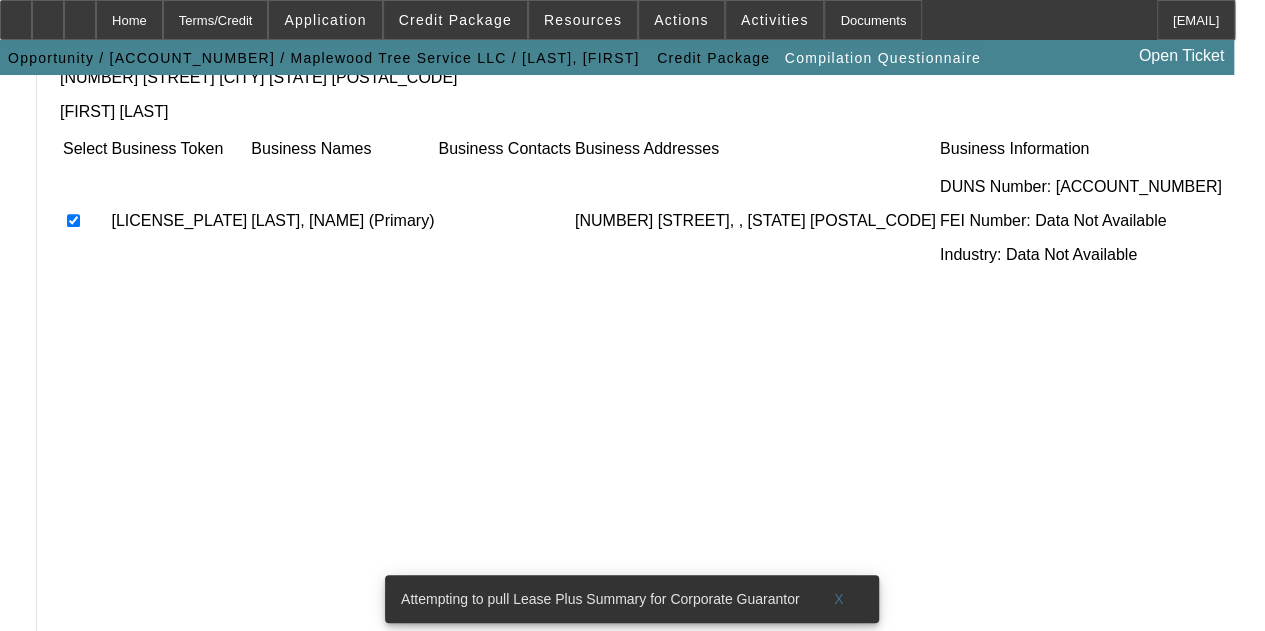 scroll, scrollTop: 392, scrollLeft: 0, axis: vertical 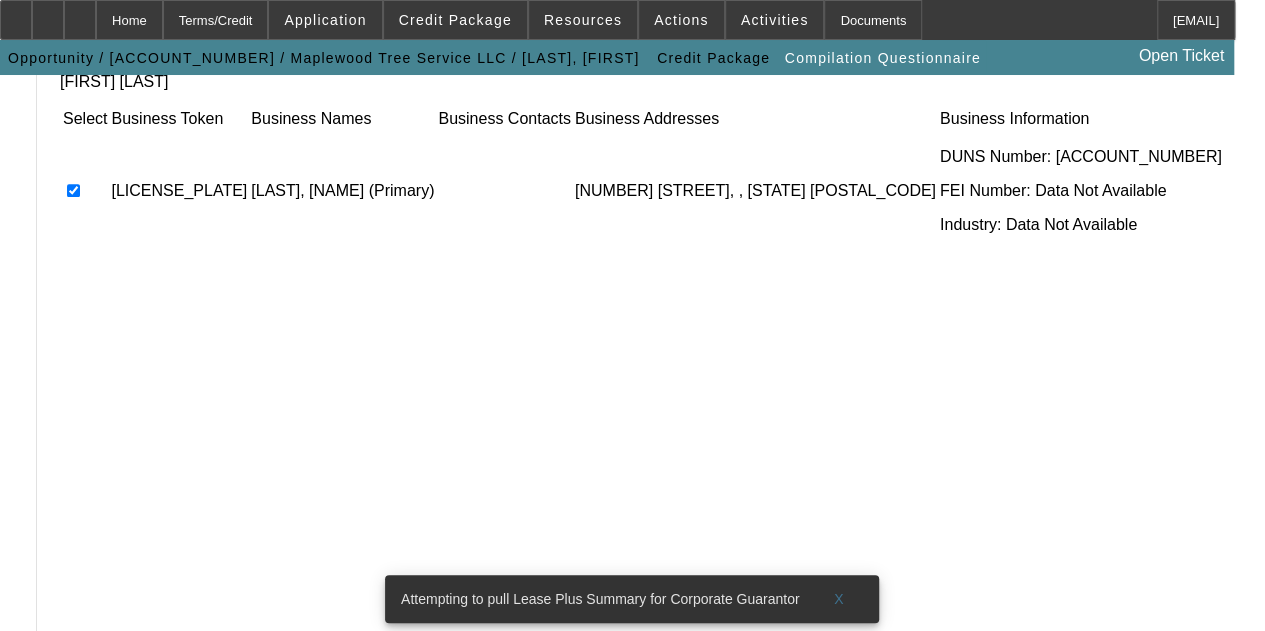 click on "Submit" at bounding box center (93, 675) 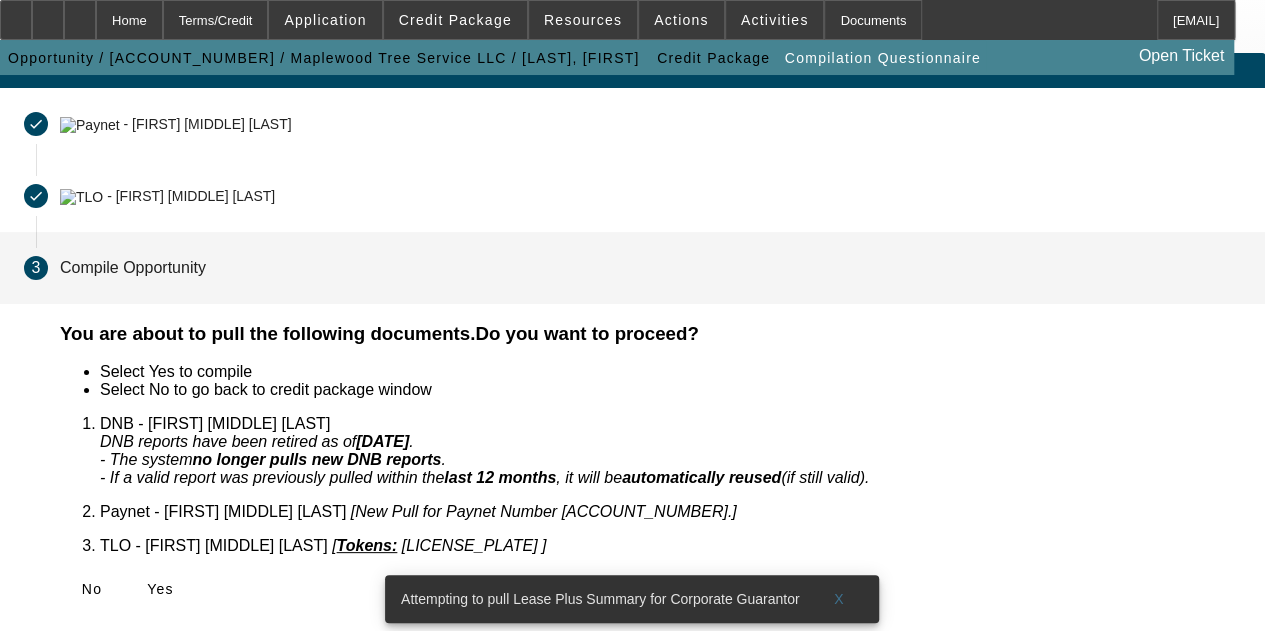 scroll, scrollTop: 0, scrollLeft: 0, axis: both 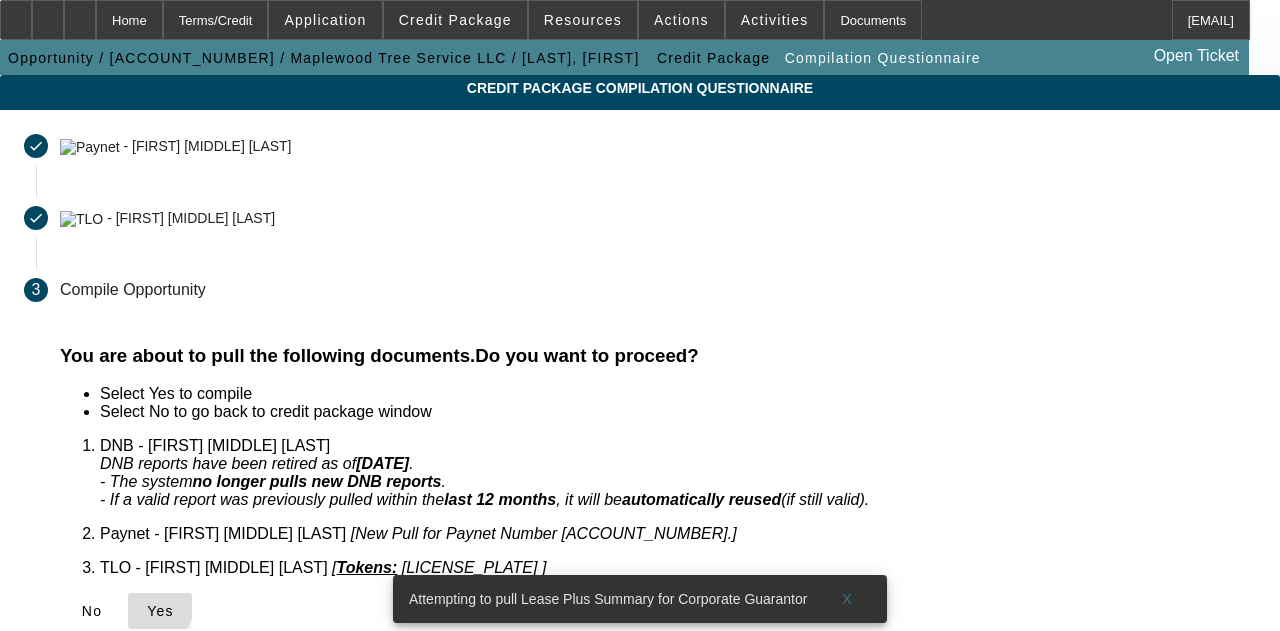 click at bounding box center (147, 611) 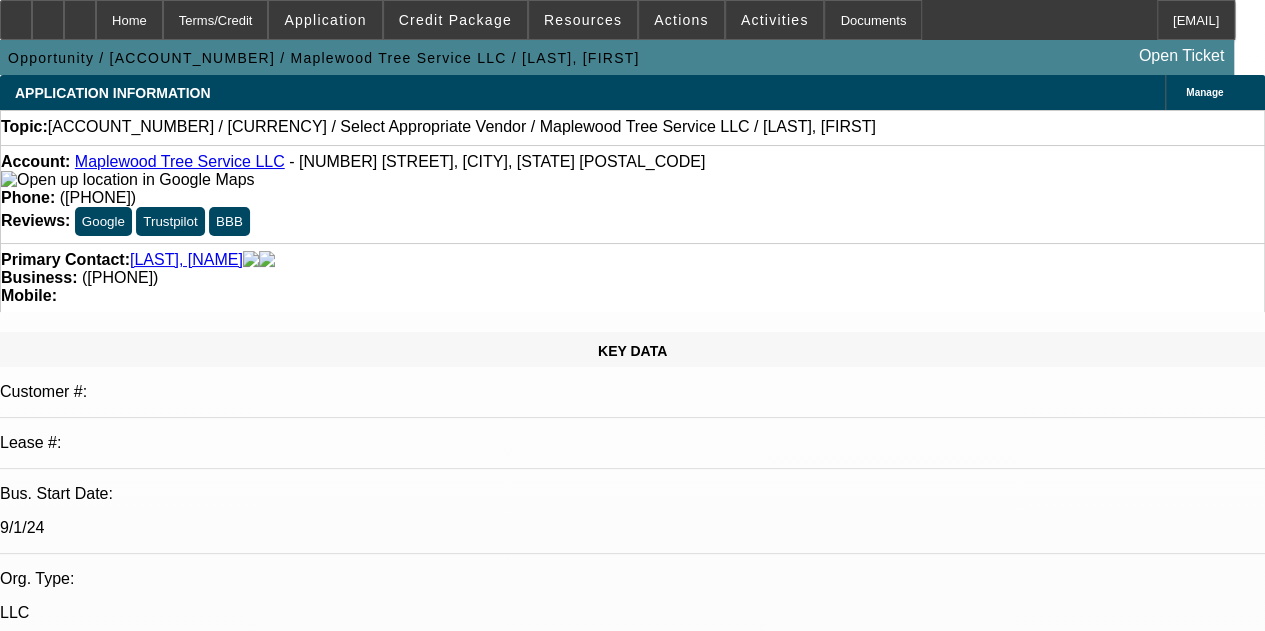 select on "0" 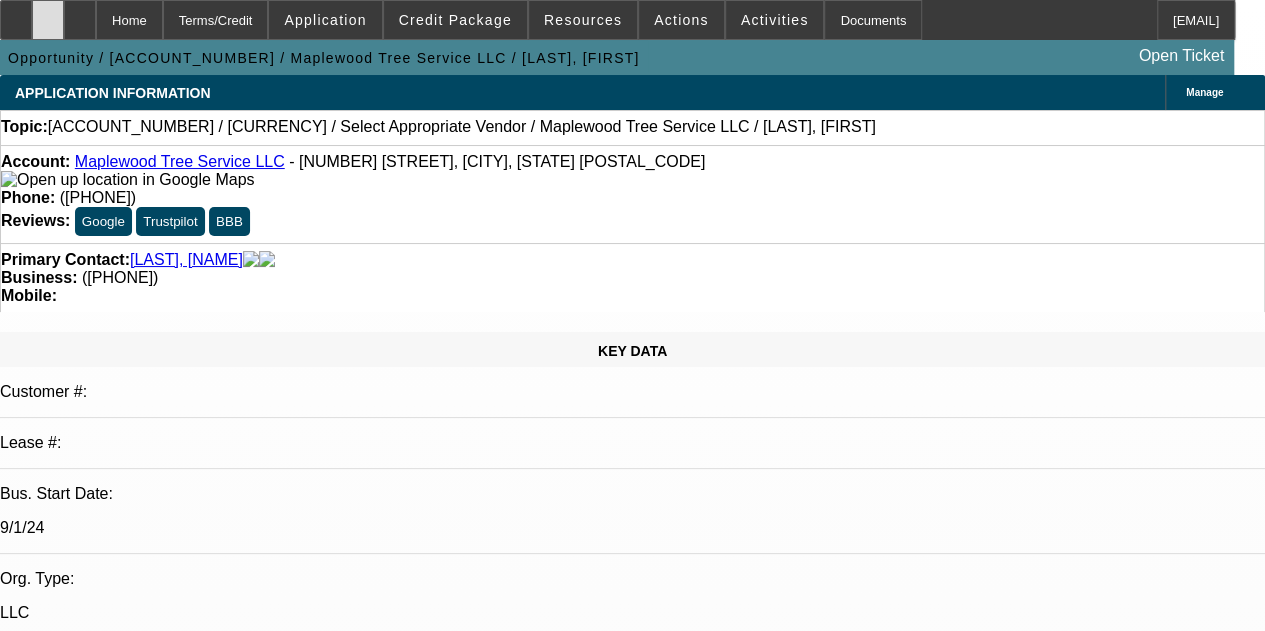 click at bounding box center [48, 20] 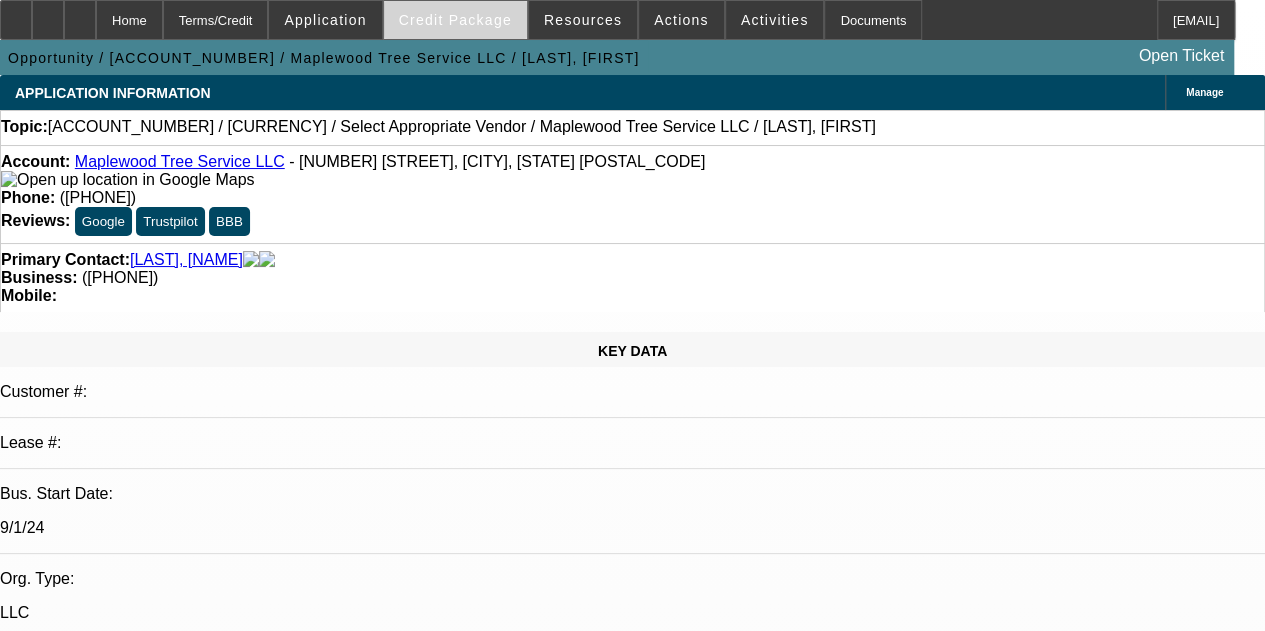 click on "Credit Package" at bounding box center [455, 20] 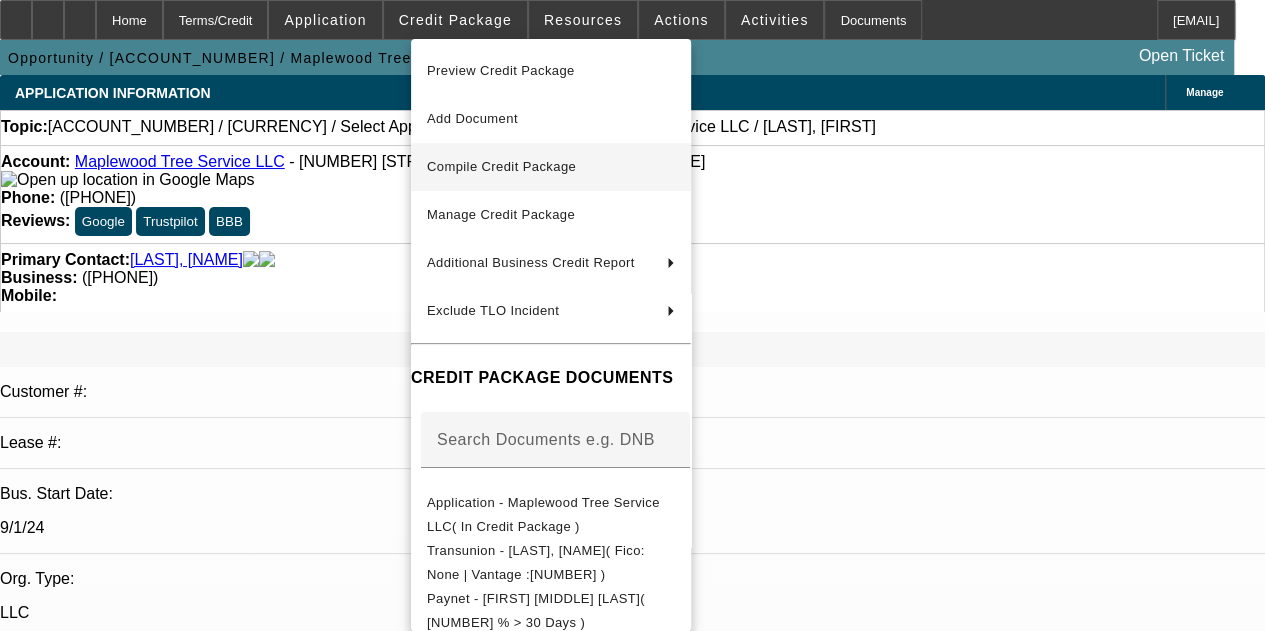 click on "Compile Credit Package" at bounding box center (501, 166) 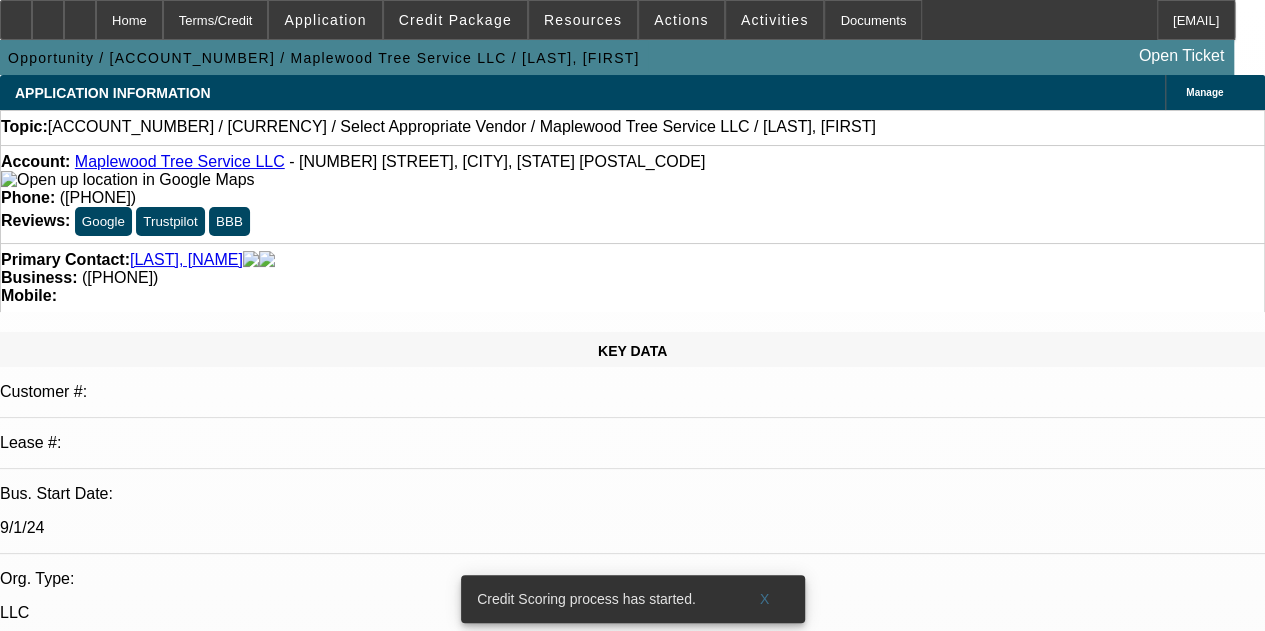 select on "0" 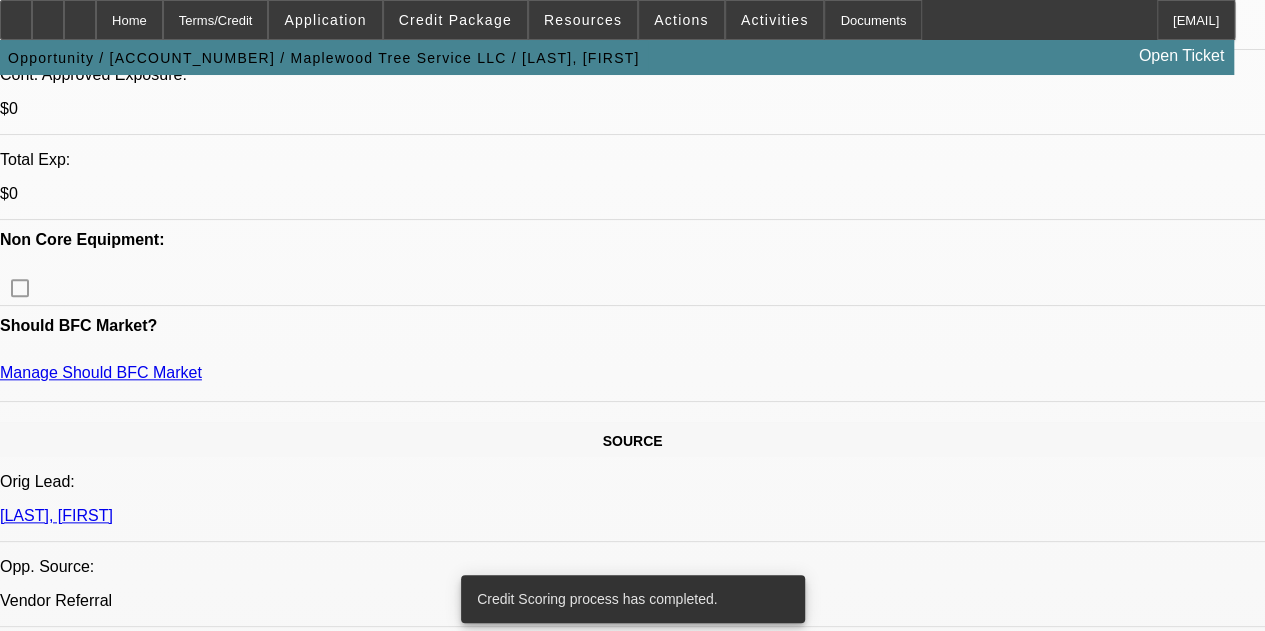 scroll, scrollTop: 849, scrollLeft: 0, axis: vertical 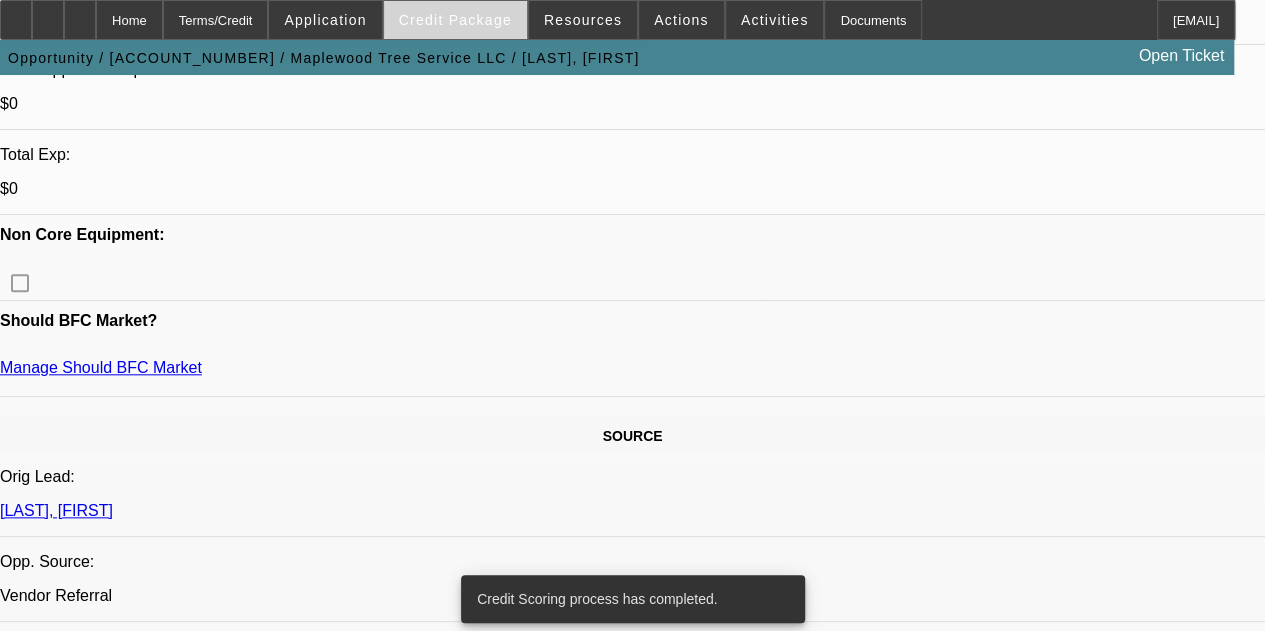 click on "Credit Package" at bounding box center (455, 20) 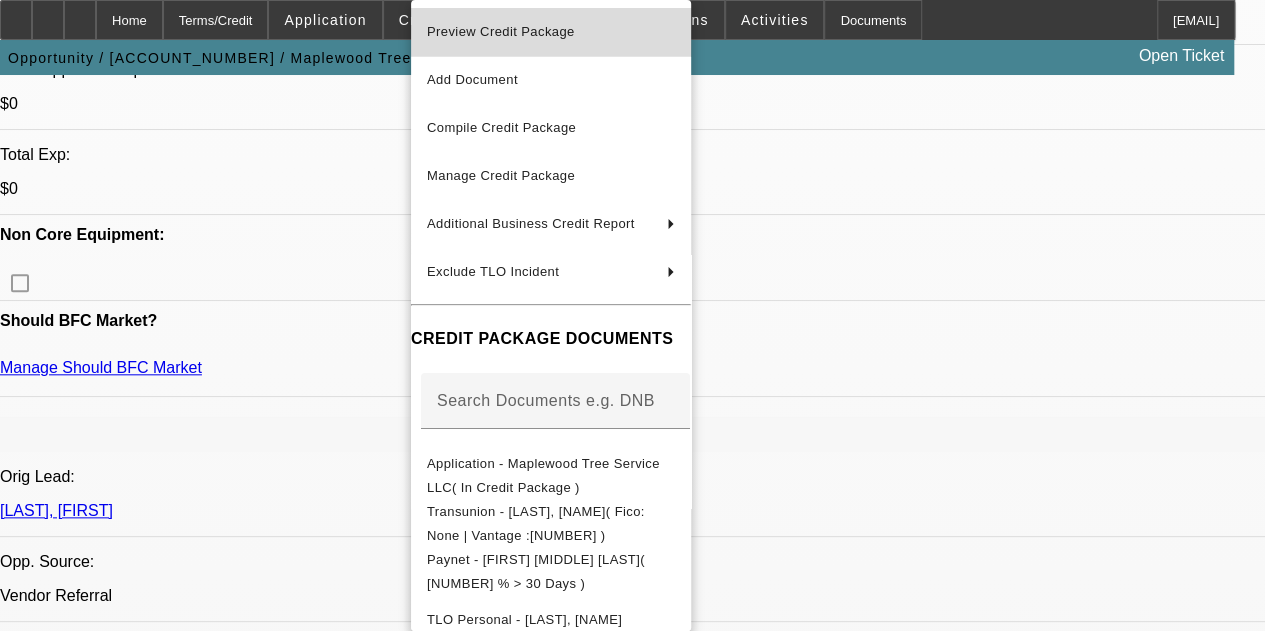 click on "Preview Credit Package" at bounding box center [501, 31] 